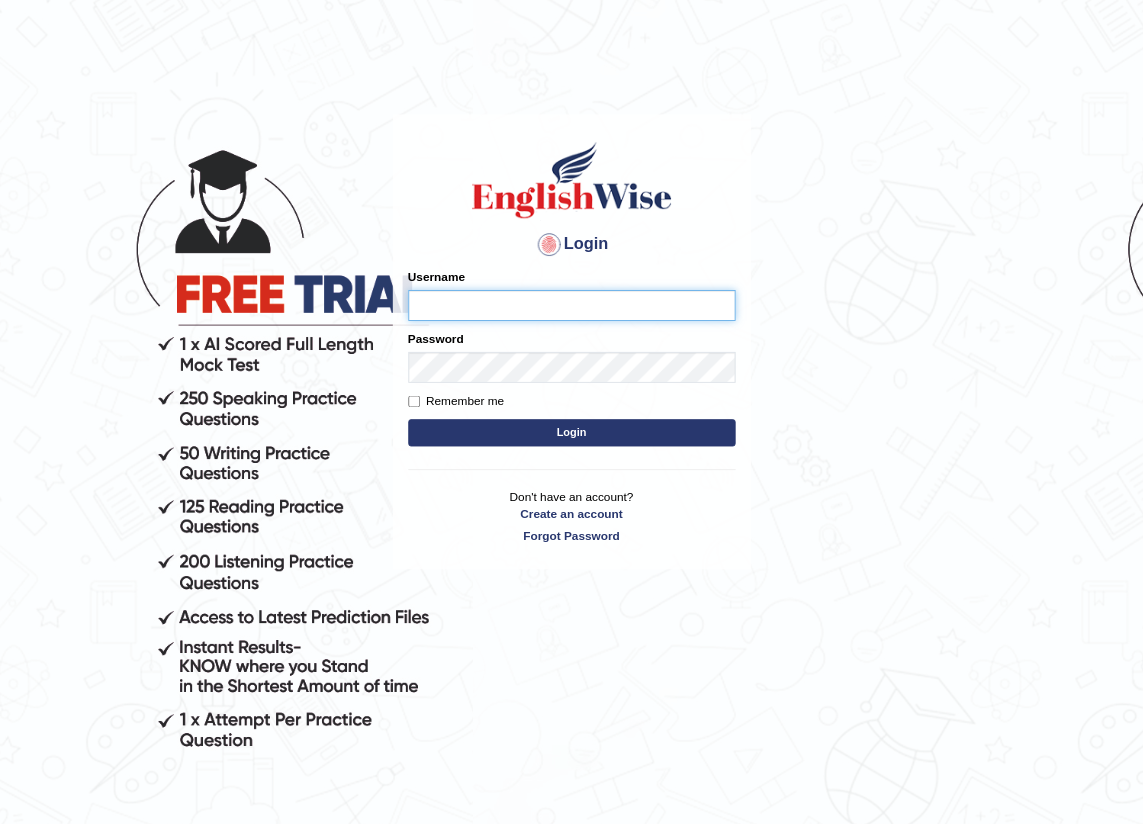 scroll, scrollTop: 0, scrollLeft: 0, axis: both 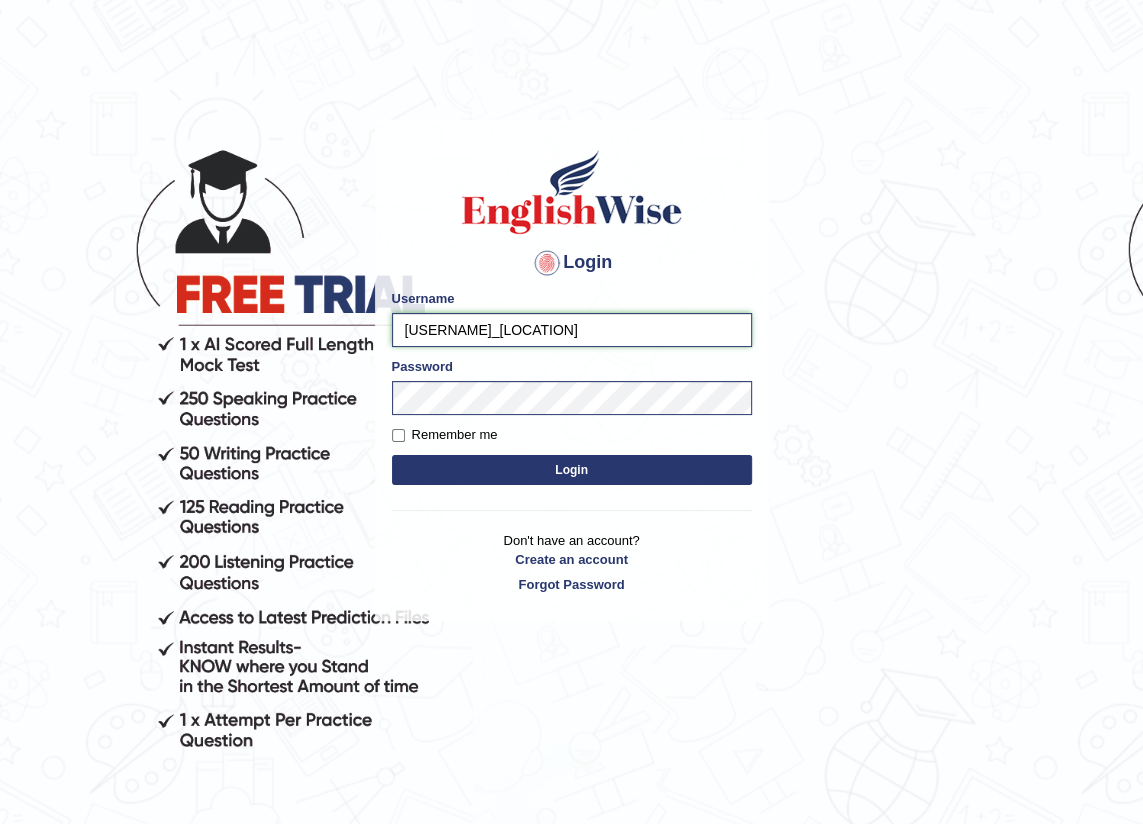 drag, startPoint x: 452, startPoint y: 330, endPoint x: 400, endPoint y: 328, distance: 52.03845 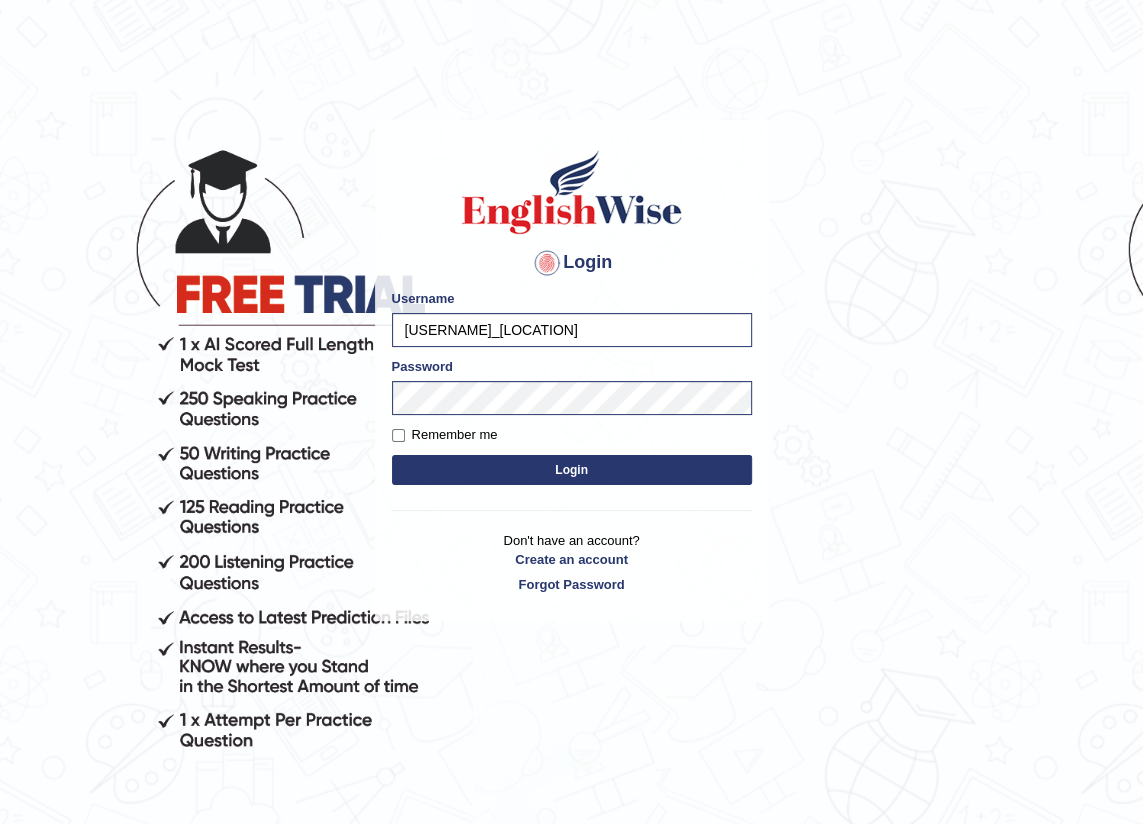 click on "Login" at bounding box center (572, 470) 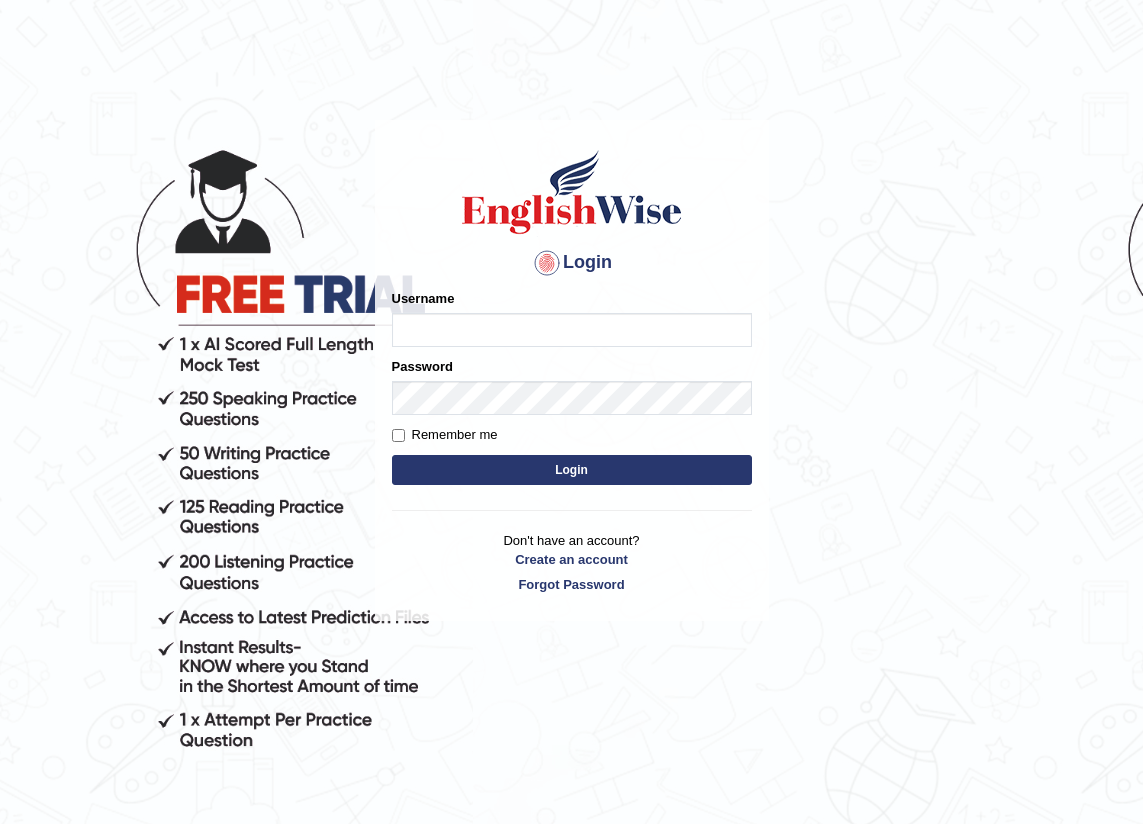 scroll, scrollTop: 0, scrollLeft: 0, axis: both 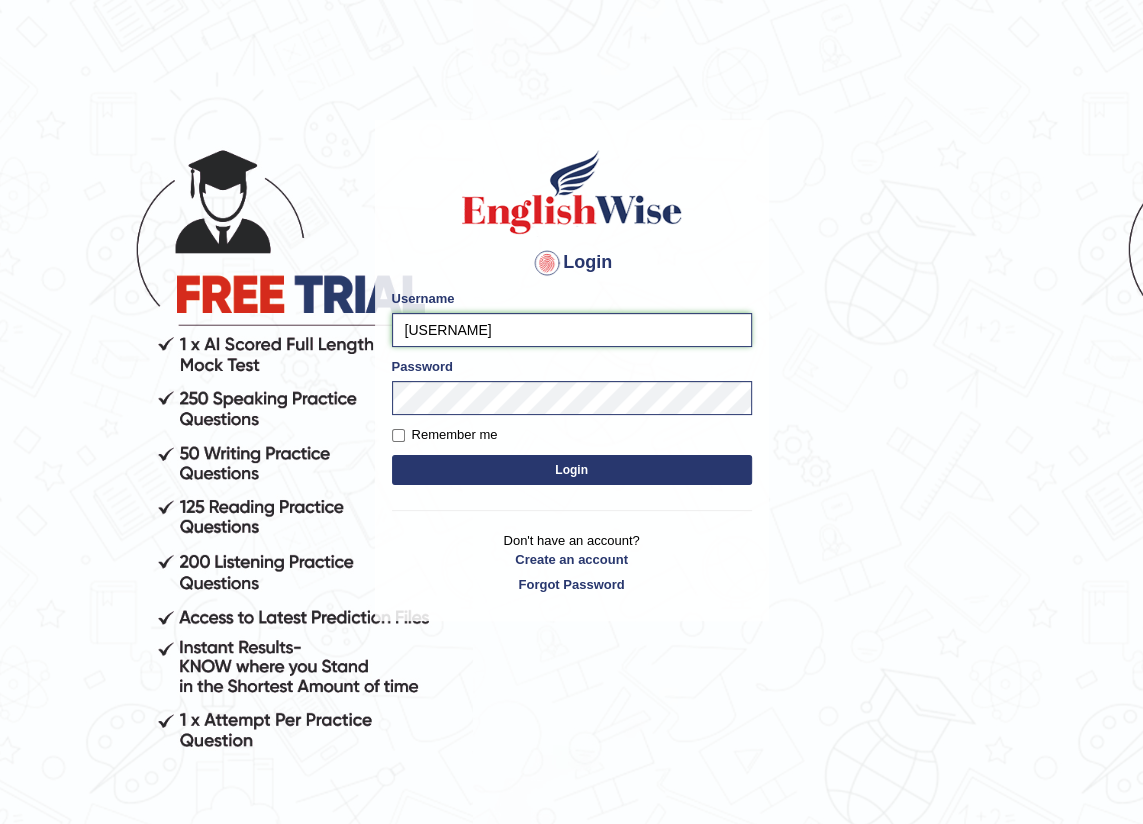 drag, startPoint x: 450, startPoint y: 333, endPoint x: 395, endPoint y: 325, distance: 55.578773 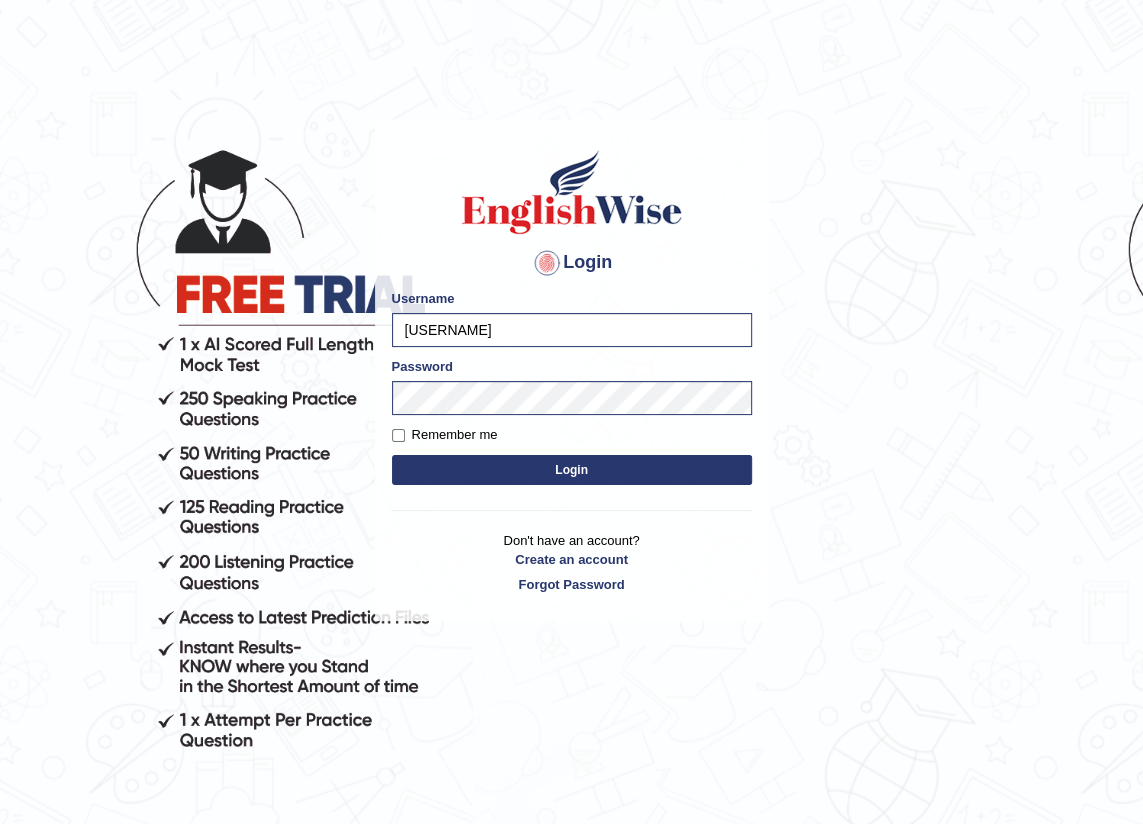 drag, startPoint x: 479, startPoint y: 370, endPoint x: 471, endPoint y: 379, distance: 12.0415945 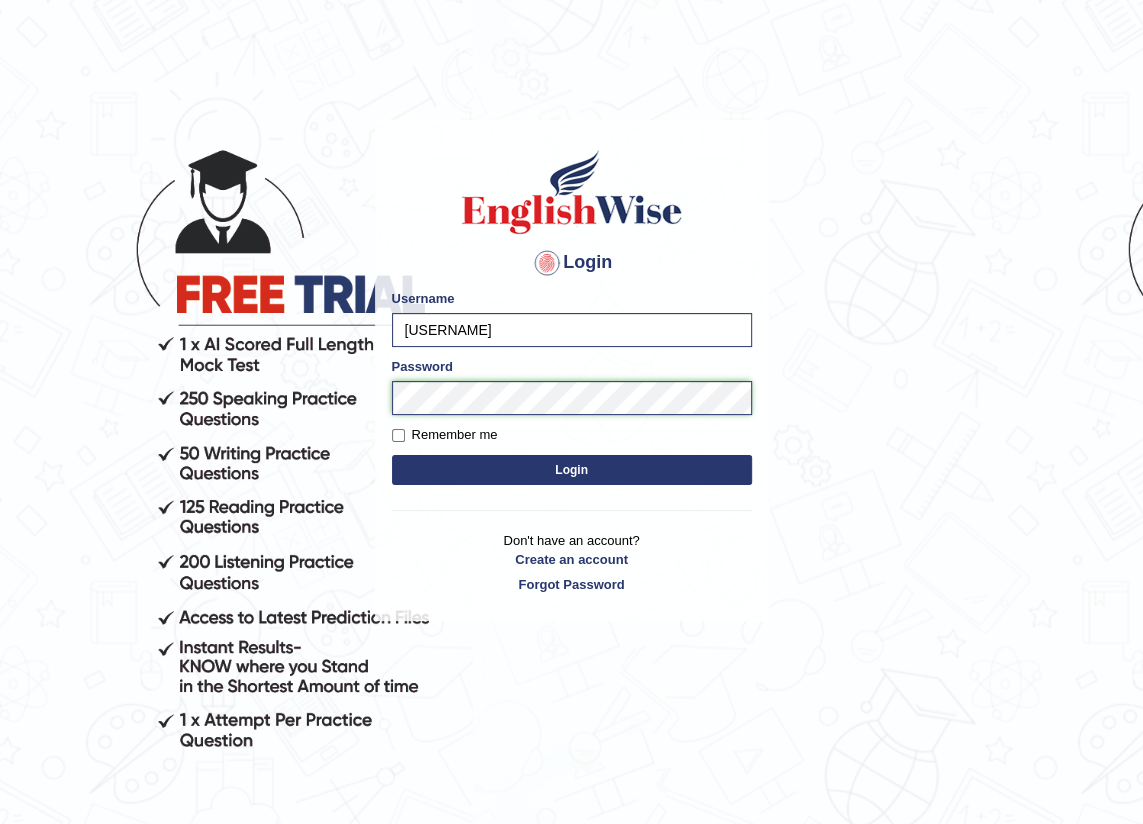 click on "Login
Please fix the following errors:
Username
elnaz_parramatta
Password
Remember me
Login
Don't have an account?
Create an account
Forgot Password" at bounding box center (572, 370) 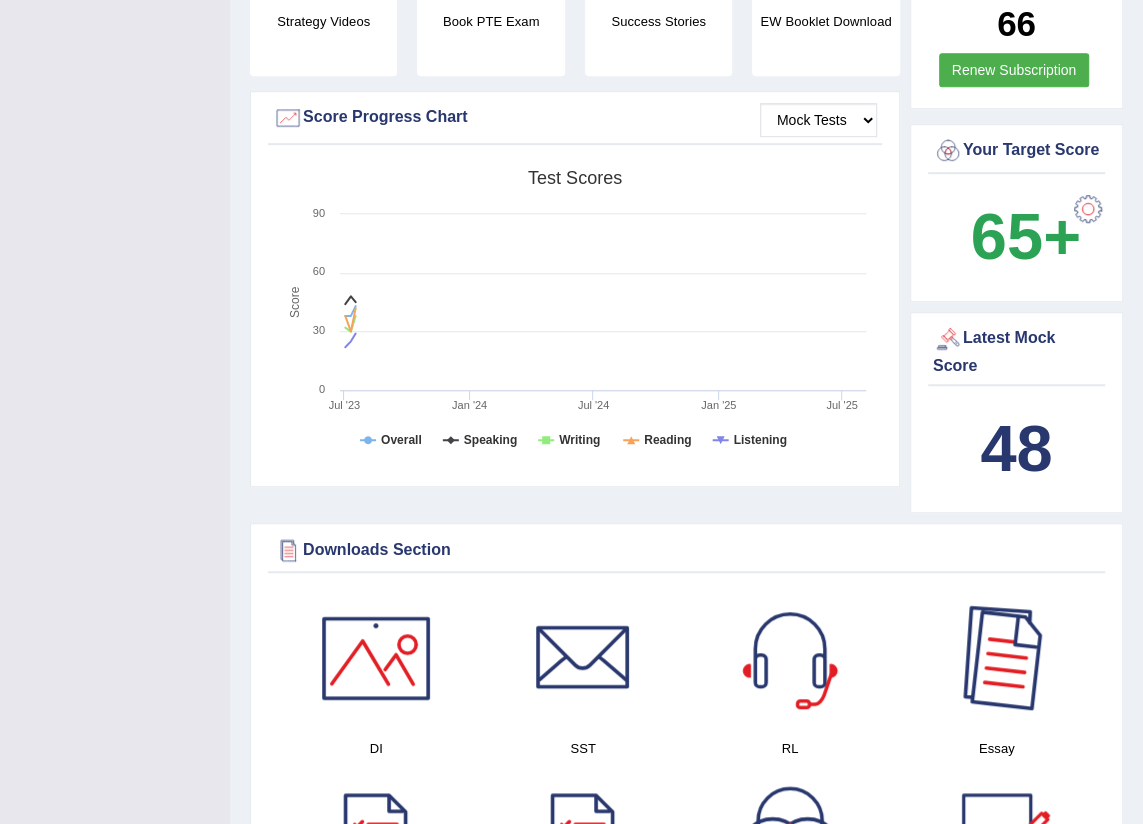 scroll, scrollTop: 636, scrollLeft: 0, axis: vertical 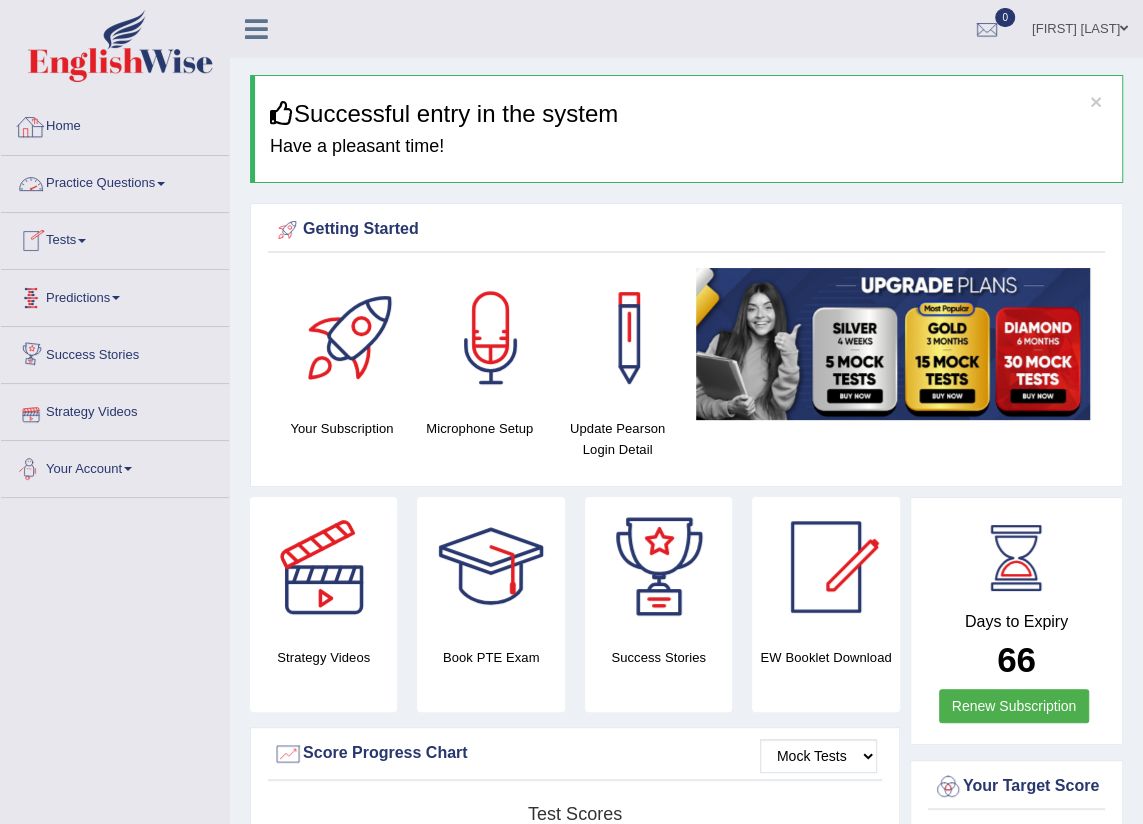 click on "Practice Questions" at bounding box center (115, 181) 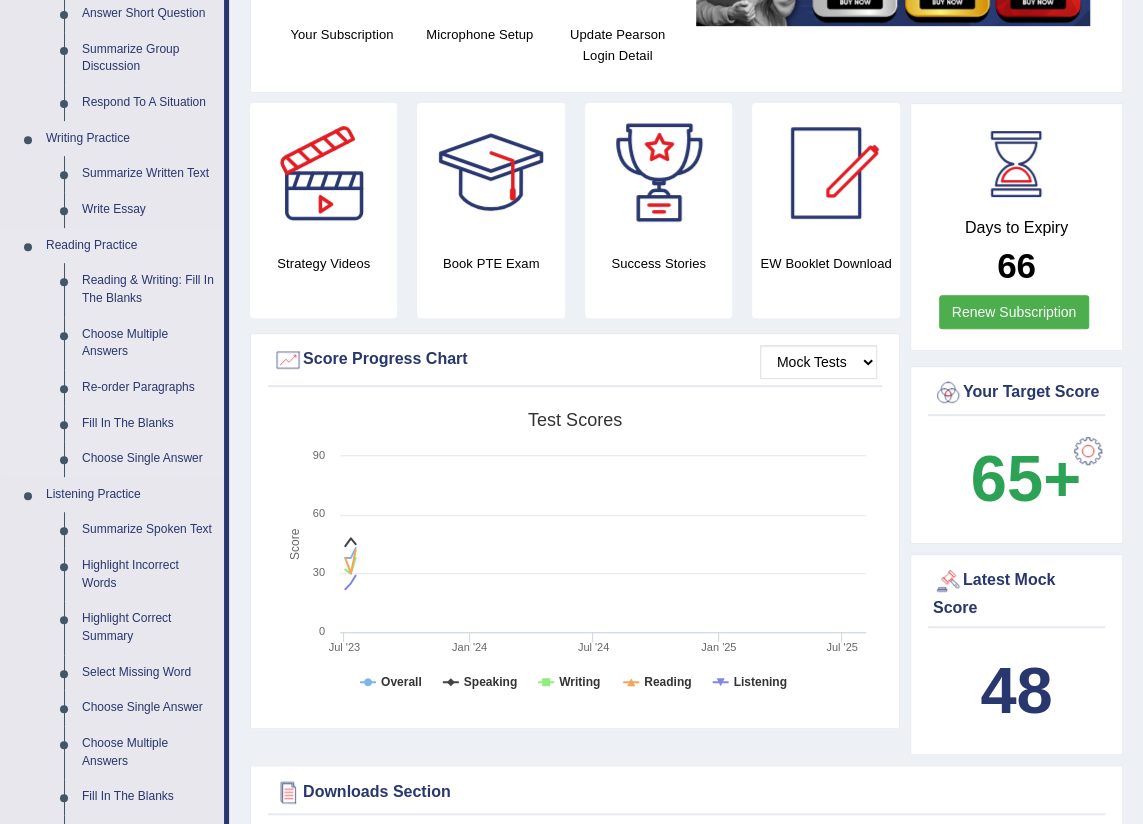 scroll, scrollTop: 181, scrollLeft: 0, axis: vertical 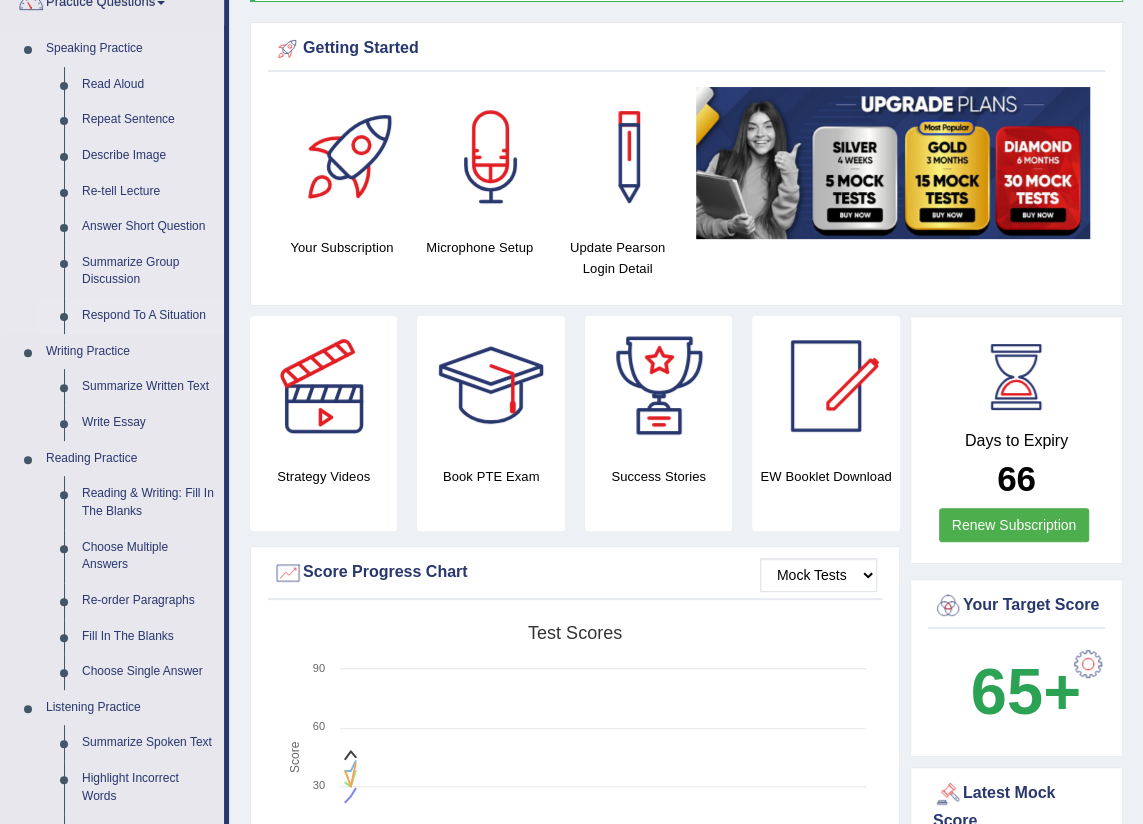 click on "Respond To A Situation" at bounding box center [148, 316] 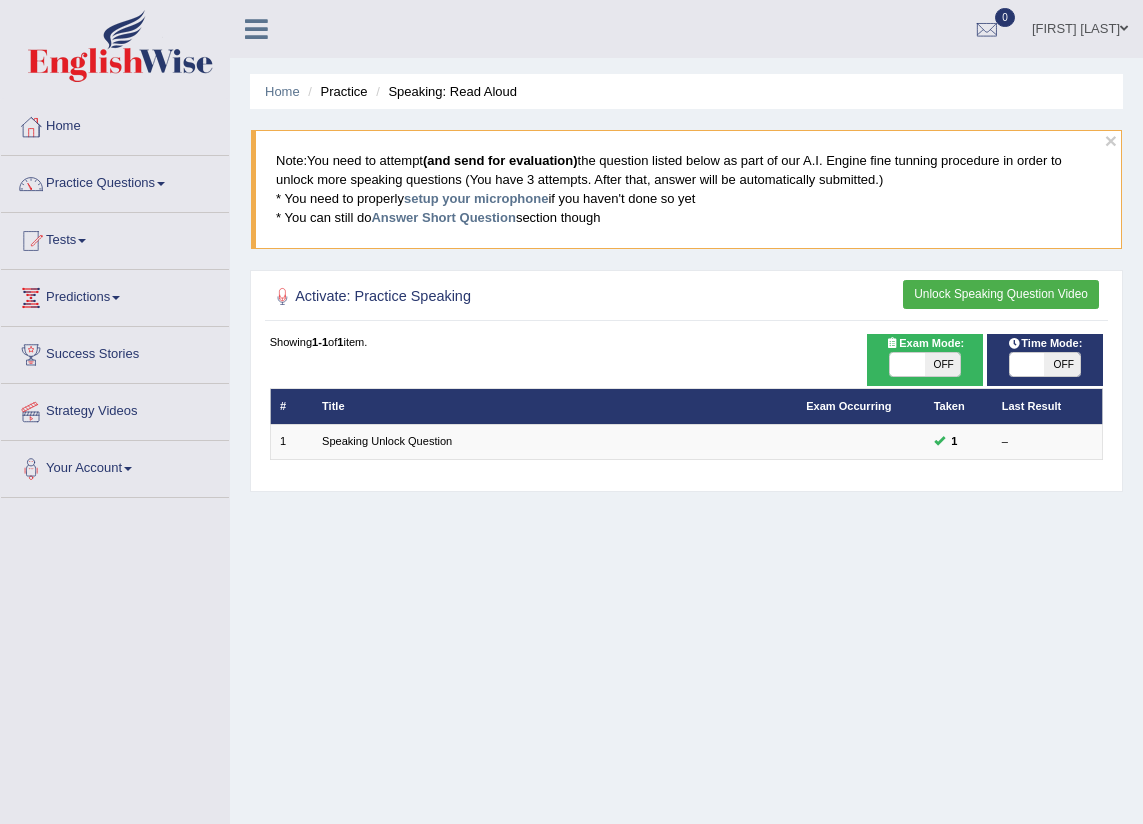 scroll, scrollTop: 0, scrollLeft: 0, axis: both 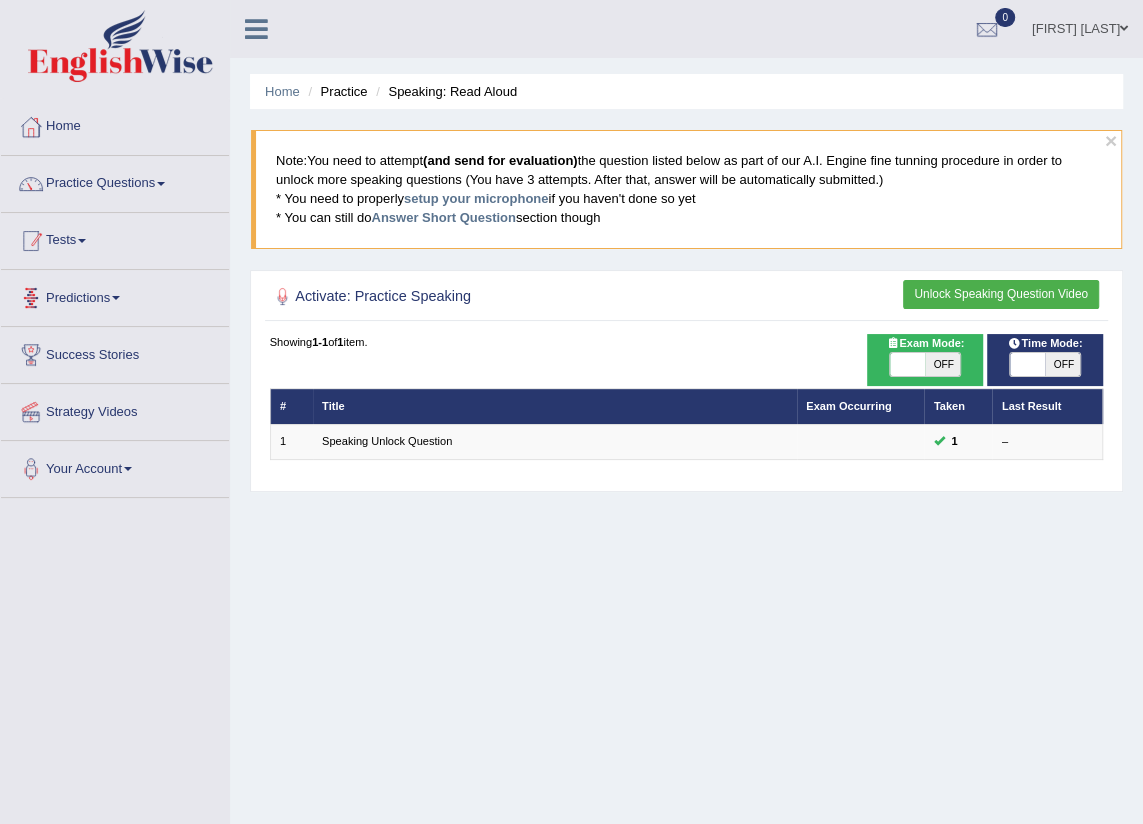 click on "Practice Questions" at bounding box center (115, 181) 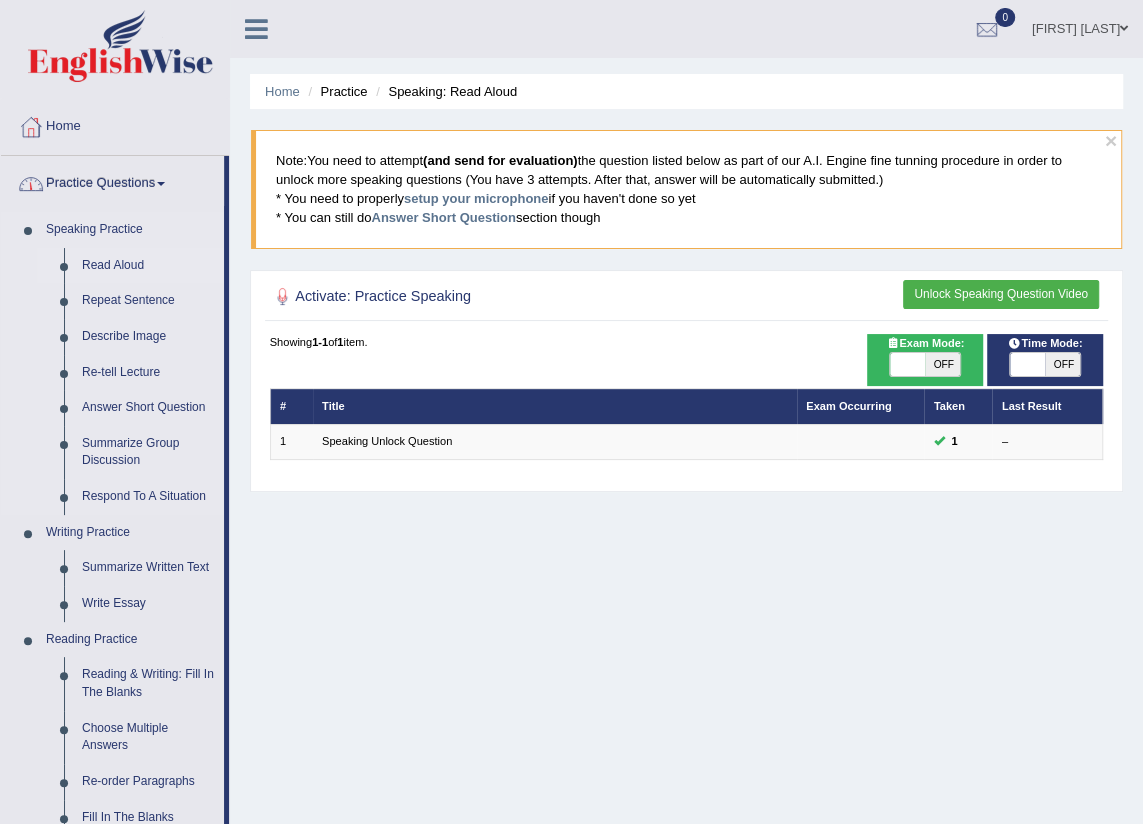 click on "Read Aloud" at bounding box center [148, 266] 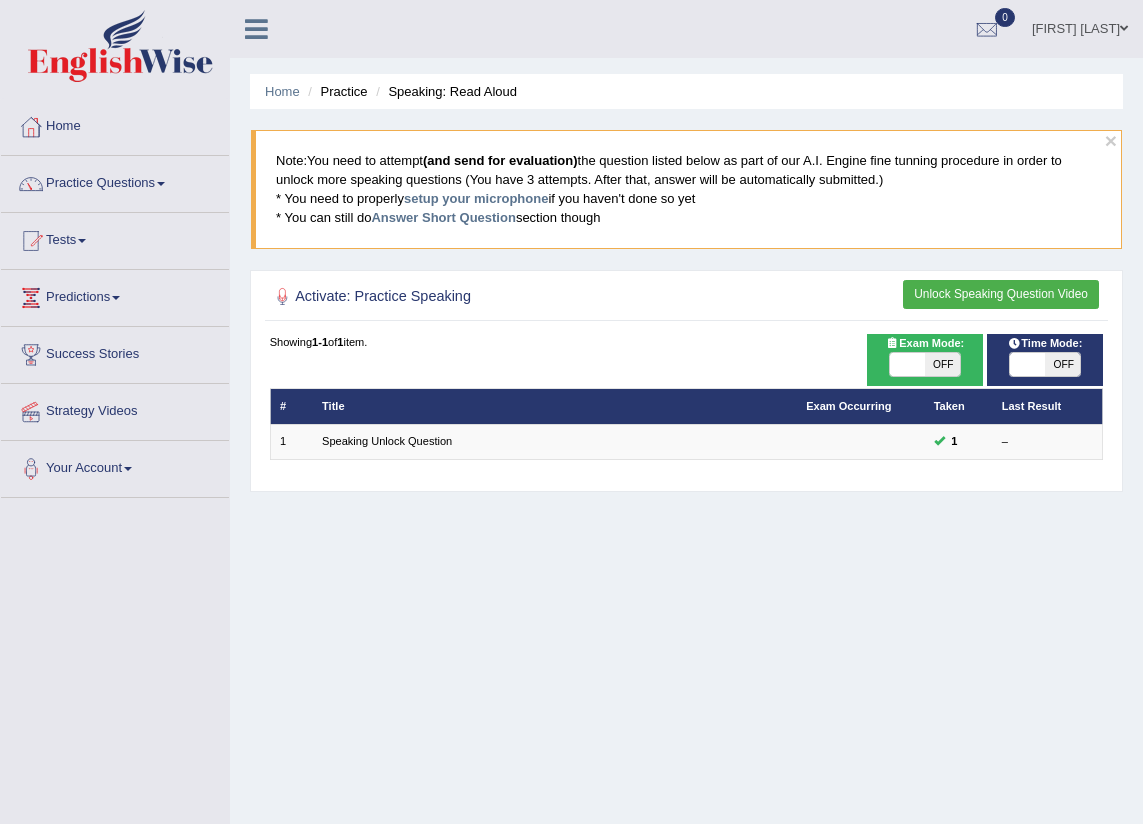 scroll, scrollTop: 0, scrollLeft: 0, axis: both 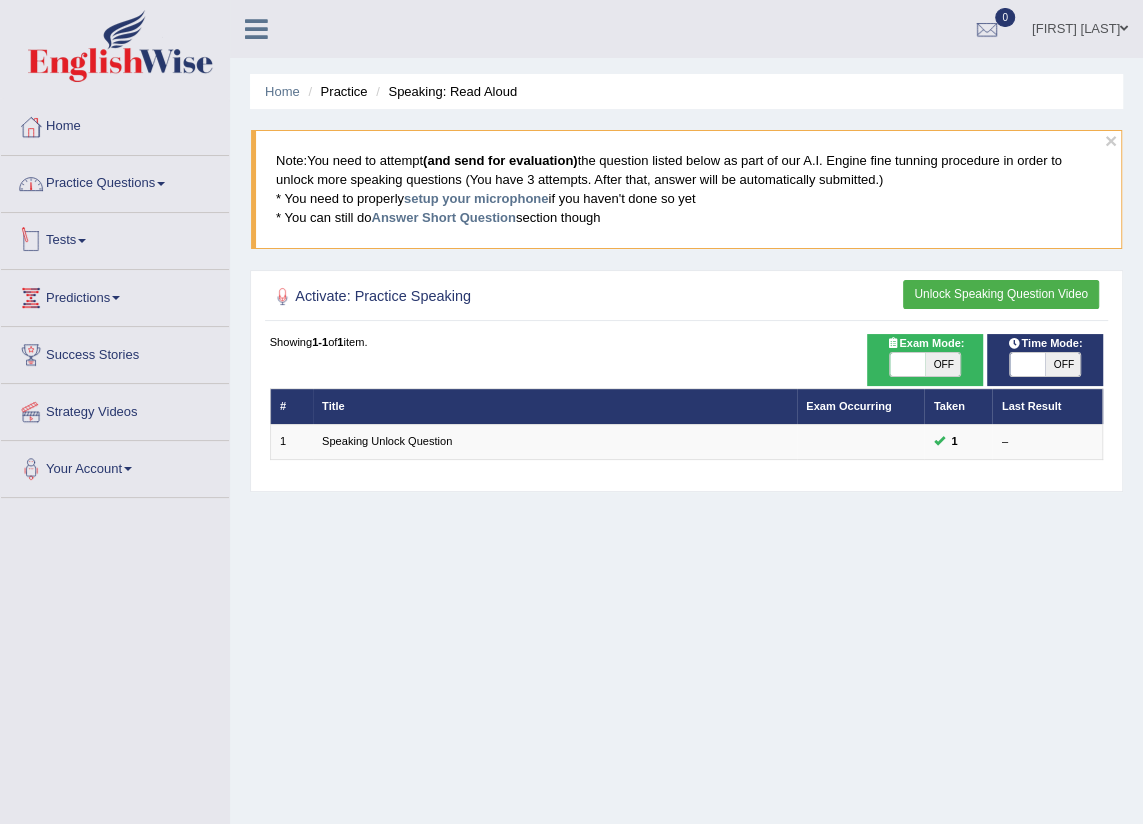 drag, startPoint x: 130, startPoint y: 179, endPoint x: 130, endPoint y: 196, distance: 17 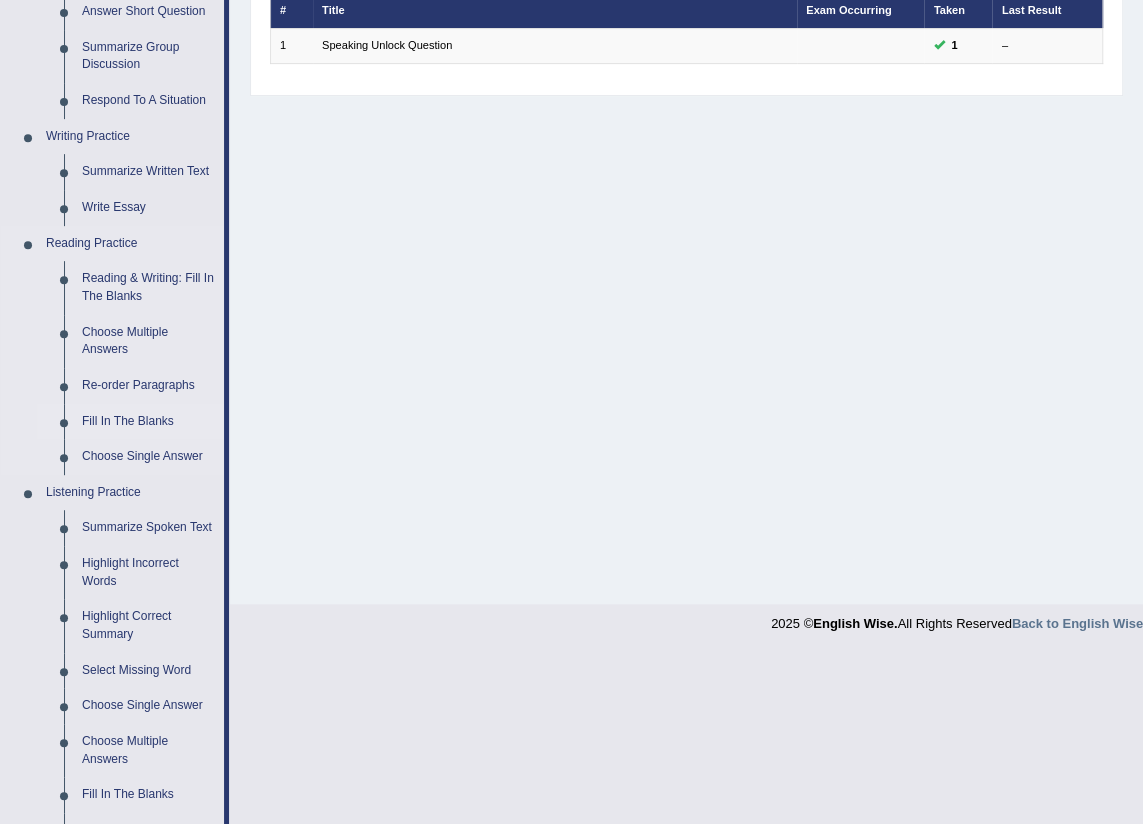 scroll, scrollTop: 363, scrollLeft: 0, axis: vertical 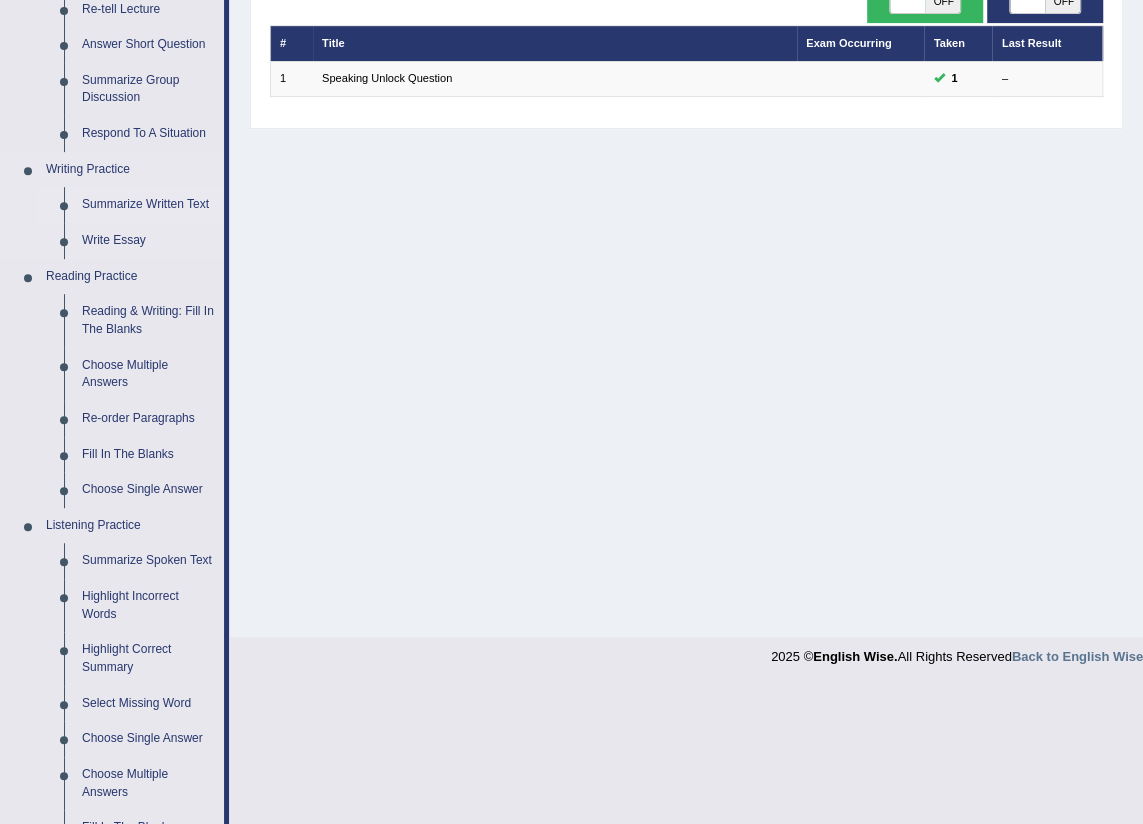 click on "Summarize Written Text" at bounding box center [148, 205] 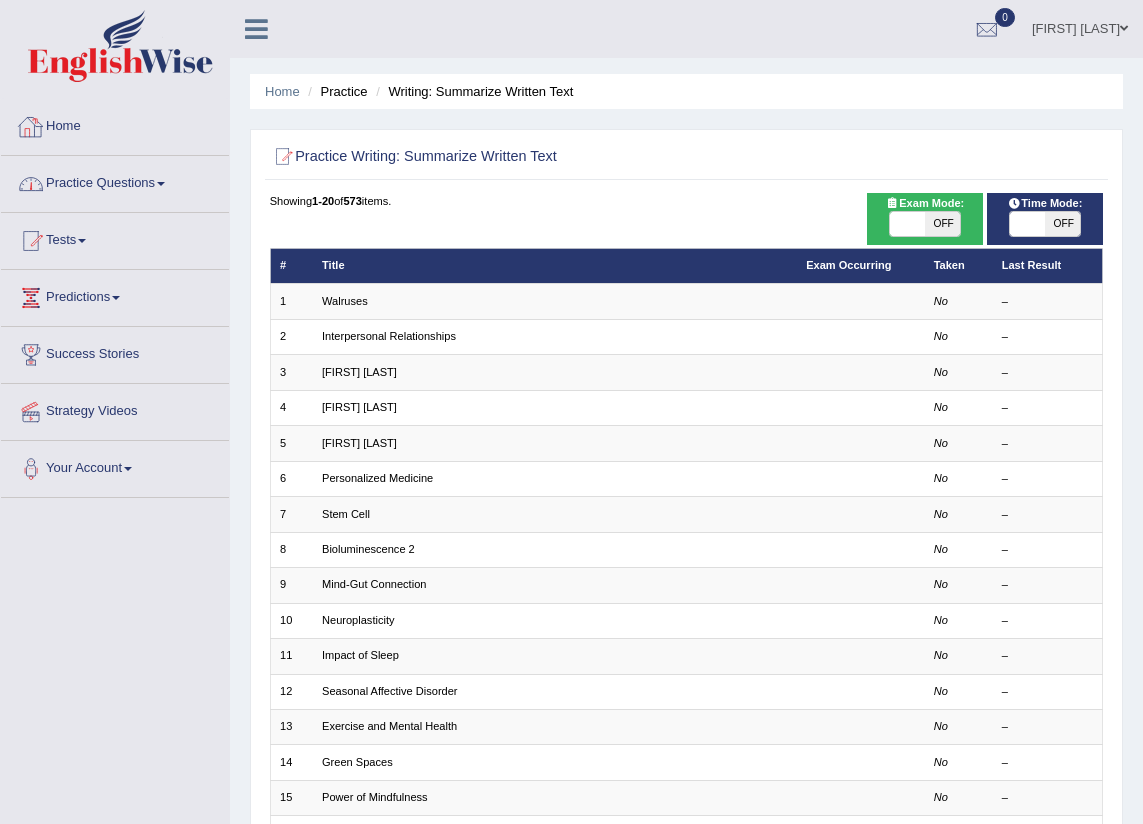 scroll, scrollTop: 0, scrollLeft: 0, axis: both 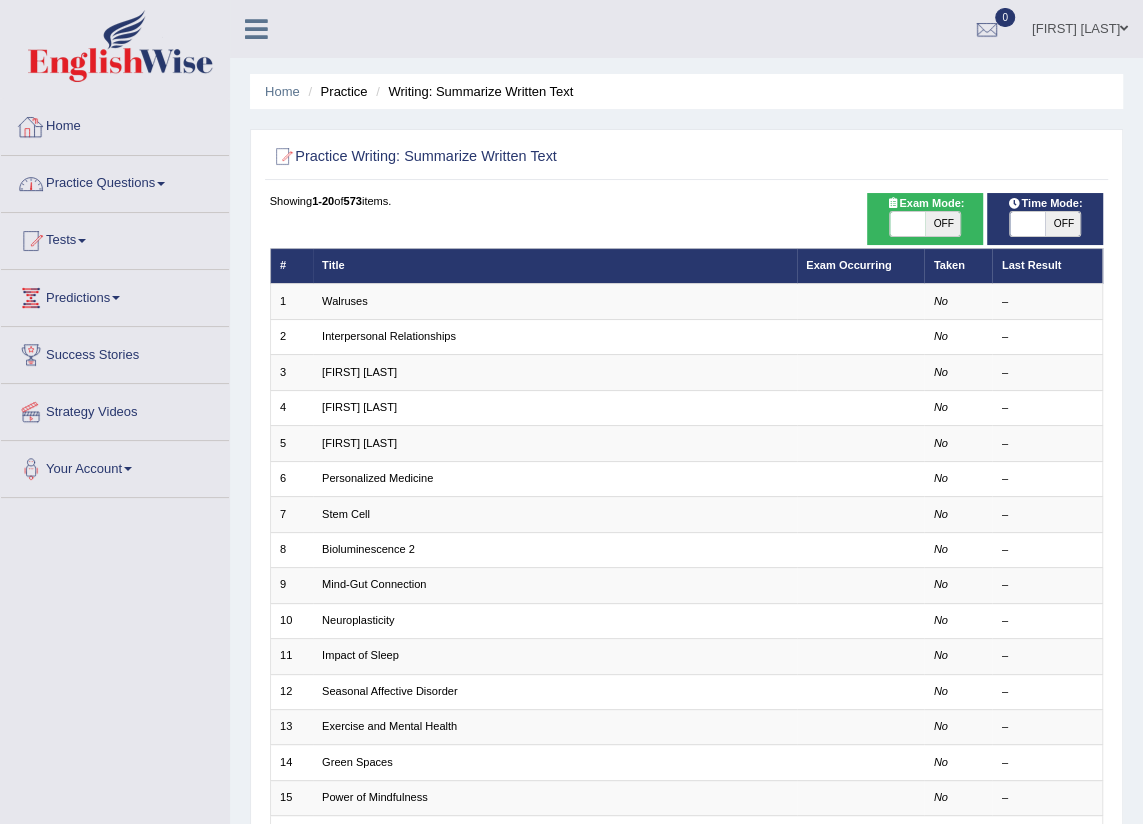 click on "Practice Questions" at bounding box center [115, 181] 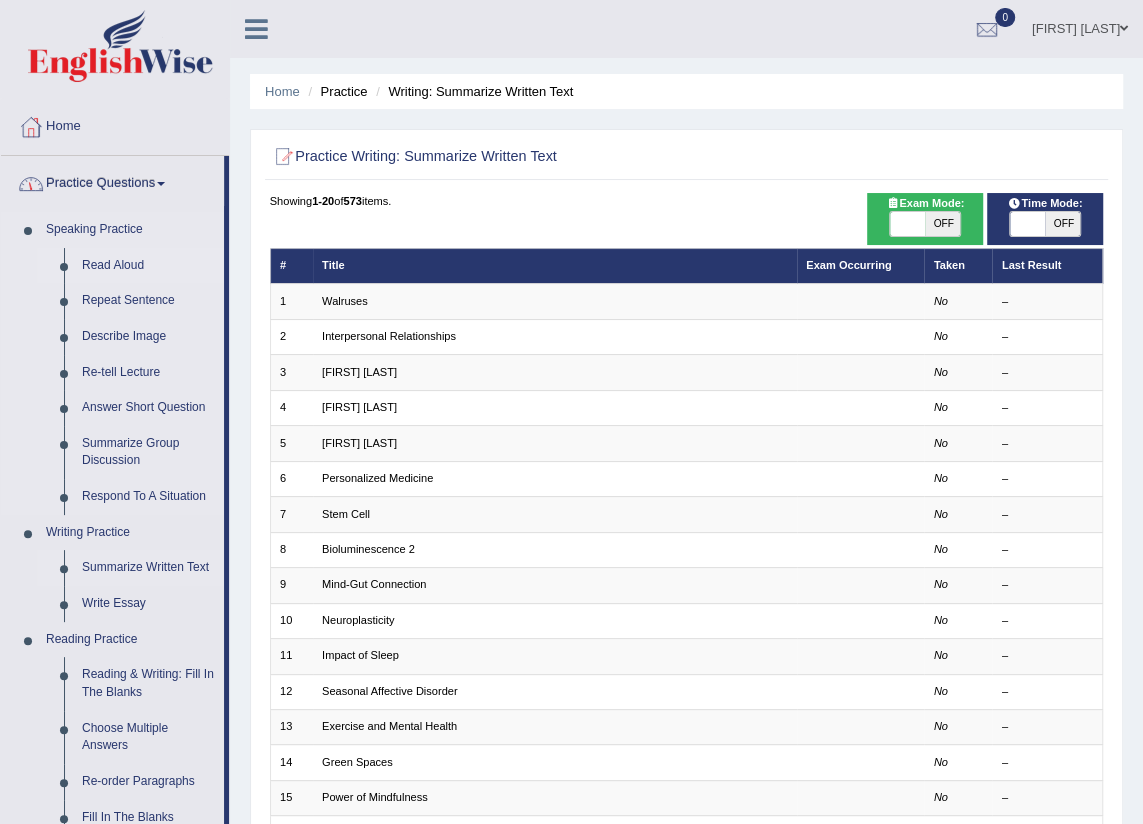 click on "Read Aloud" at bounding box center [148, 266] 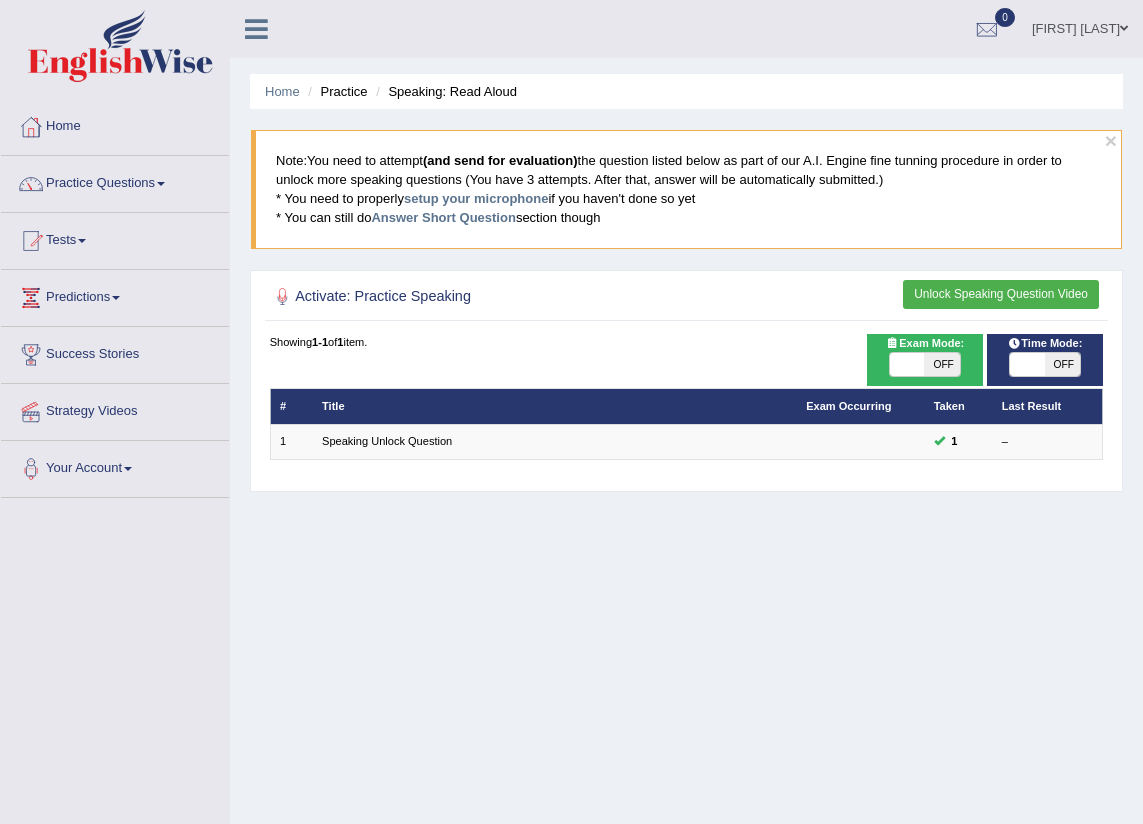 scroll, scrollTop: 0, scrollLeft: 0, axis: both 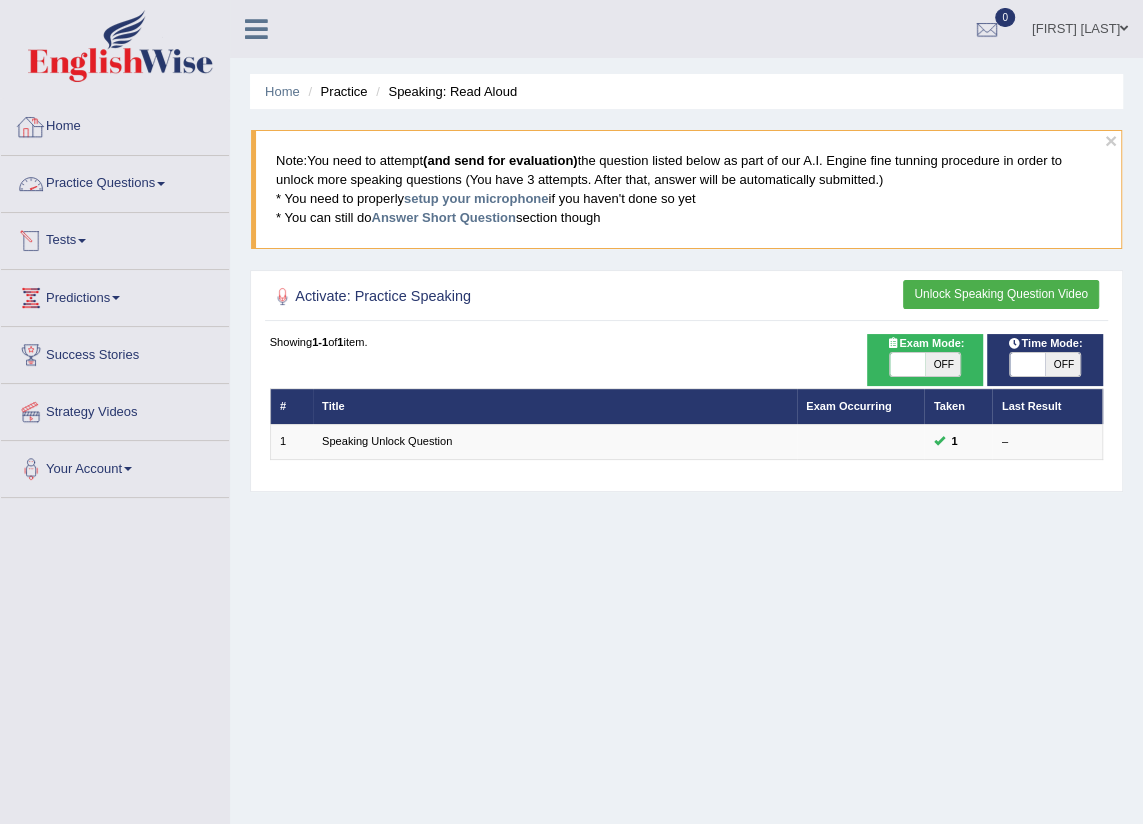 click on "Tests" at bounding box center (115, 238) 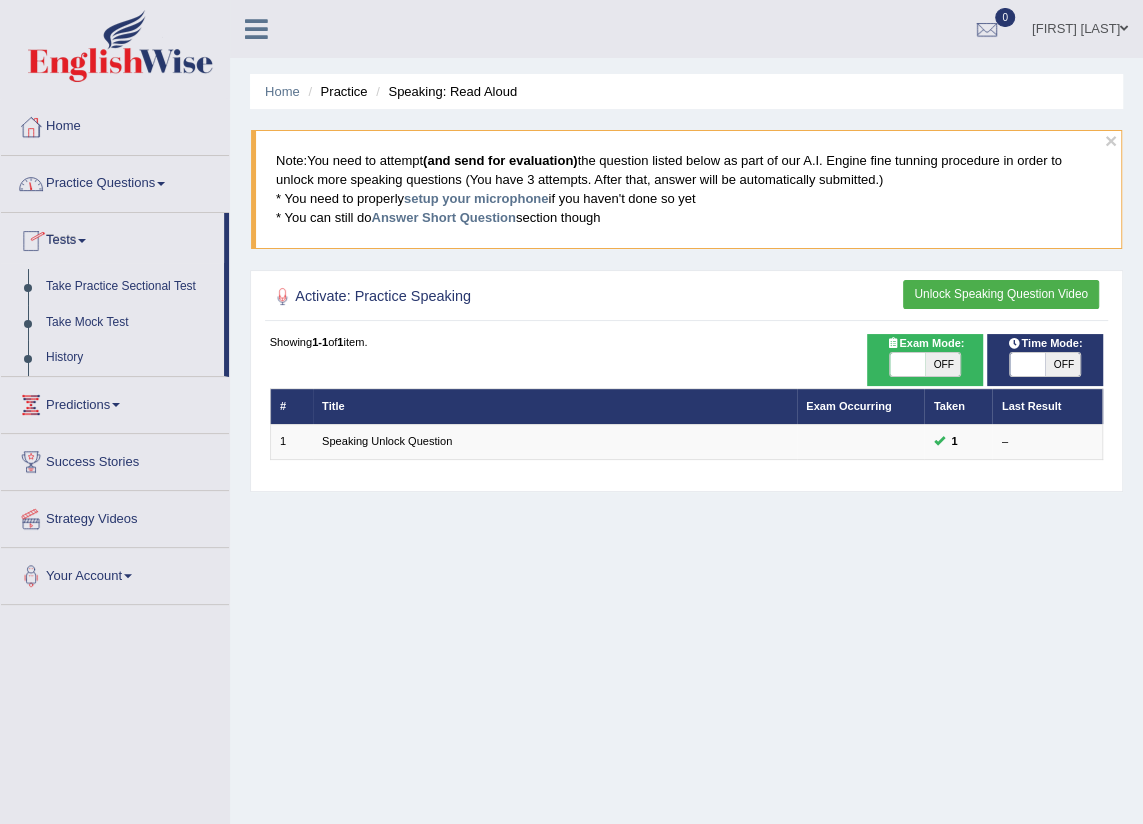 click on "Practice Questions" at bounding box center [115, 181] 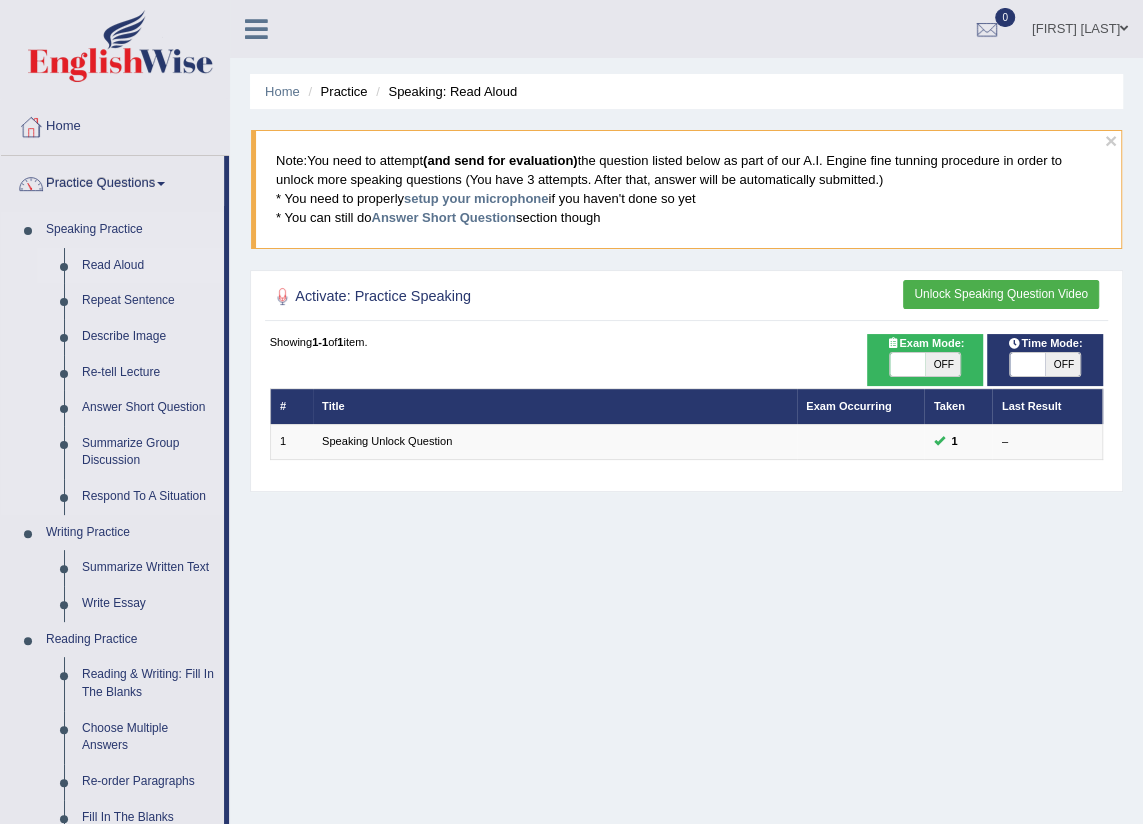 click on "Read Aloud" at bounding box center [148, 266] 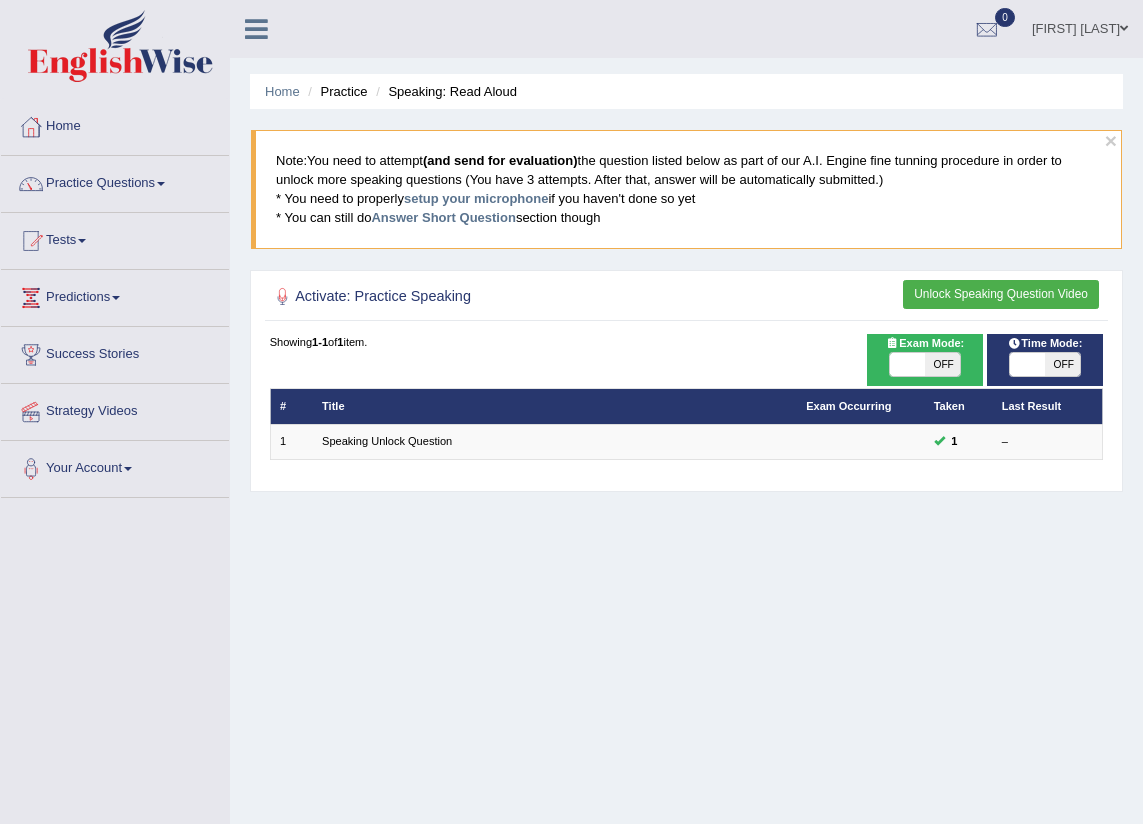 scroll, scrollTop: 0, scrollLeft: 0, axis: both 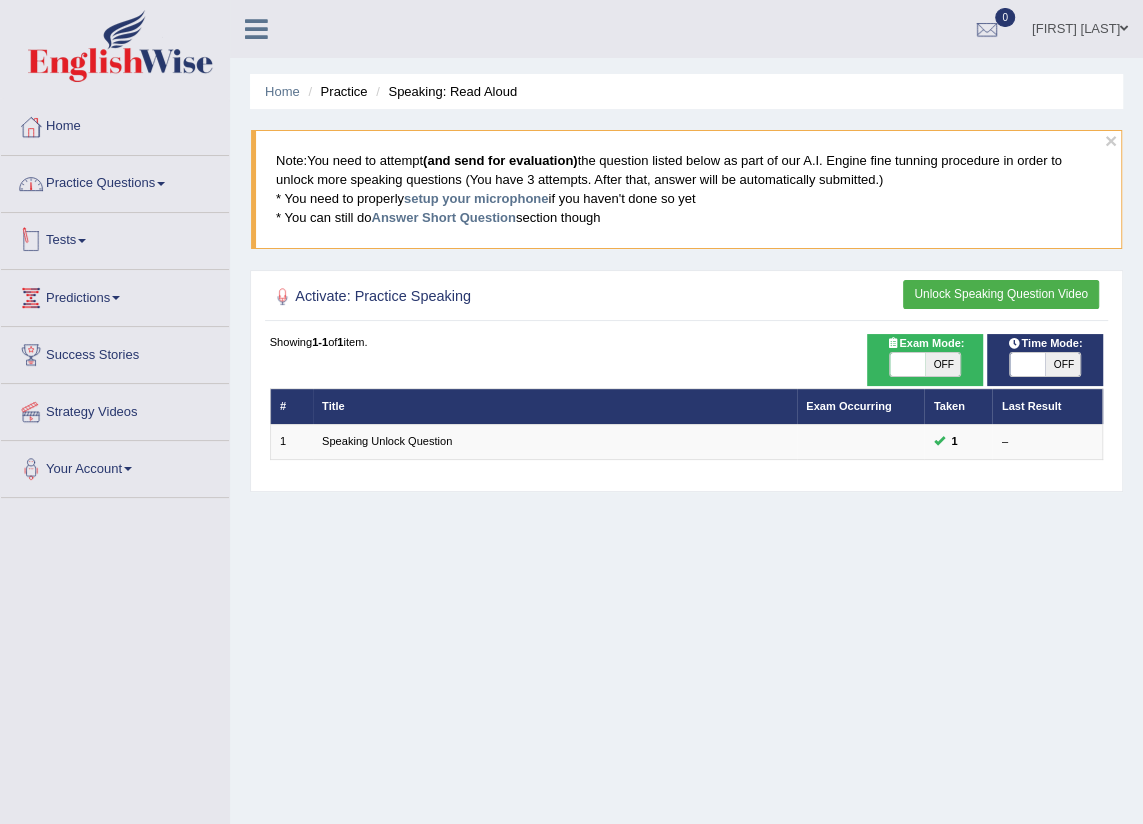 click on "Practice Questions" at bounding box center [115, 181] 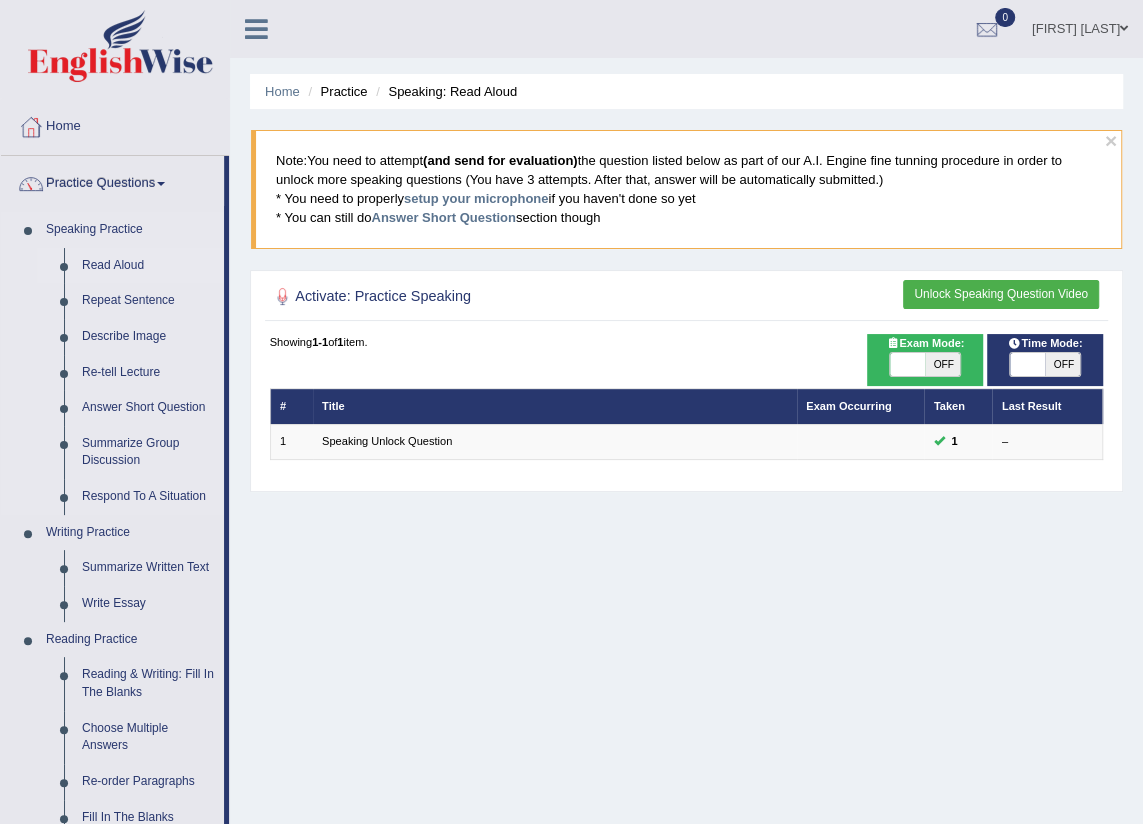 click on "Read Aloud" at bounding box center [148, 266] 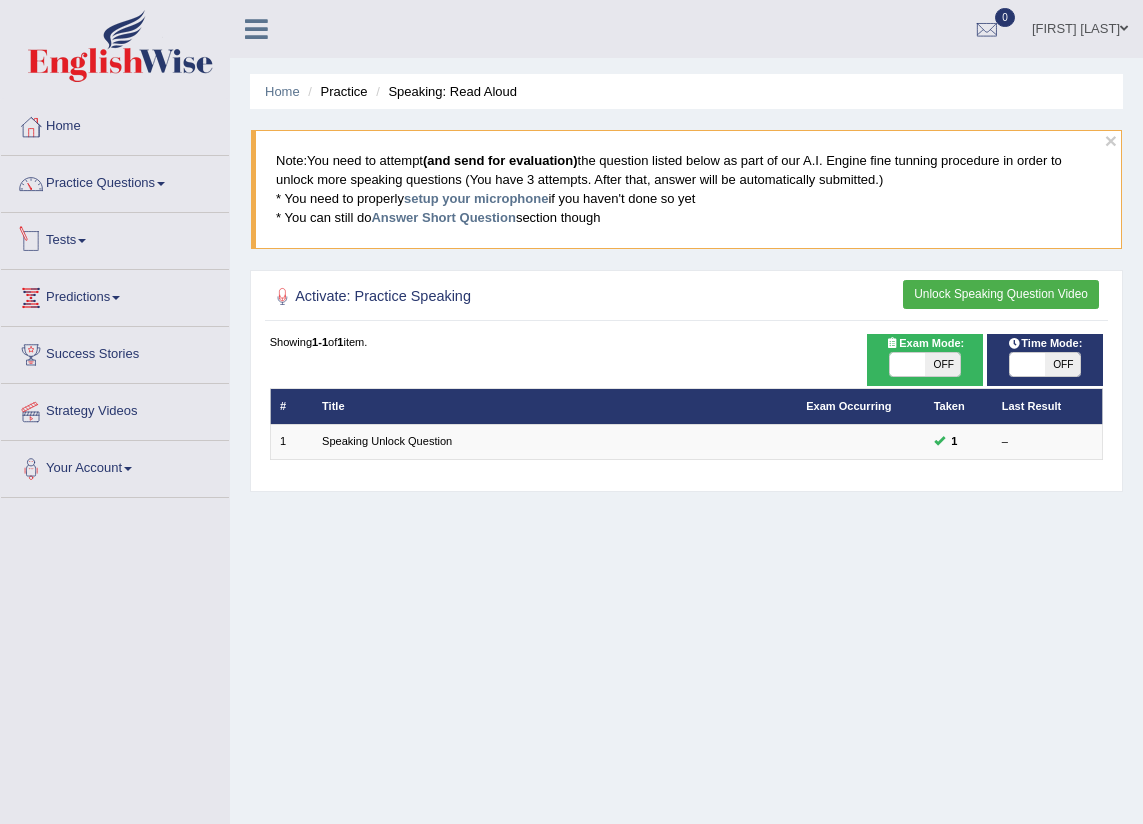 scroll, scrollTop: 0, scrollLeft: 0, axis: both 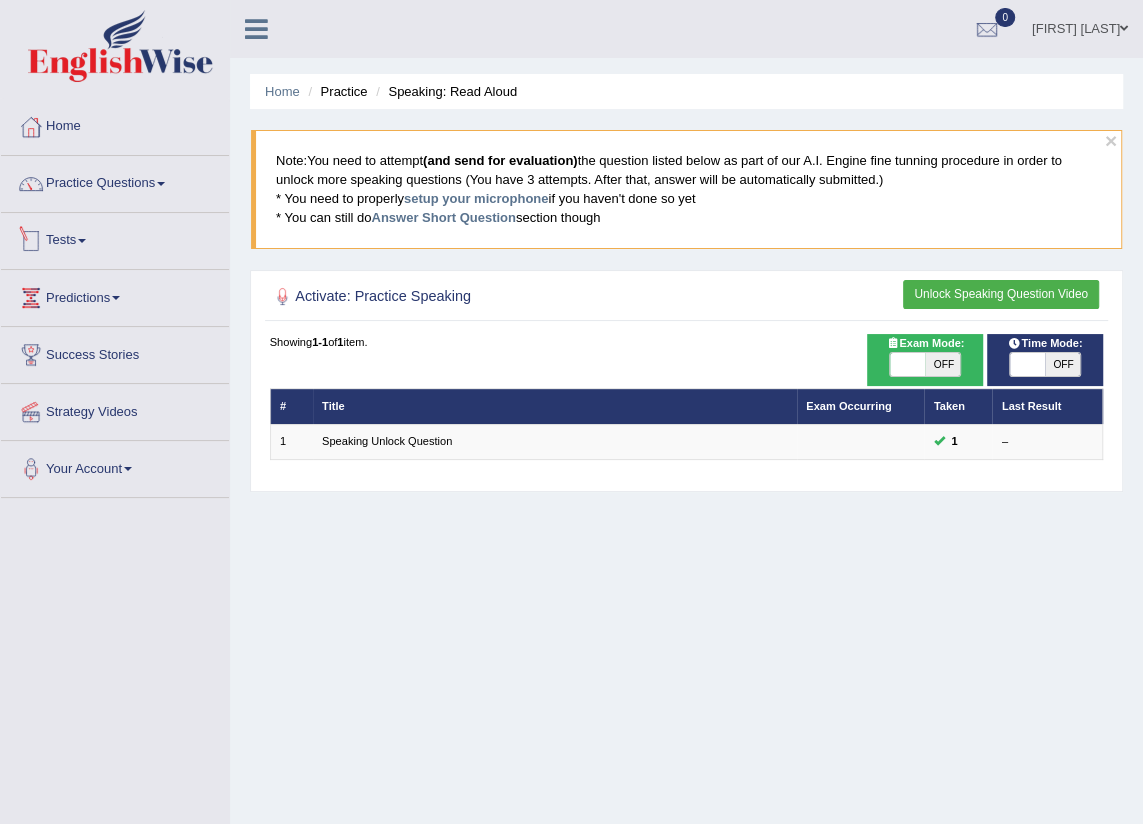 click on "Practice Questions" at bounding box center (115, 181) 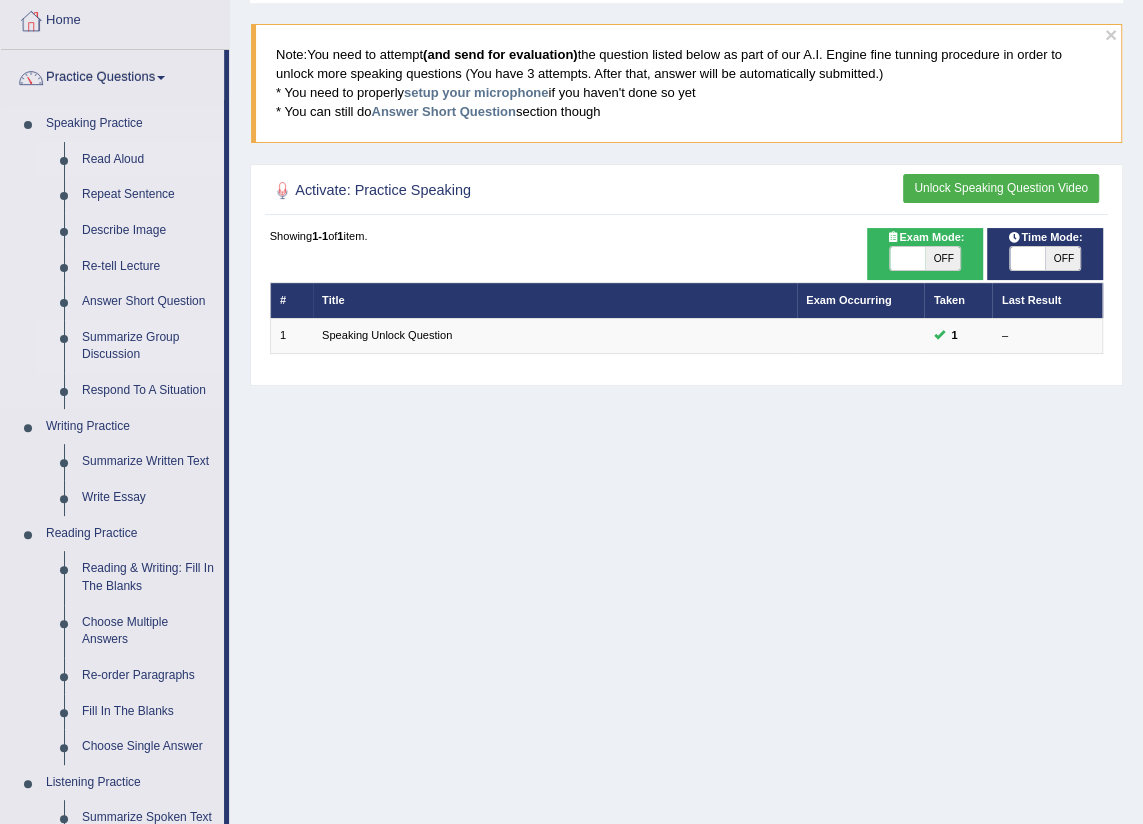 scroll, scrollTop: 105, scrollLeft: 0, axis: vertical 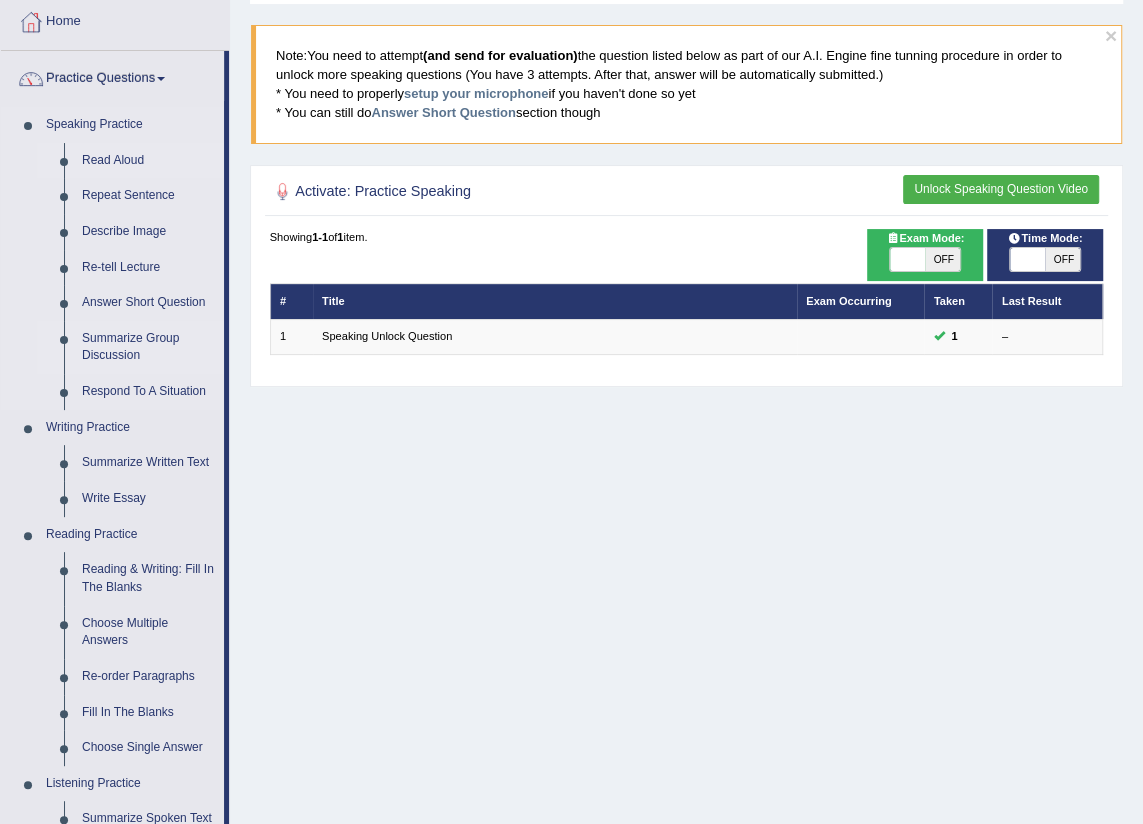 click on "Summarize Group Discussion" at bounding box center (148, 347) 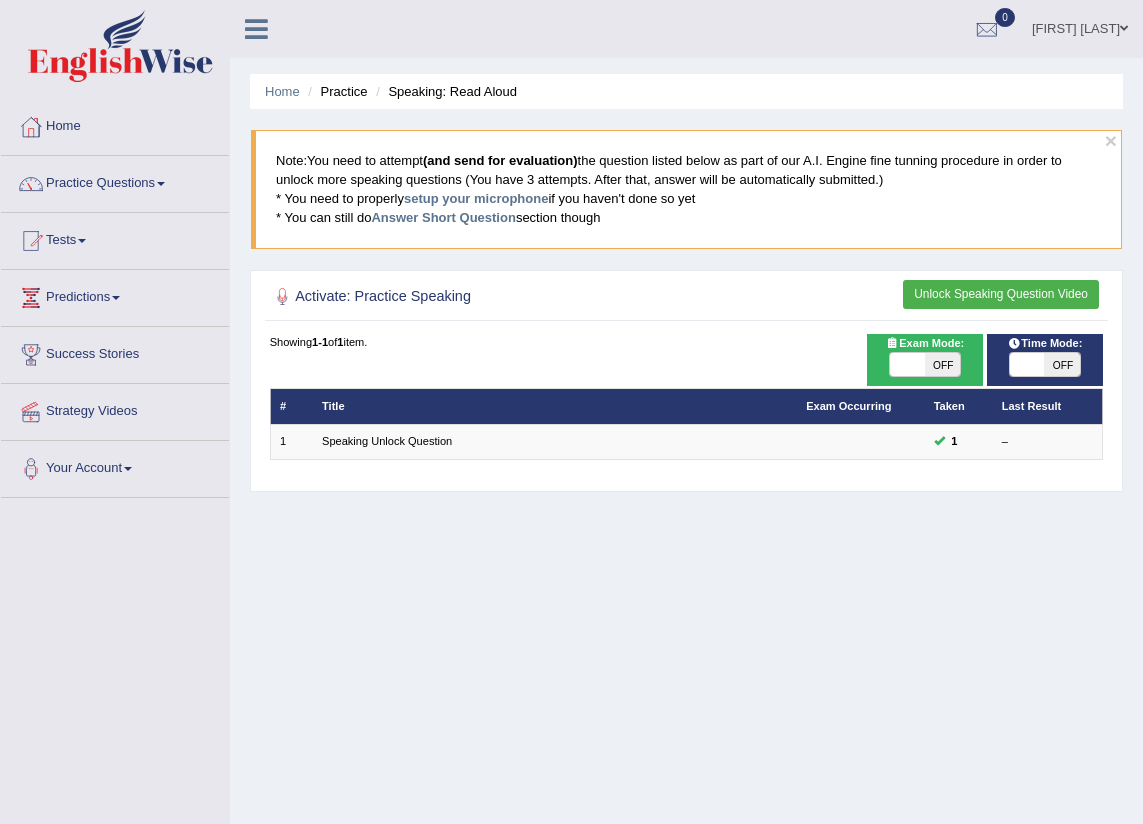scroll, scrollTop: 0, scrollLeft: 0, axis: both 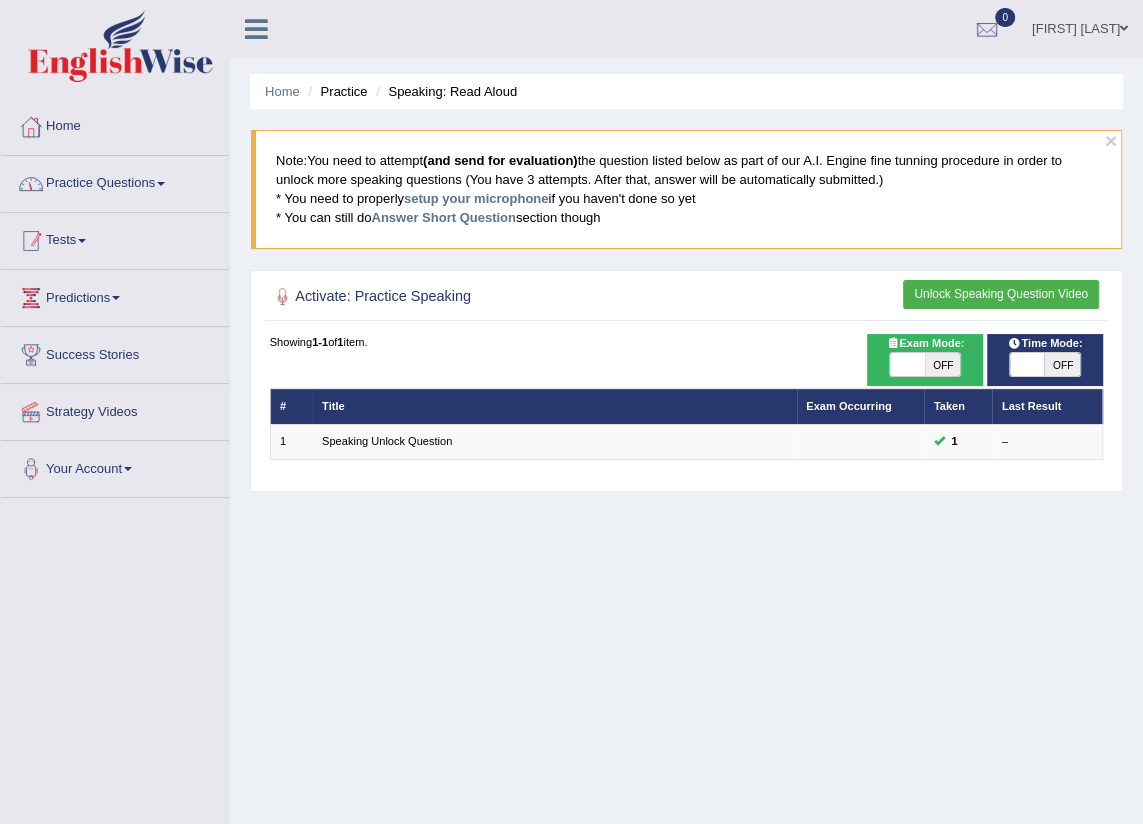 click on "Practice Questions" at bounding box center [115, 181] 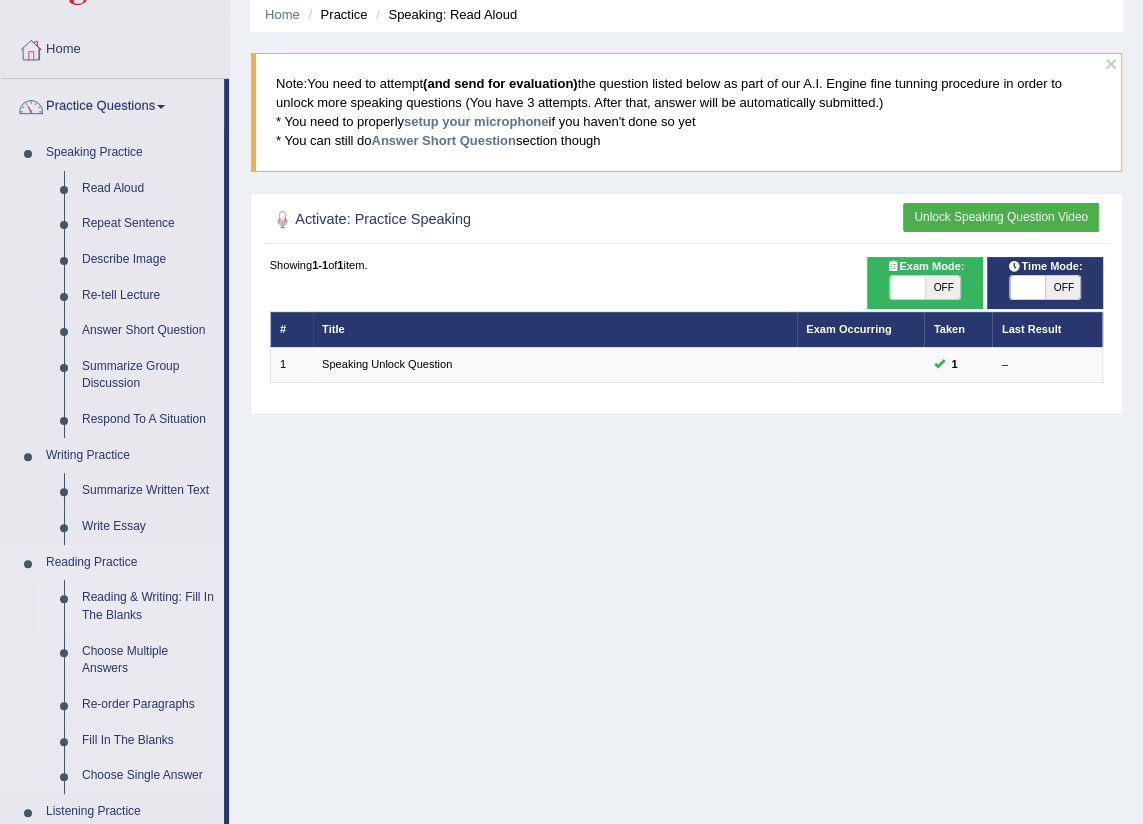 scroll, scrollTop: 181, scrollLeft: 0, axis: vertical 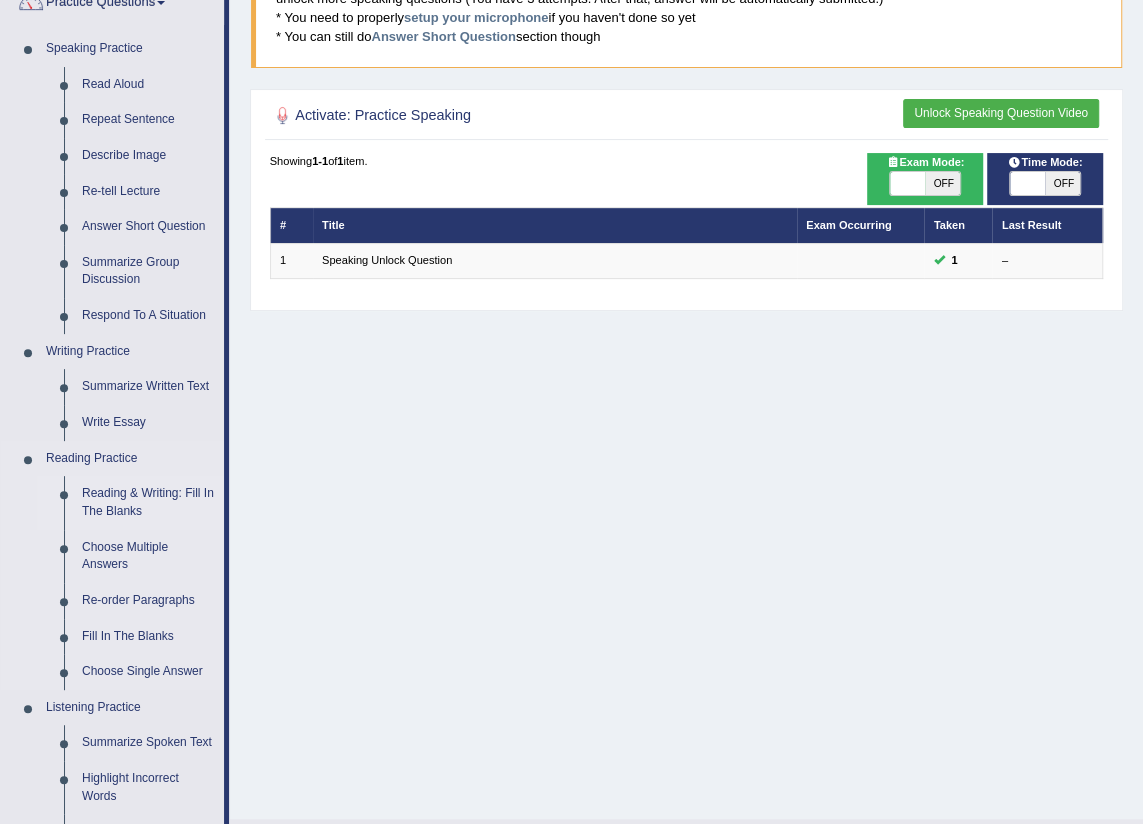 click on "Reading & Writing: Fill In The Blanks" at bounding box center (148, 502) 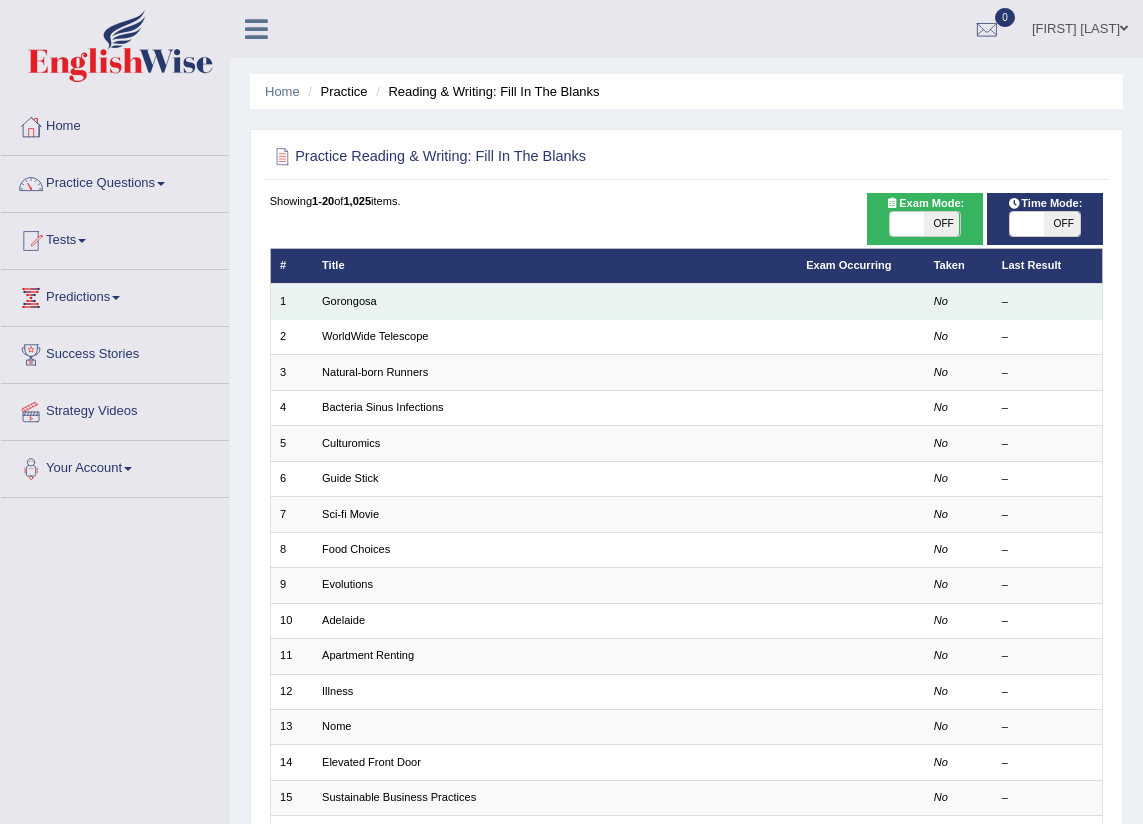 scroll, scrollTop: 0, scrollLeft: 0, axis: both 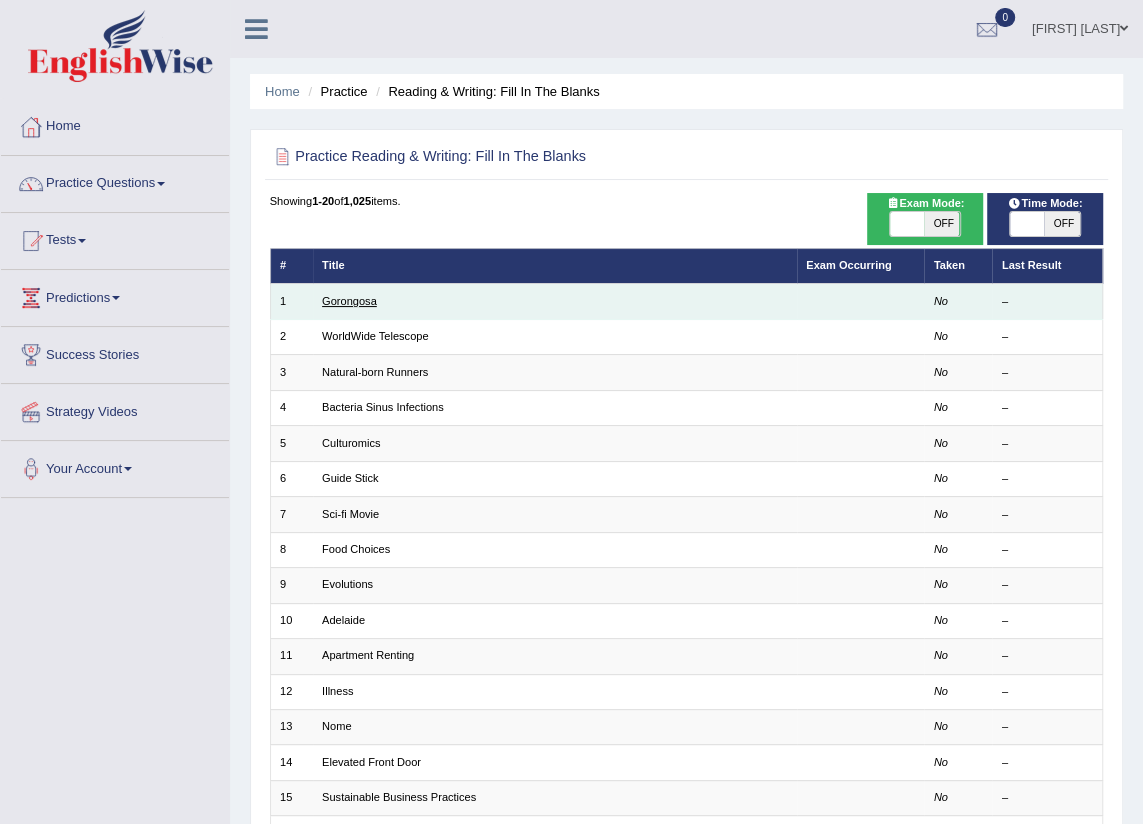 click on "Gorongosa" at bounding box center (349, 301) 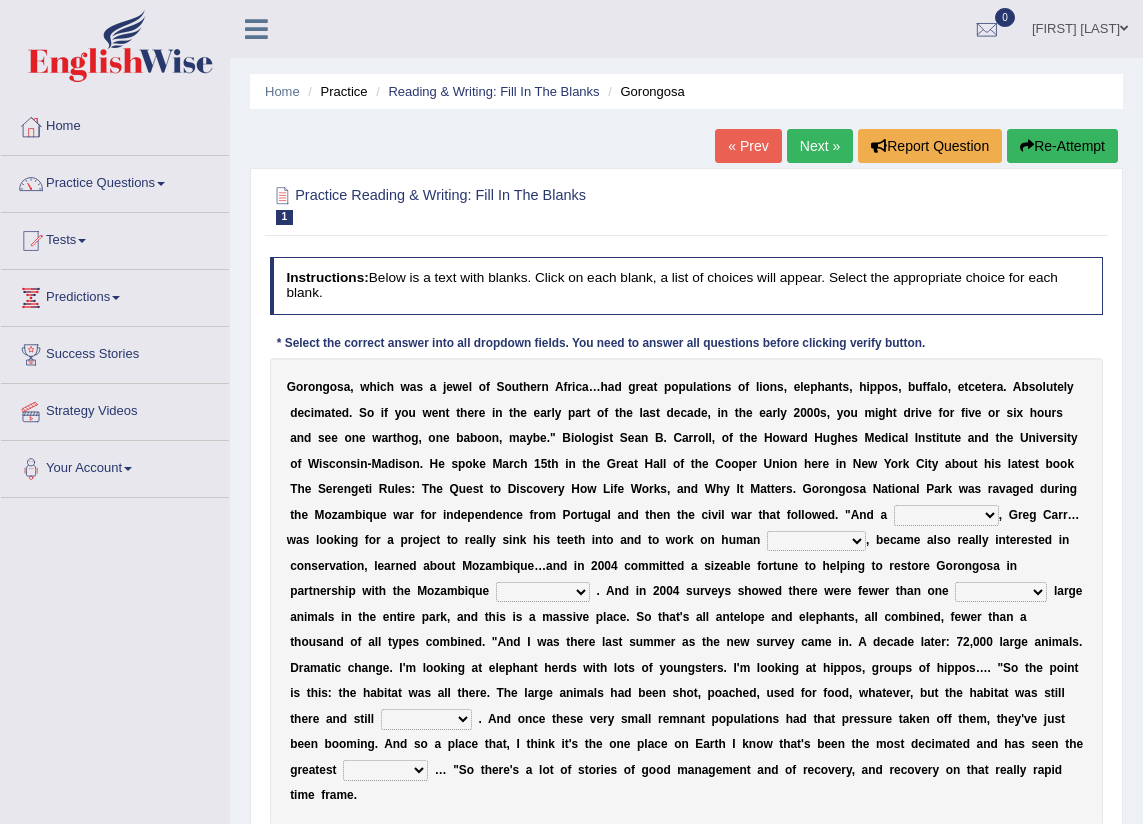 scroll, scrollTop: 0, scrollLeft: 0, axis: both 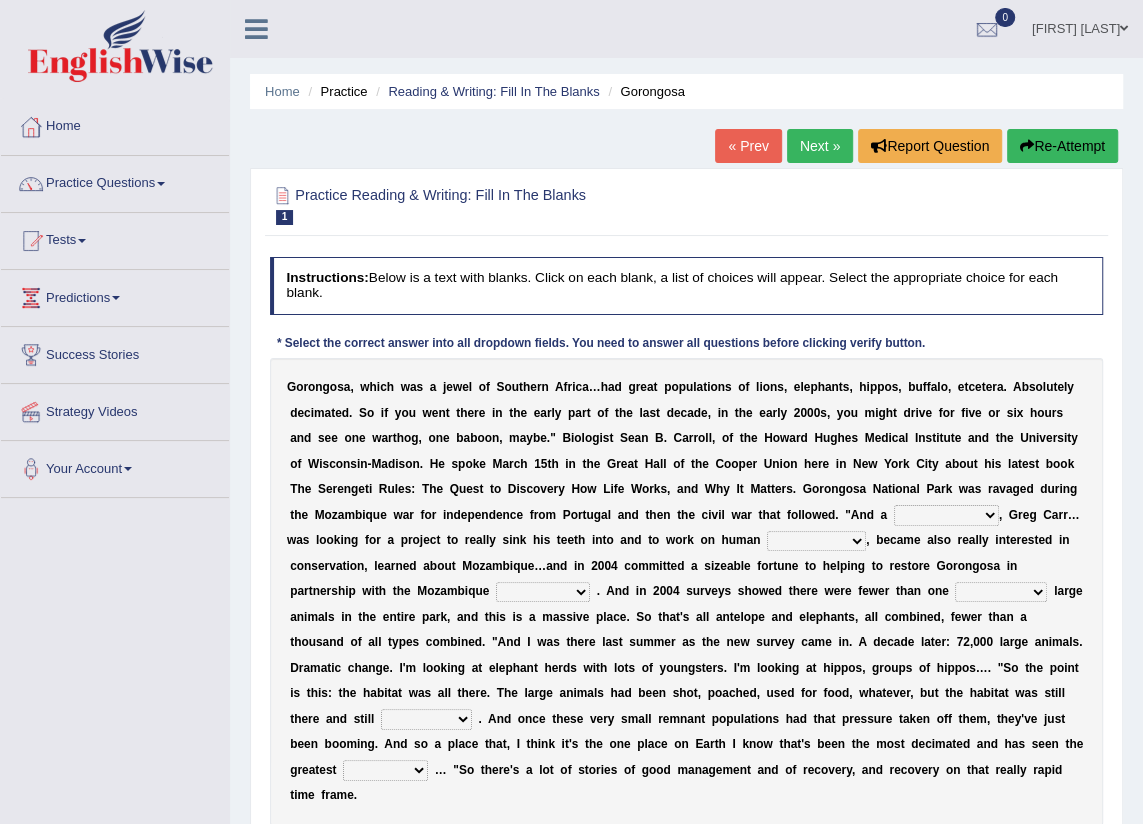 drag, startPoint x: 736, startPoint y: 505, endPoint x: 750, endPoint y: 523, distance: 22.803509 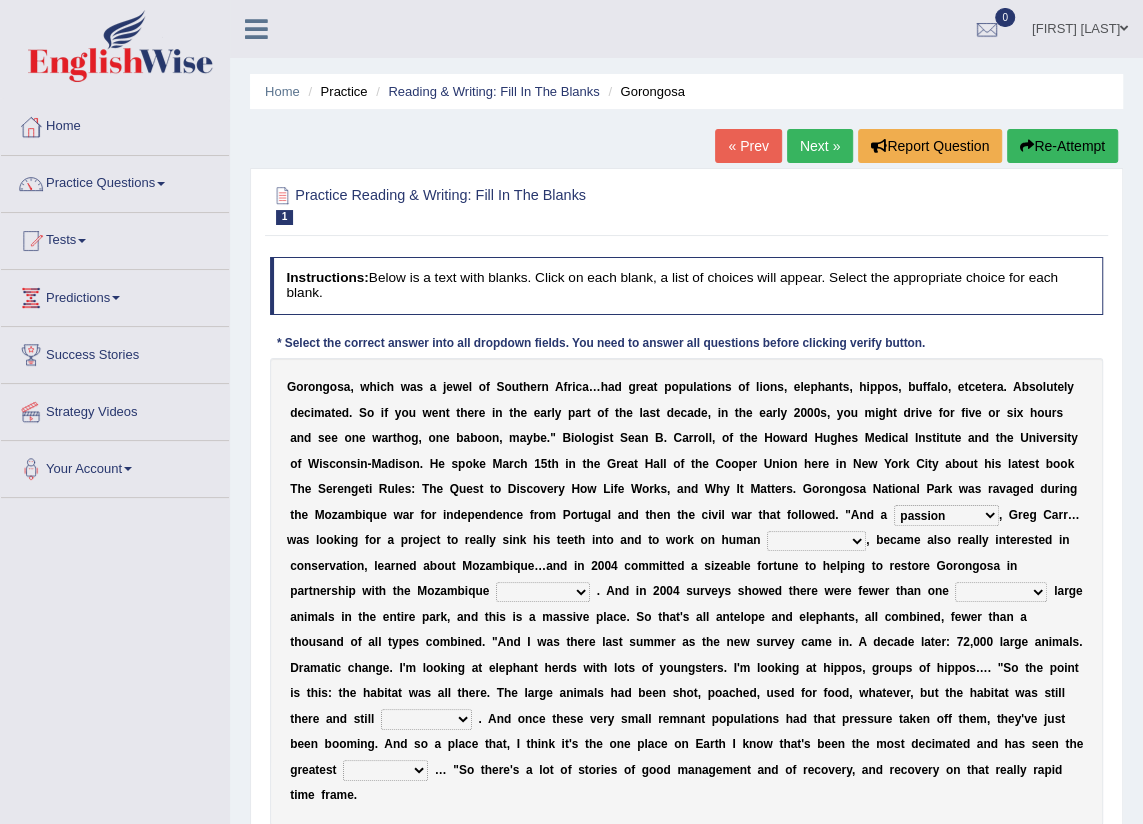 click on "passion solstice ballast philanthropist" at bounding box center [946, 515] 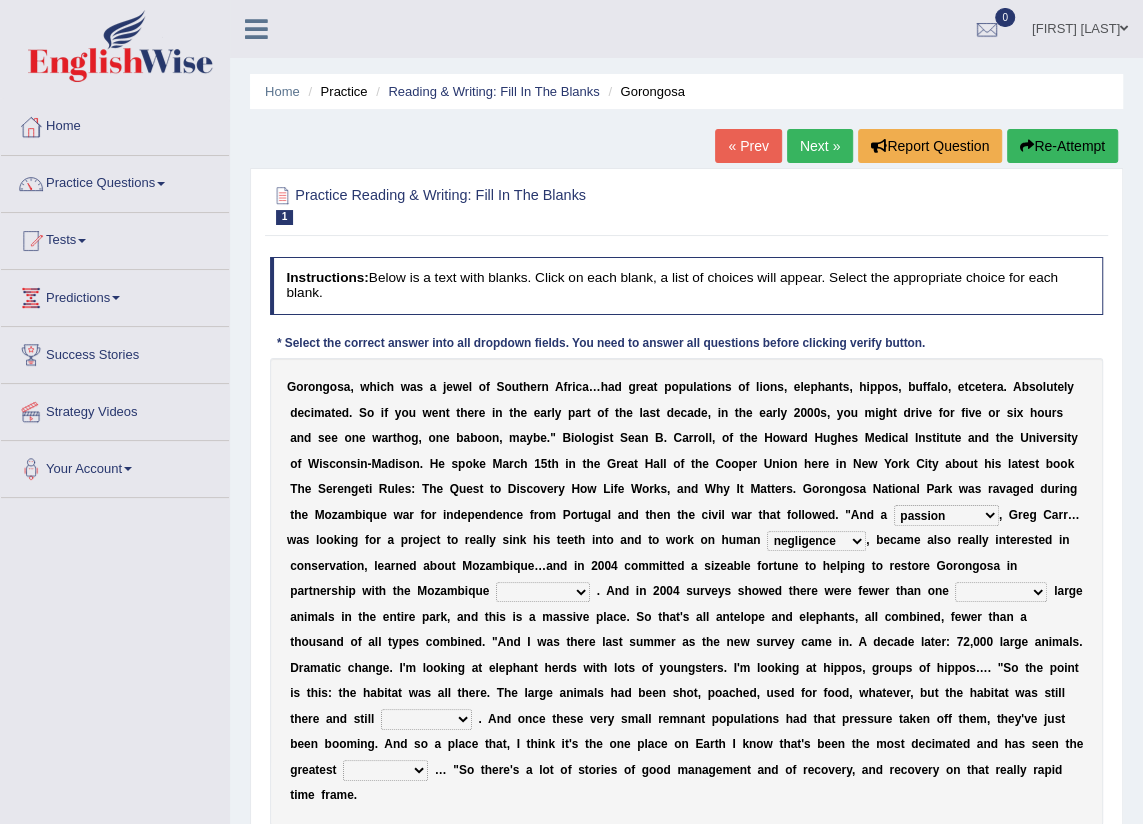 drag, startPoint x: 940, startPoint y: 569, endPoint x: 947, endPoint y: 580, distance: 13.038404 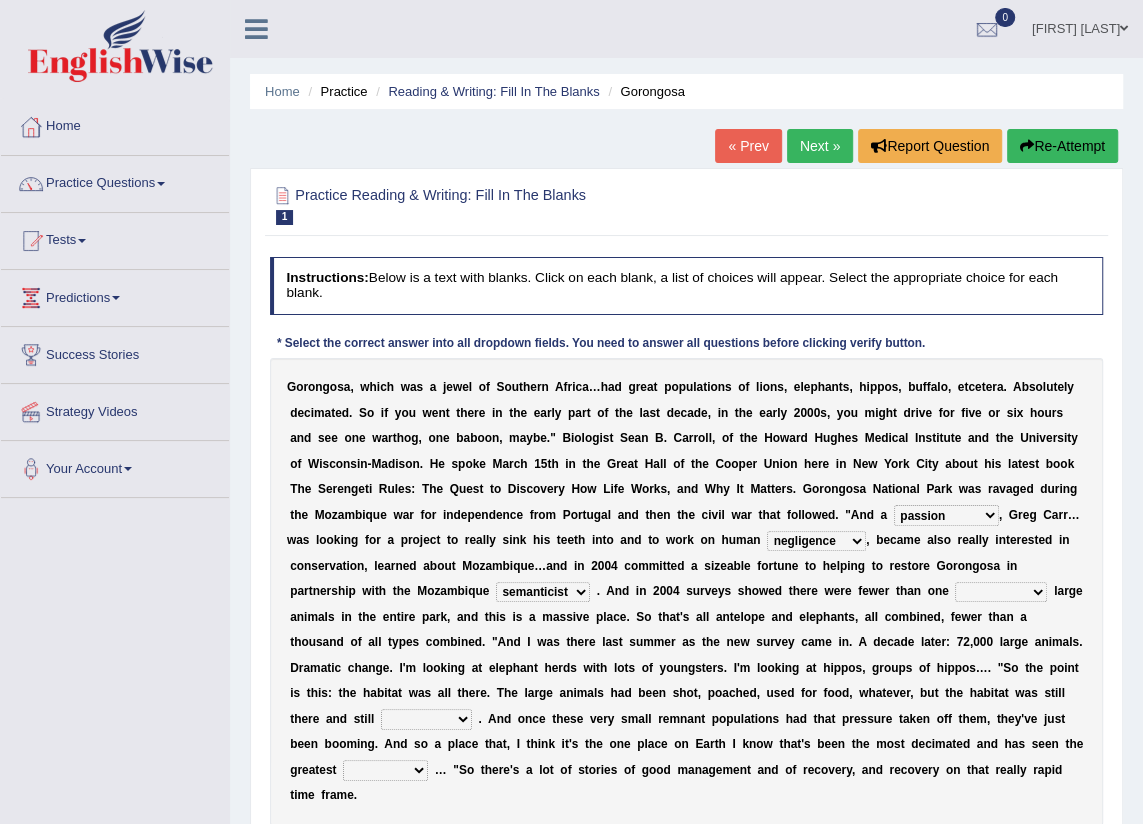 click on "parliament semanticist government journalist" at bounding box center [543, 592] 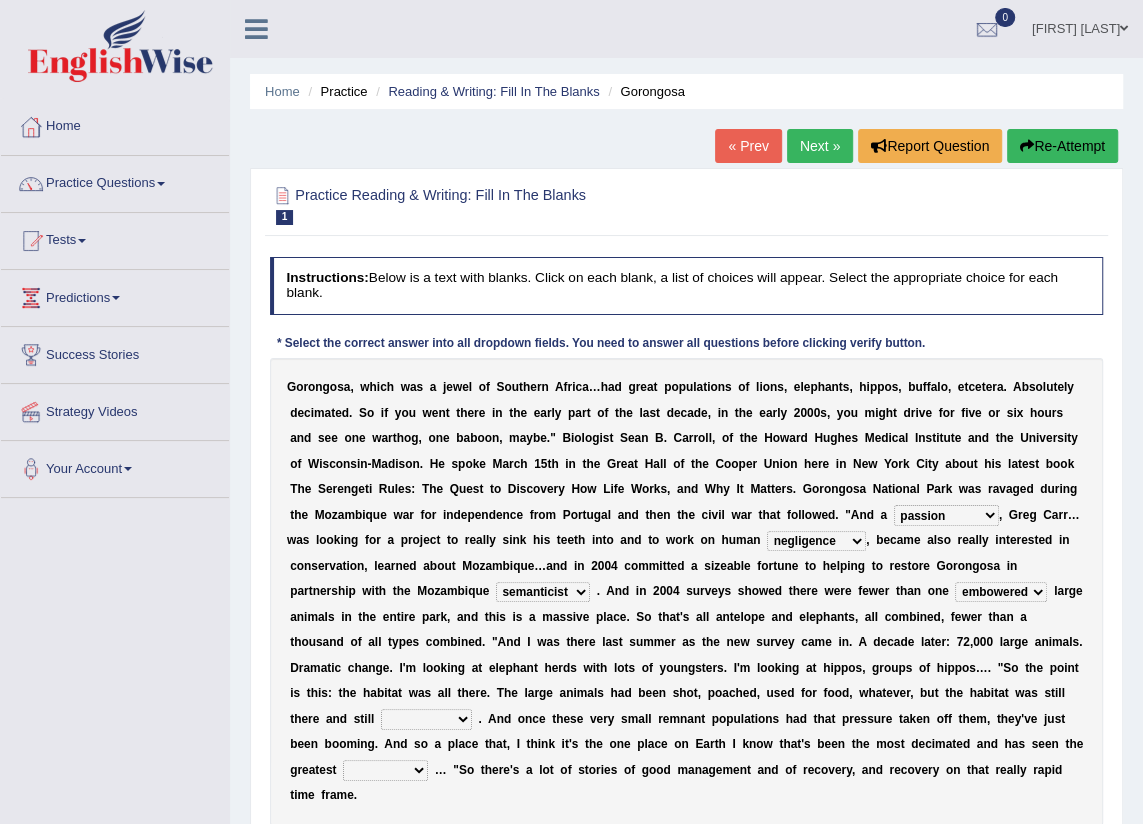 drag, startPoint x: 619, startPoint y: 692, endPoint x: 622, endPoint y: 704, distance: 12.369317 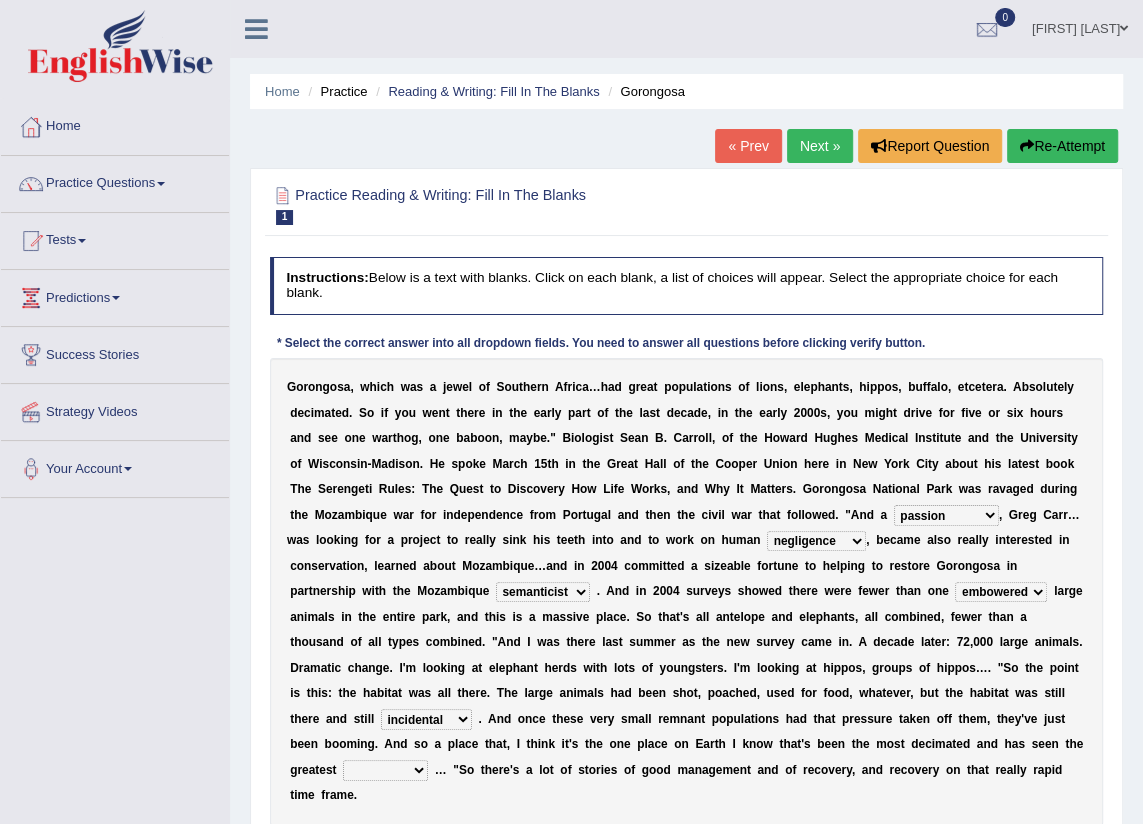 click on "recovery efficacy golly stumpy" at bounding box center (385, 770) 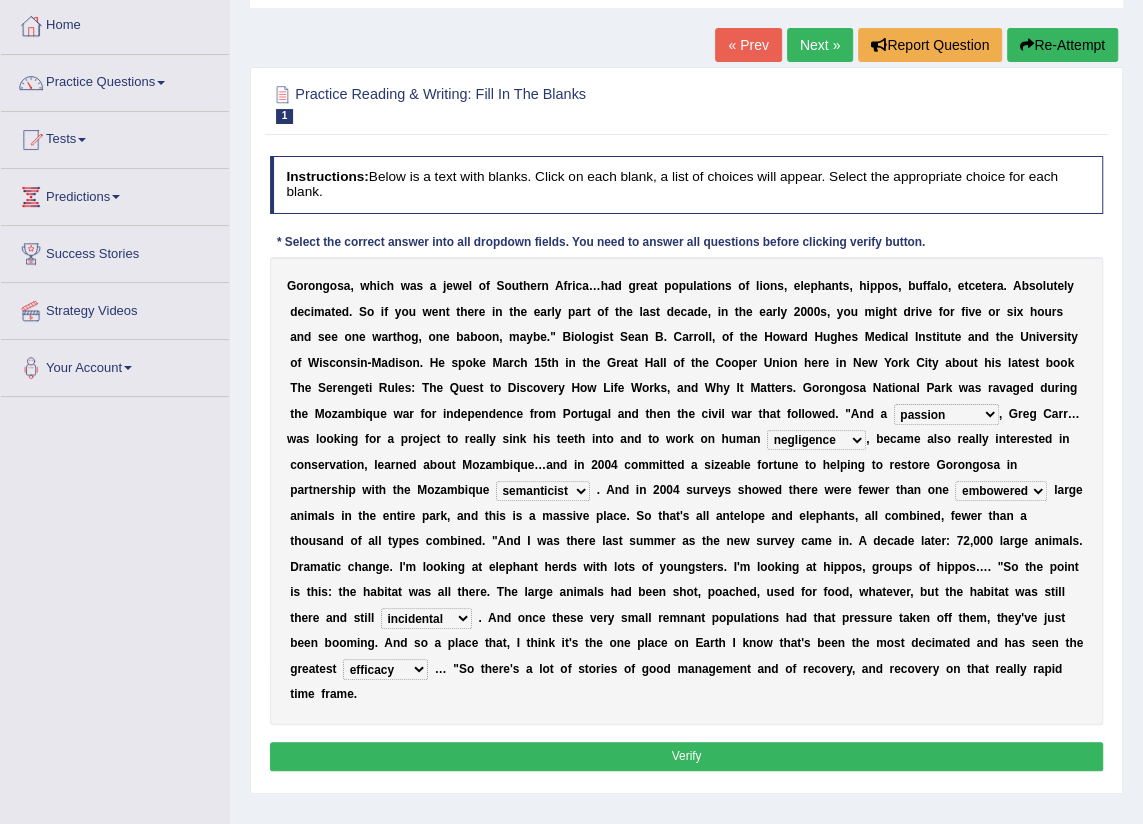 scroll, scrollTop: 226, scrollLeft: 0, axis: vertical 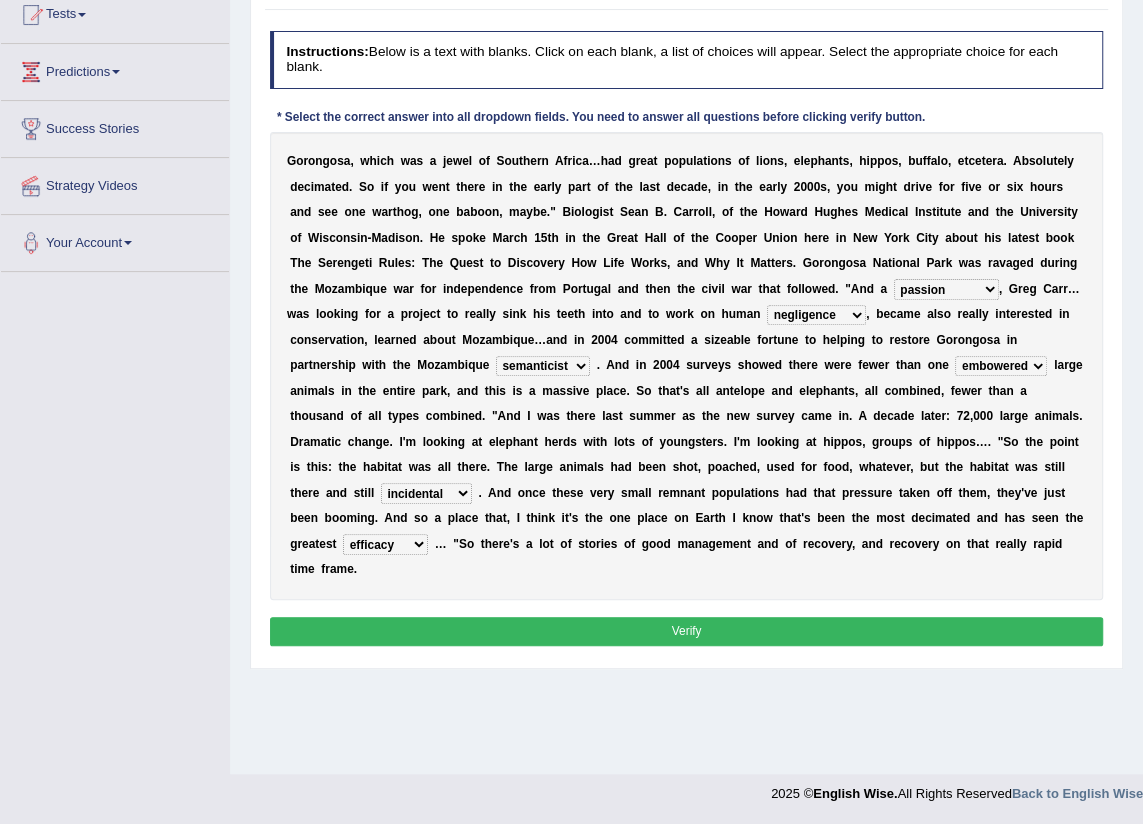 click on "Verify" at bounding box center (687, 631) 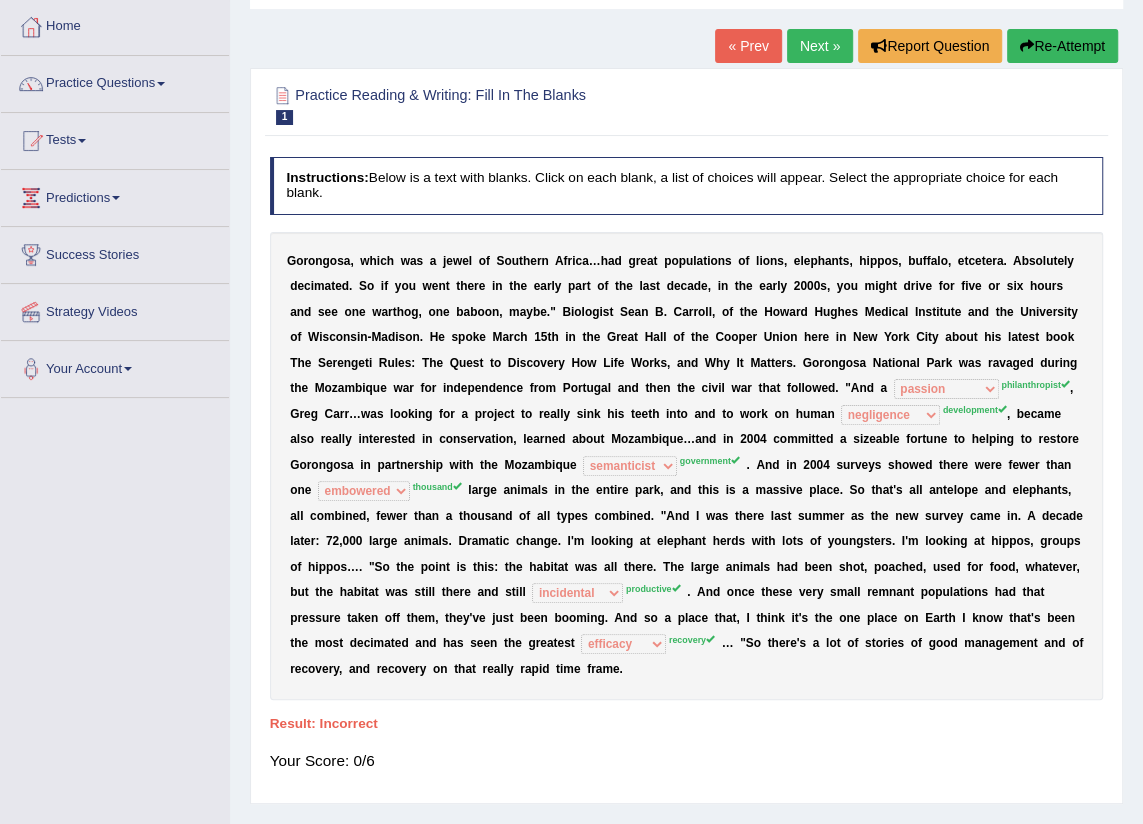 scroll, scrollTop: 0, scrollLeft: 0, axis: both 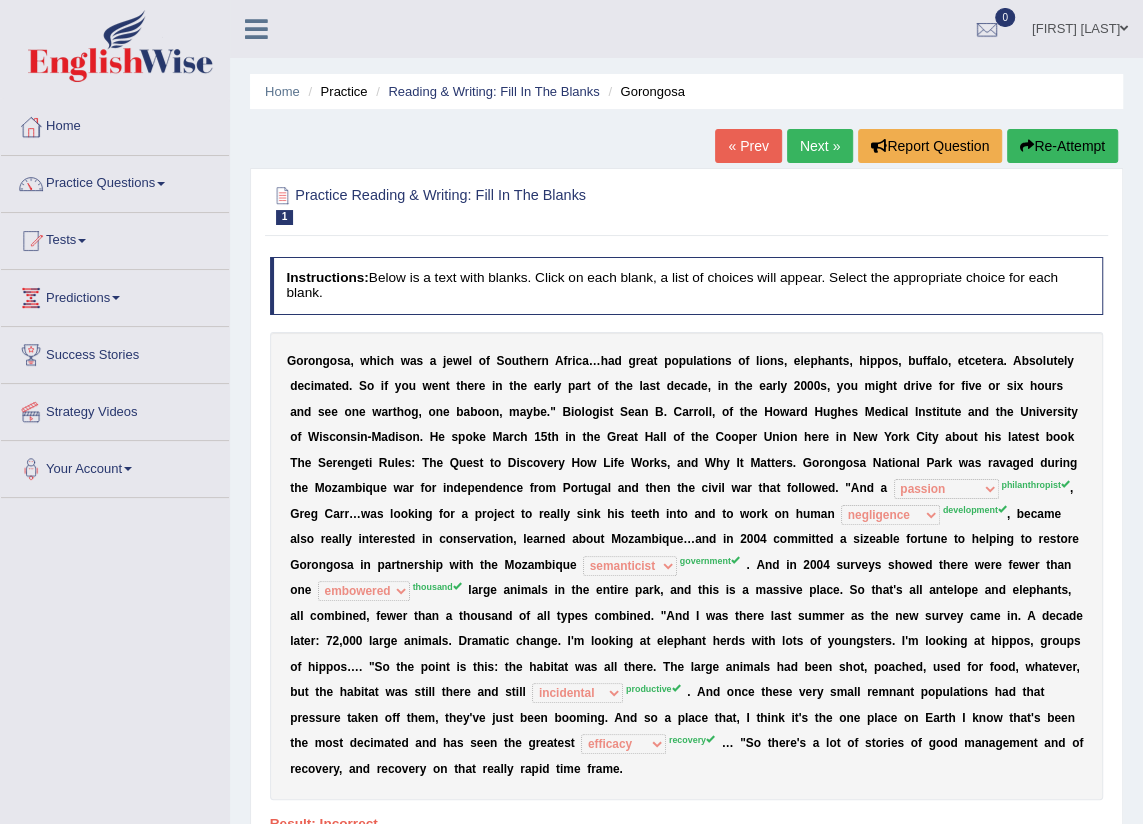 click on "Re-Attempt" at bounding box center (1062, 146) 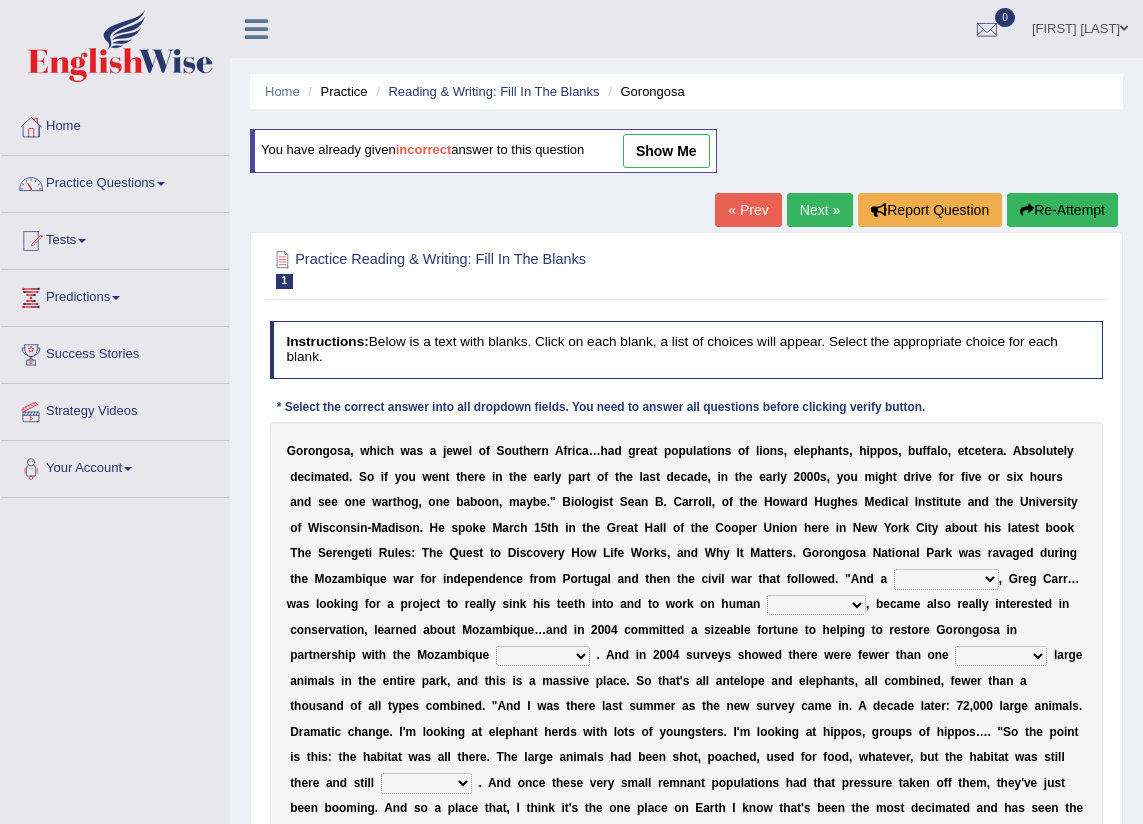 scroll, scrollTop: 0, scrollLeft: 0, axis: both 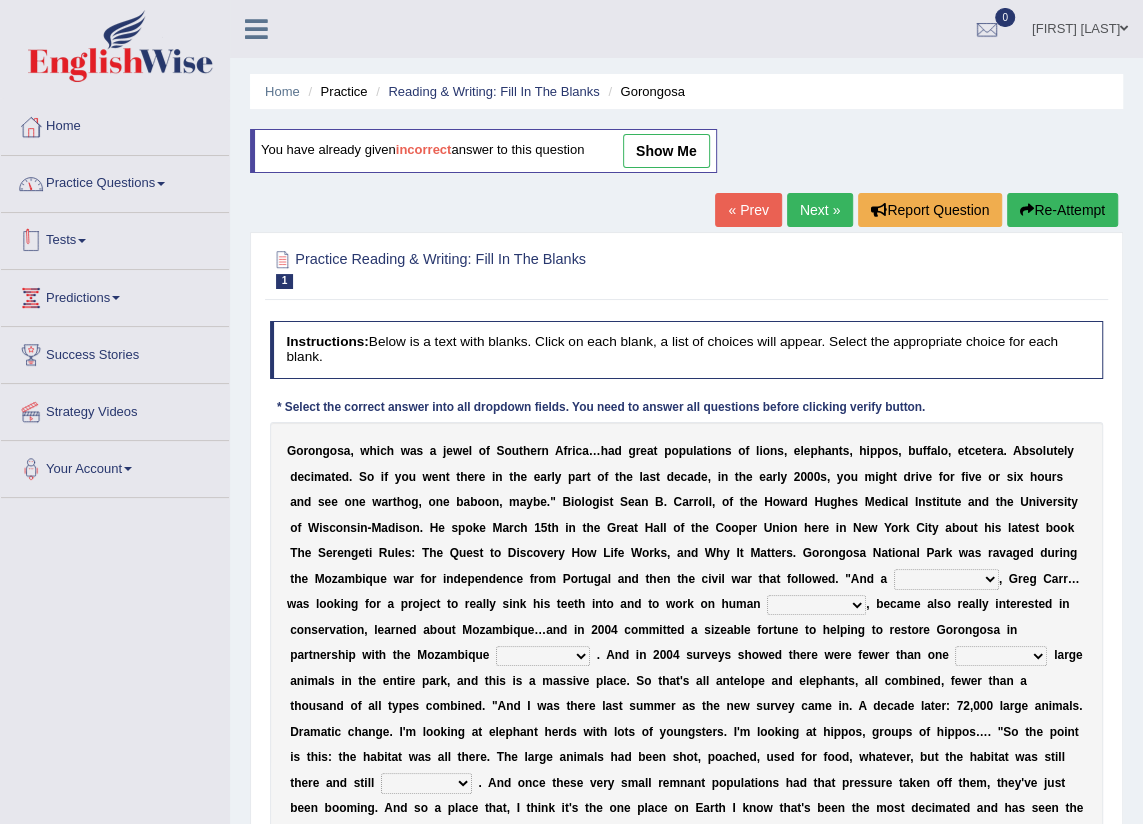 click on "Practice Questions" at bounding box center [115, 181] 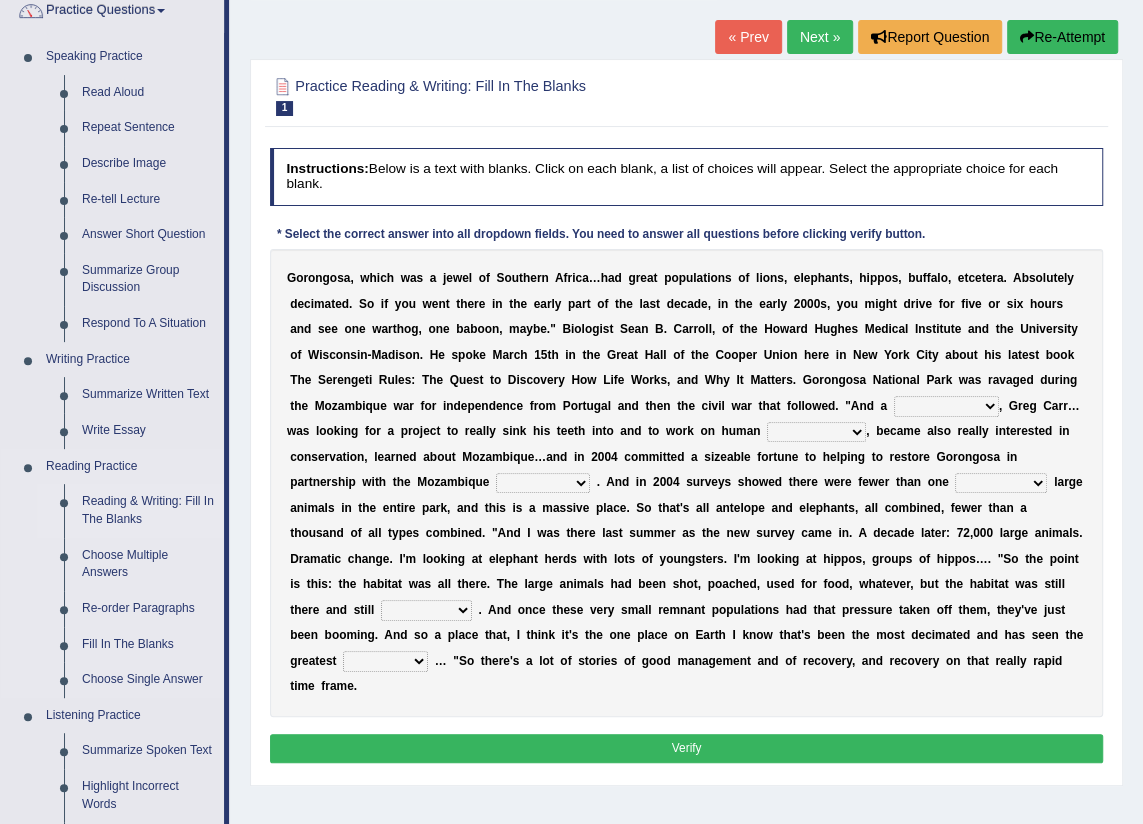 scroll, scrollTop: 181, scrollLeft: 0, axis: vertical 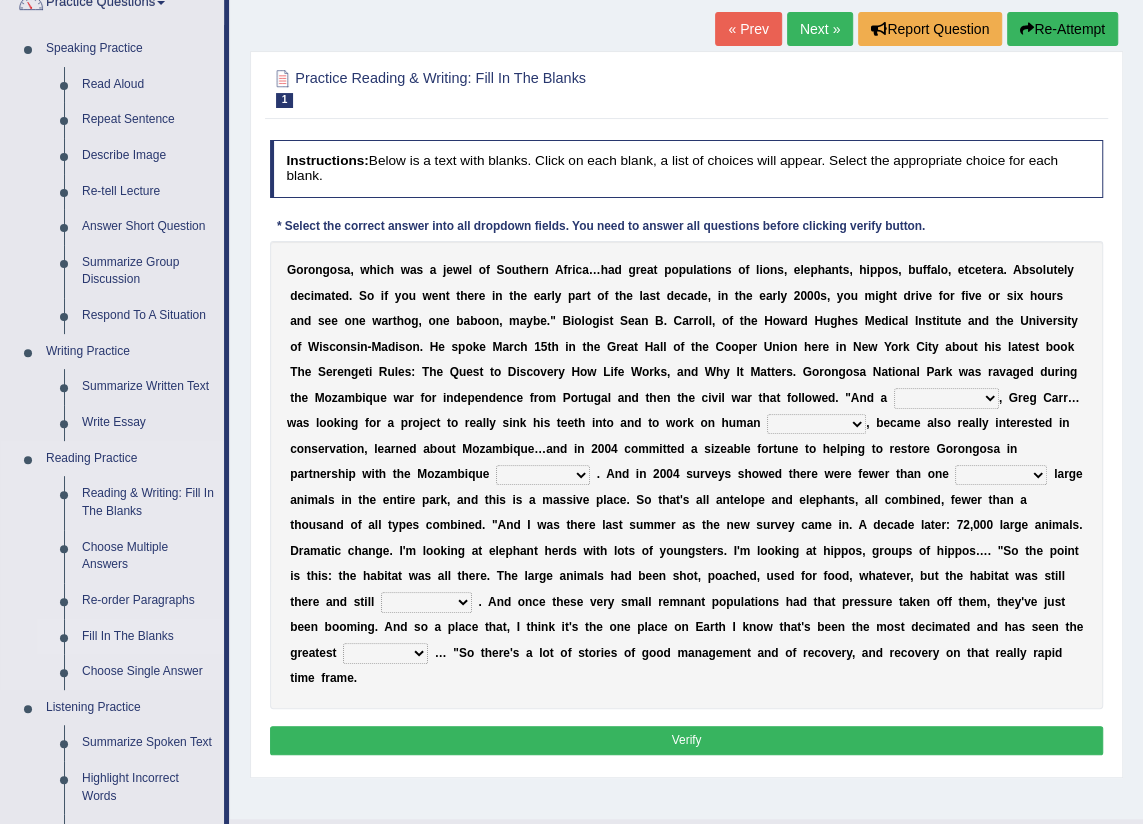 click on "Fill In The Blanks" at bounding box center [148, 637] 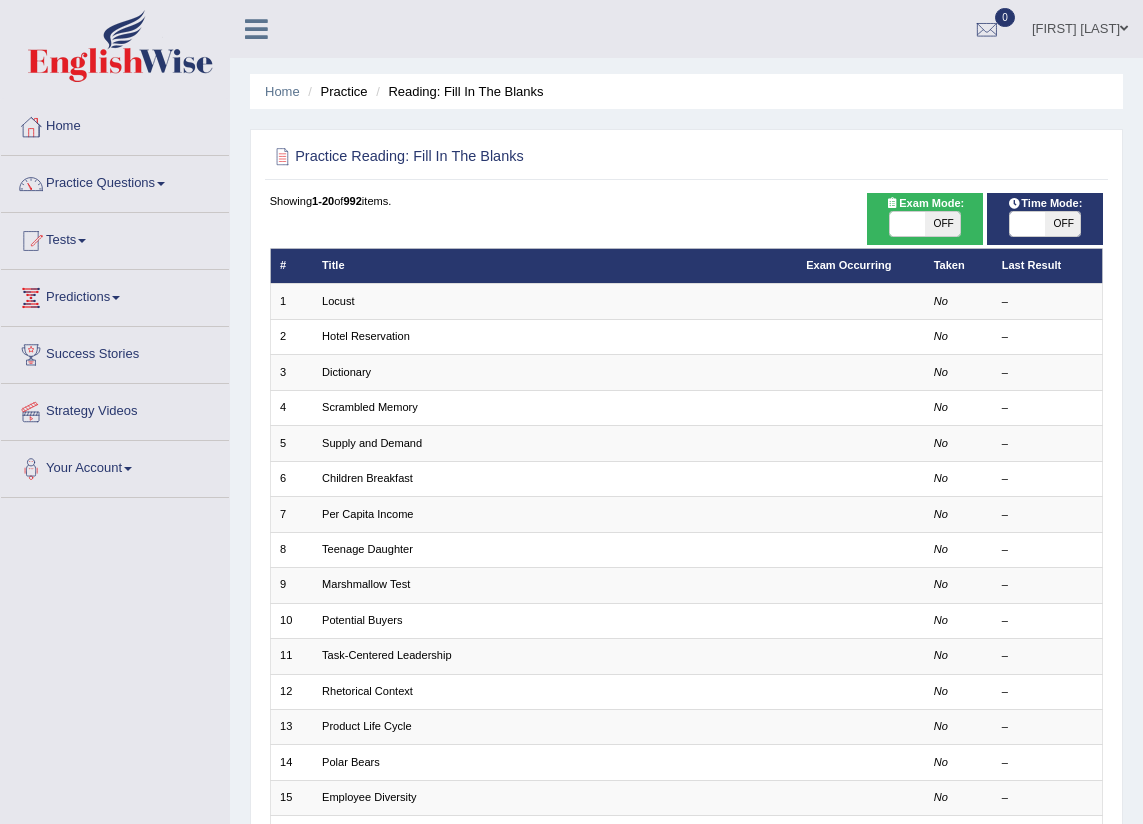scroll, scrollTop: 0, scrollLeft: 0, axis: both 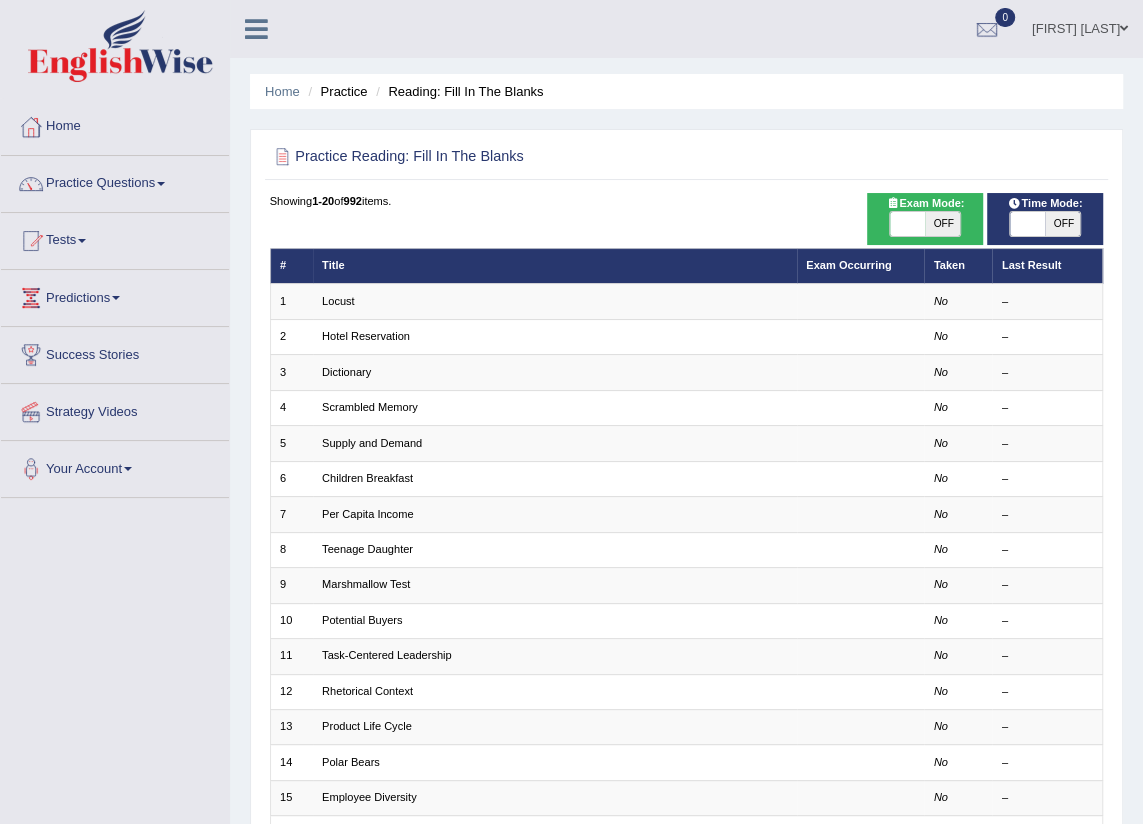 click on "Locust" at bounding box center (338, 301) 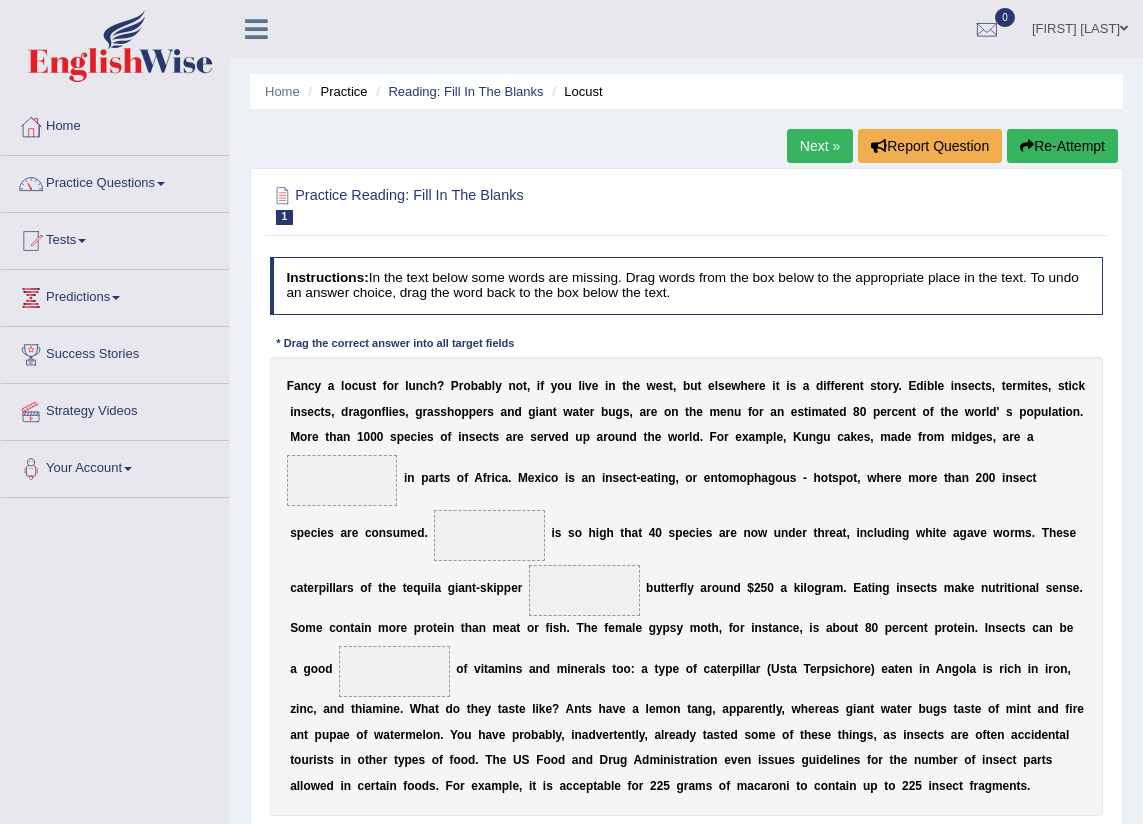 scroll, scrollTop: 0, scrollLeft: 0, axis: both 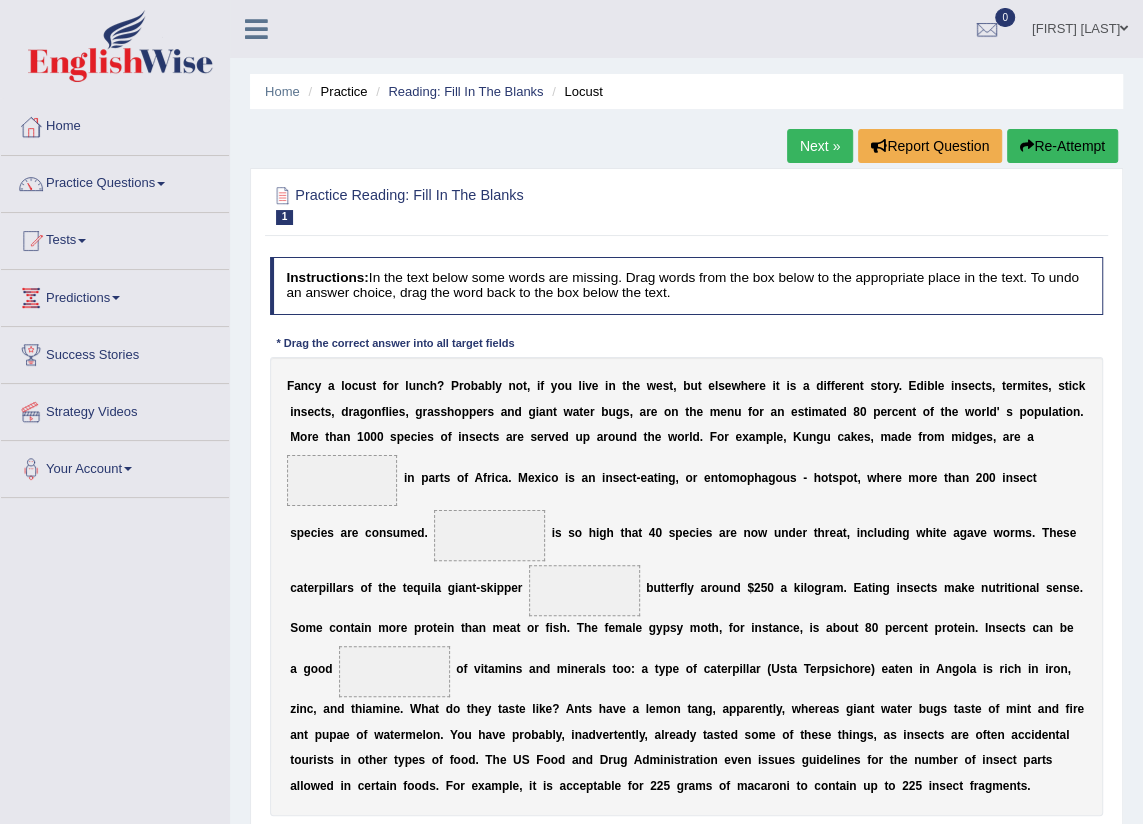 click on "Practice Questions" at bounding box center [115, 181] 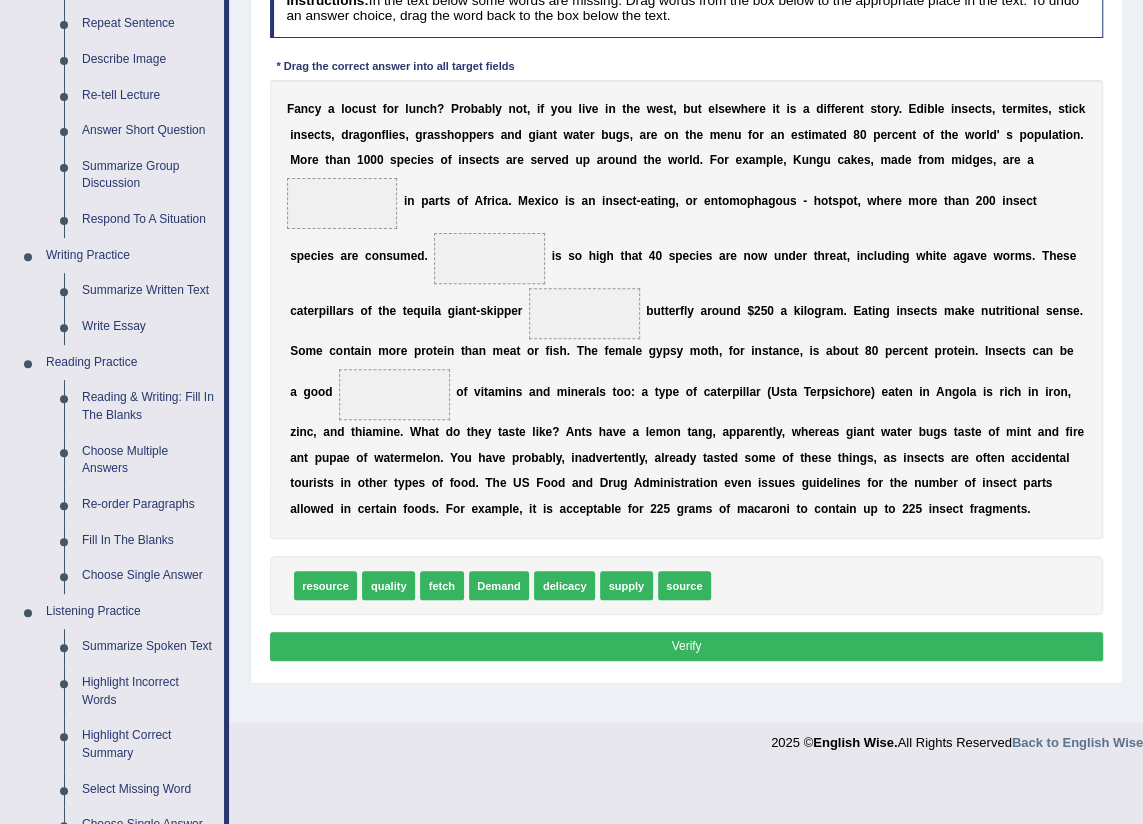 scroll, scrollTop: 90, scrollLeft: 0, axis: vertical 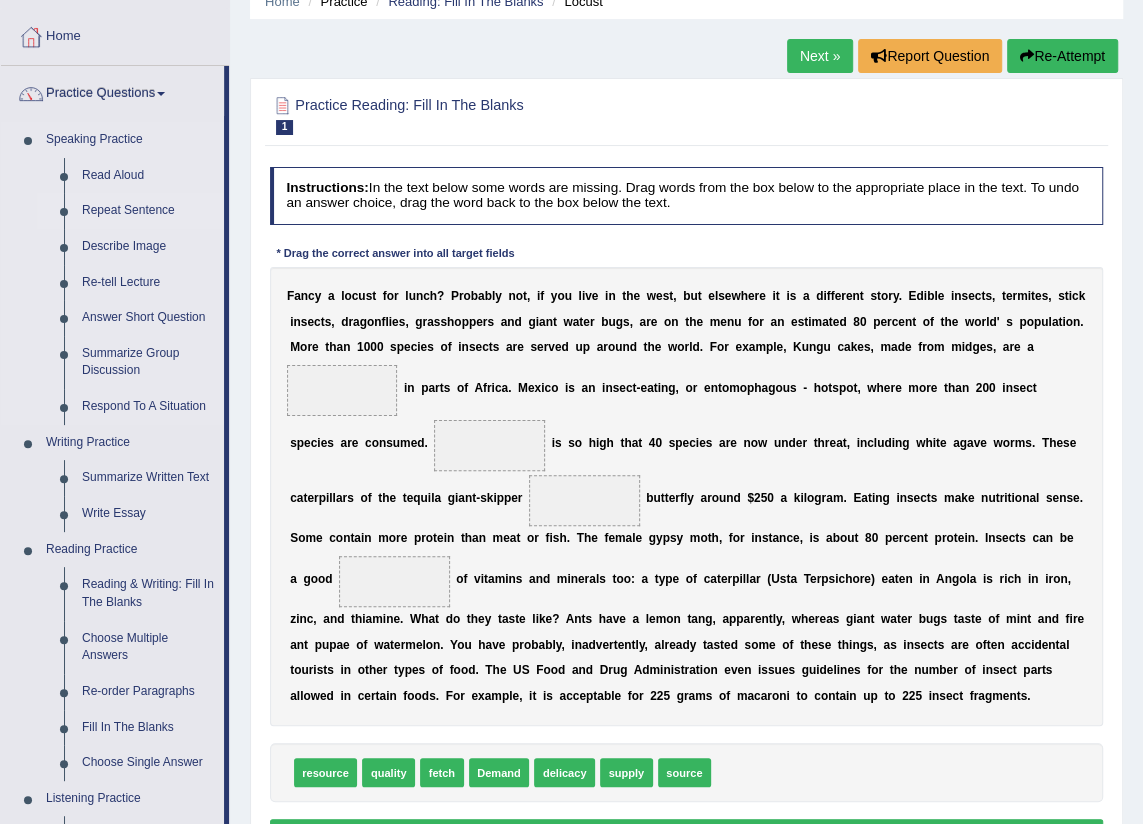 click on "Repeat Sentence" at bounding box center (148, 211) 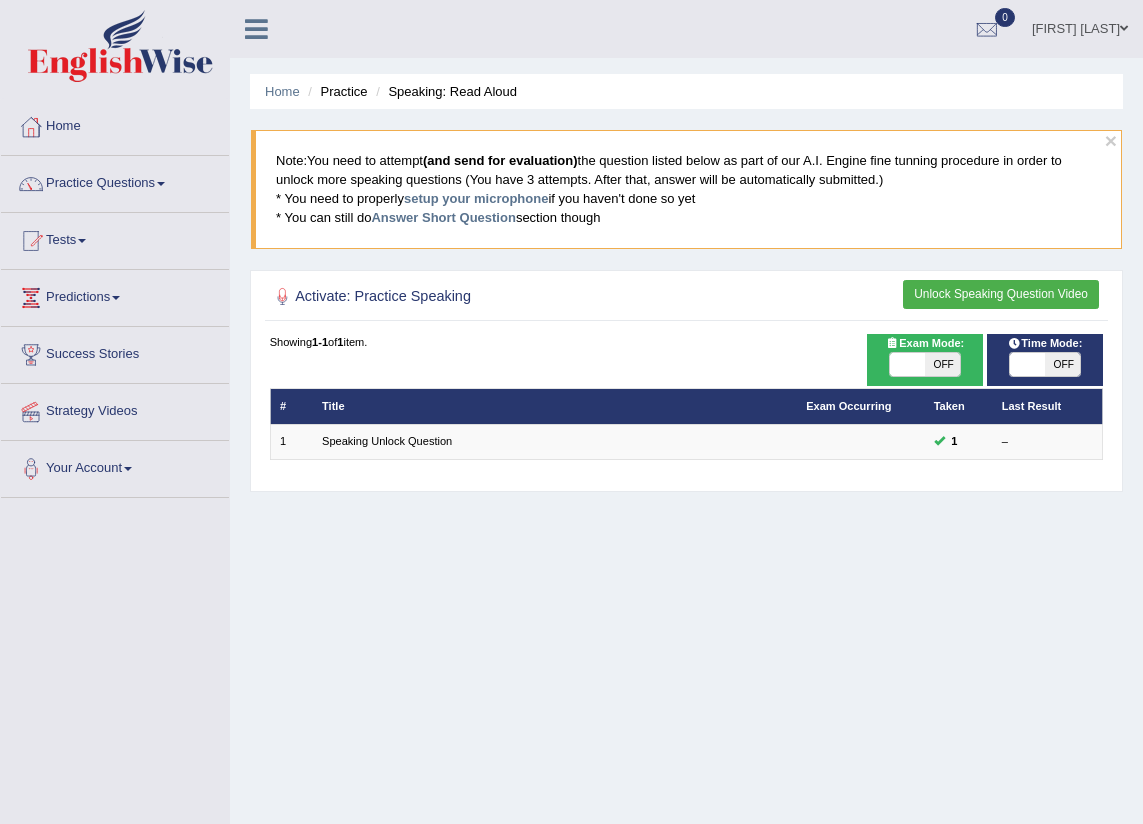 scroll, scrollTop: 0, scrollLeft: 0, axis: both 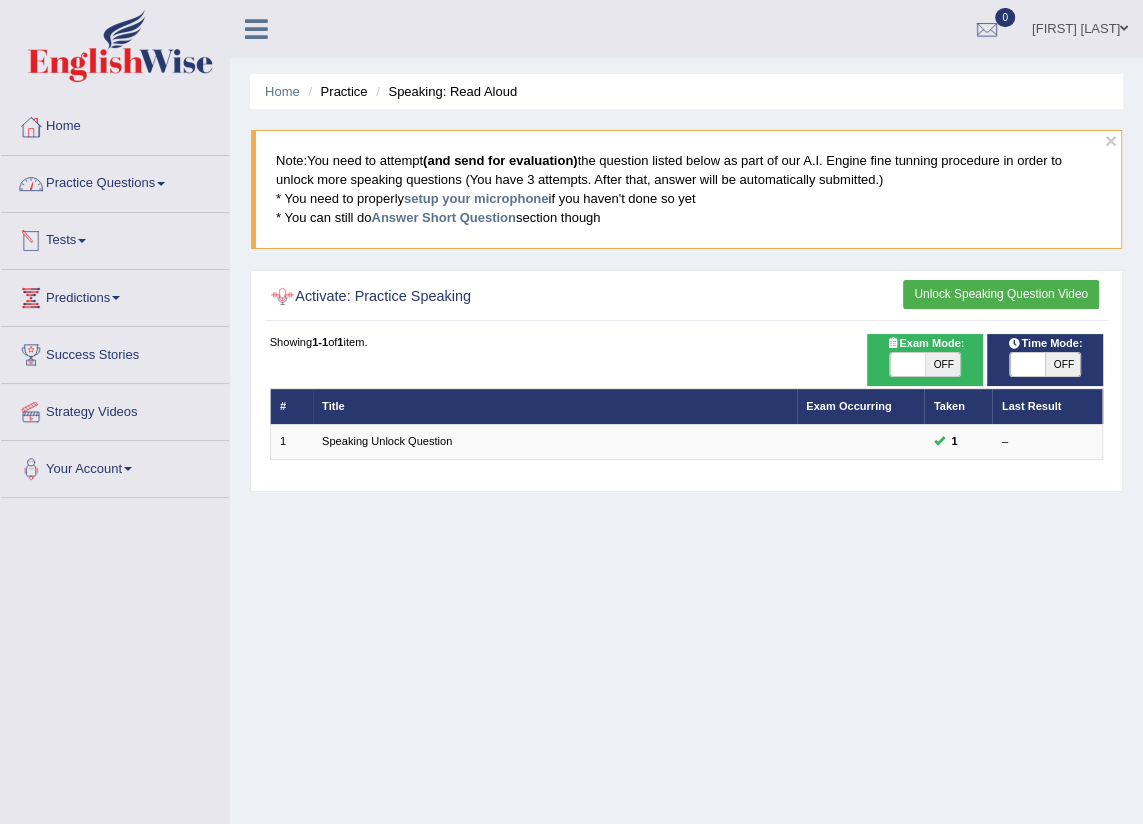click on "Practice Questions" at bounding box center (115, 181) 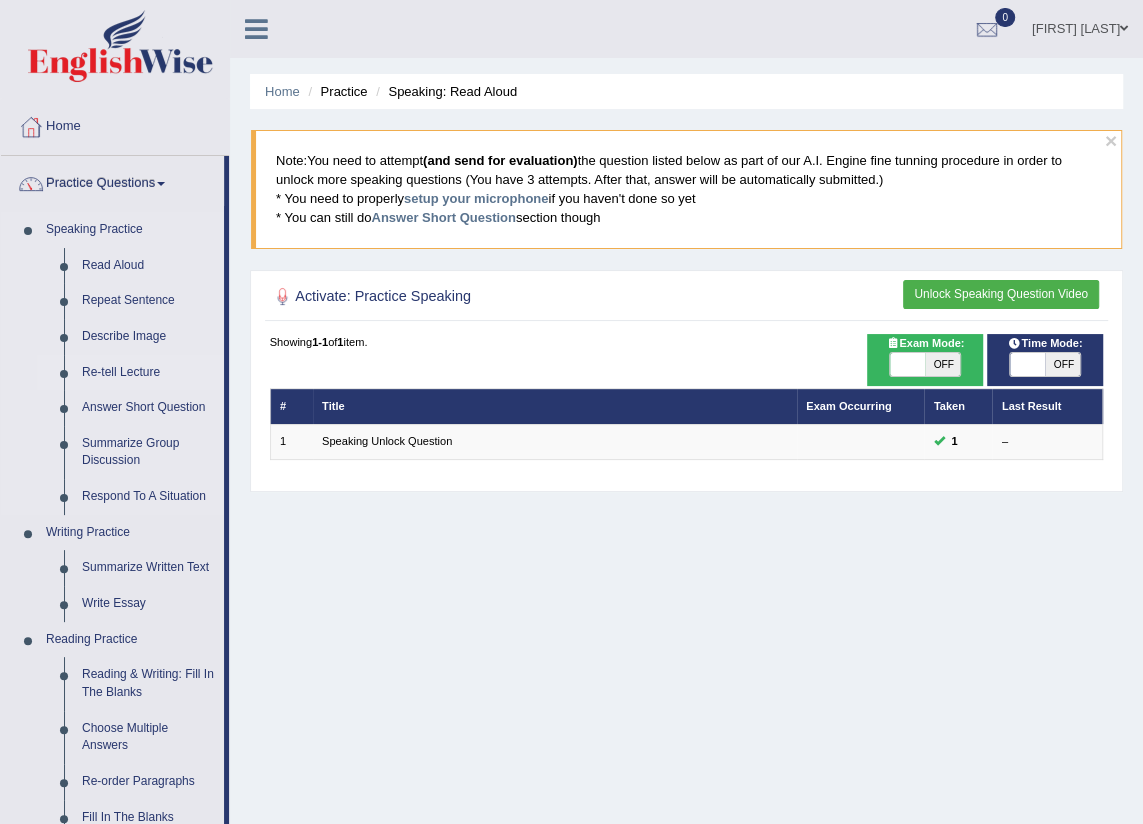 click on "Re-tell Lecture" at bounding box center (148, 373) 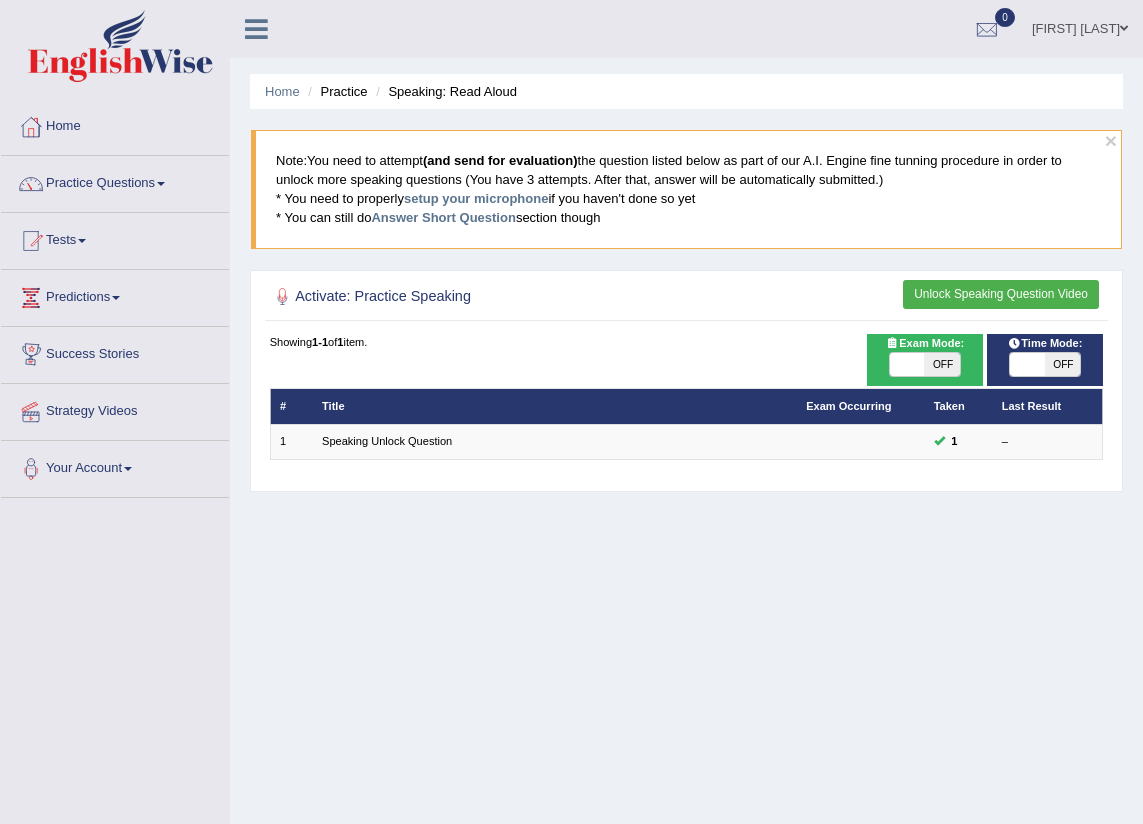 scroll, scrollTop: 0, scrollLeft: 0, axis: both 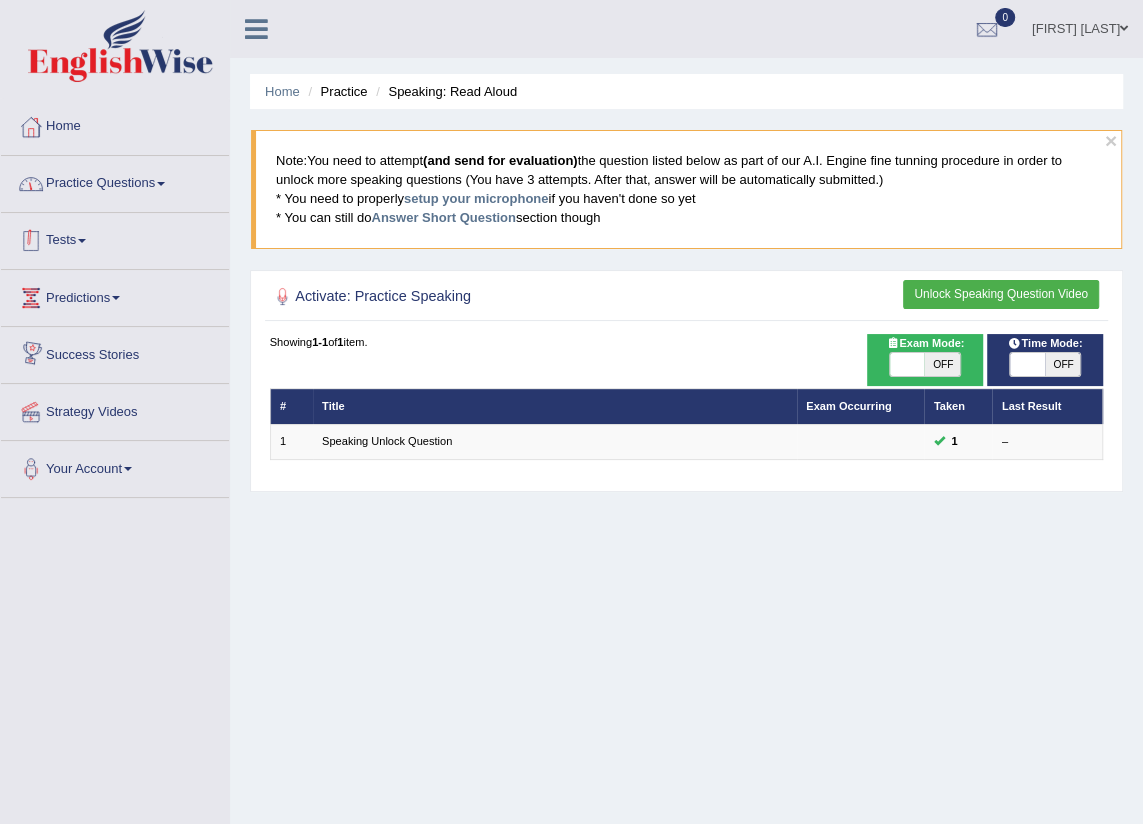 click on "Practice Questions" at bounding box center [115, 181] 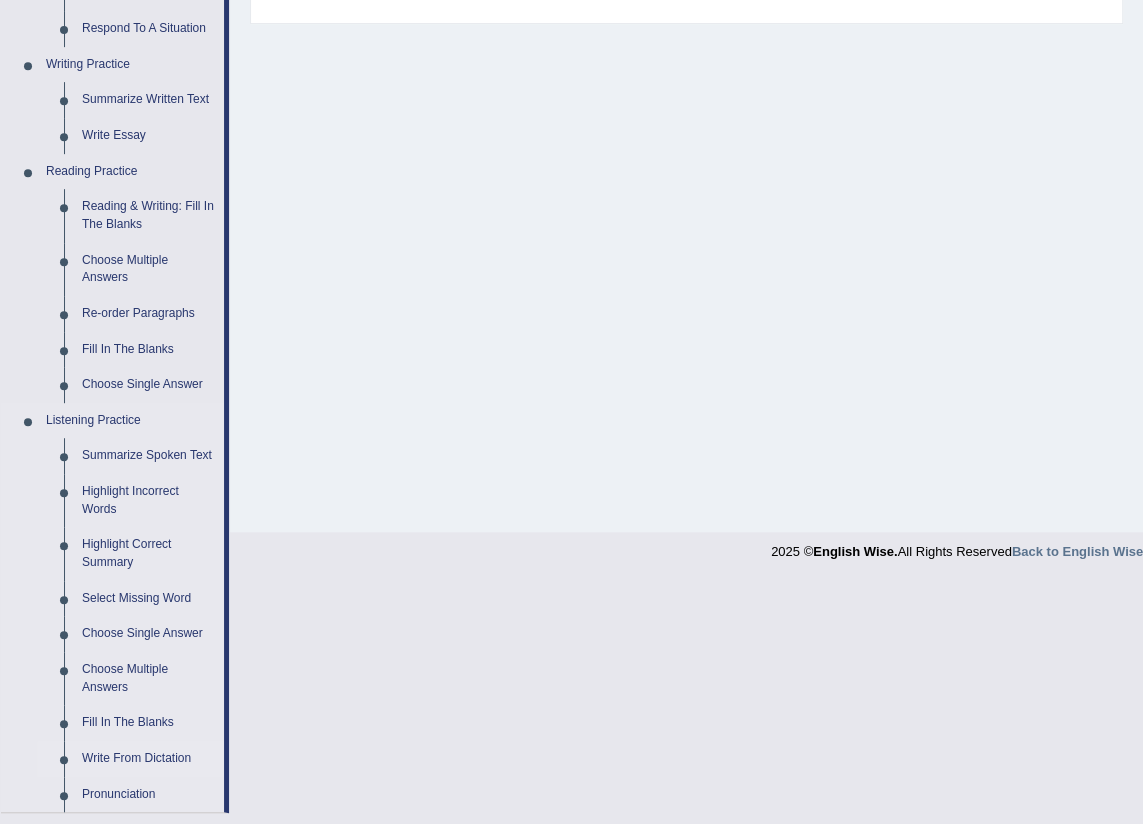 scroll, scrollTop: 636, scrollLeft: 0, axis: vertical 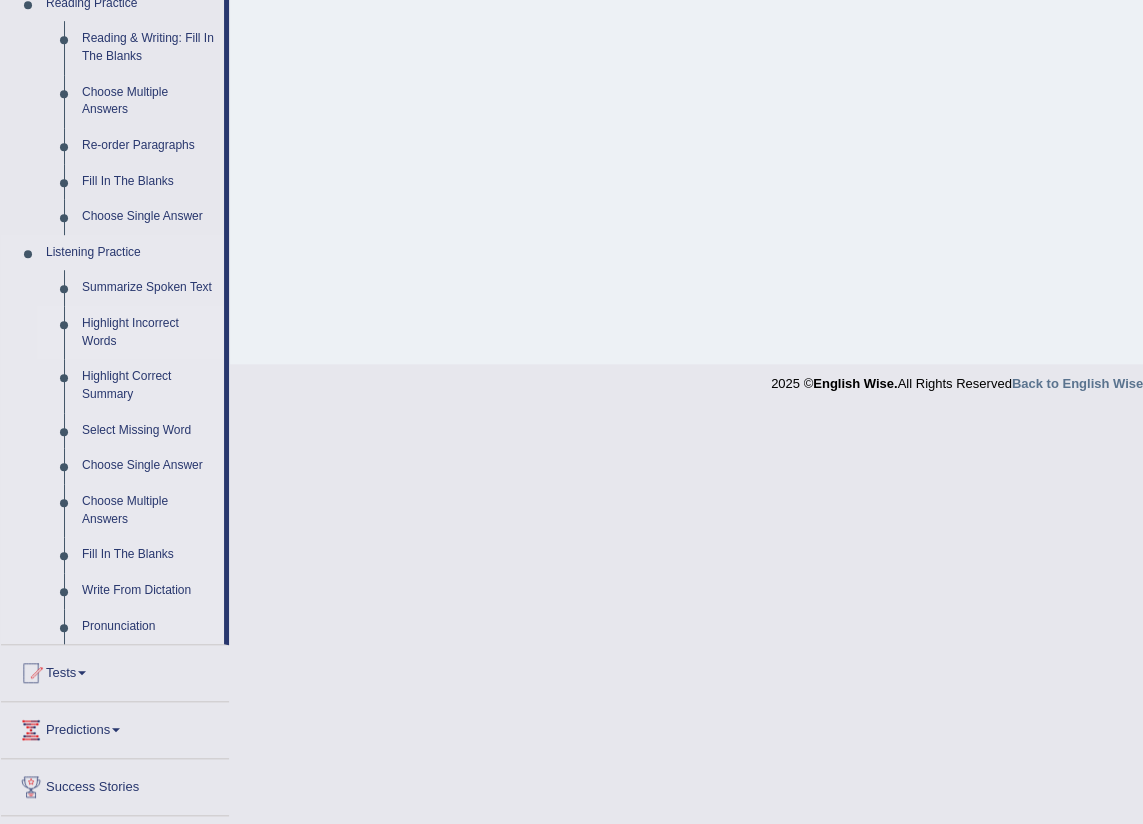 click on "Highlight Incorrect Words" at bounding box center (148, 332) 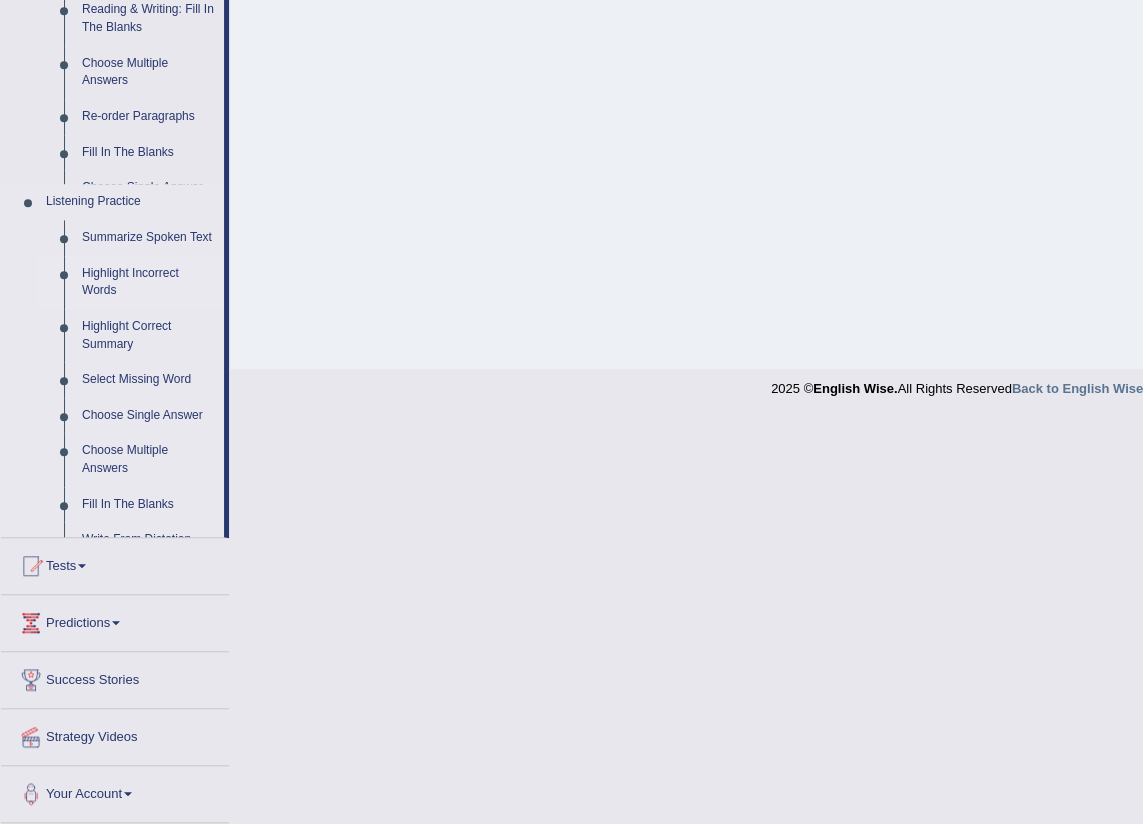 scroll, scrollTop: 226, scrollLeft: 0, axis: vertical 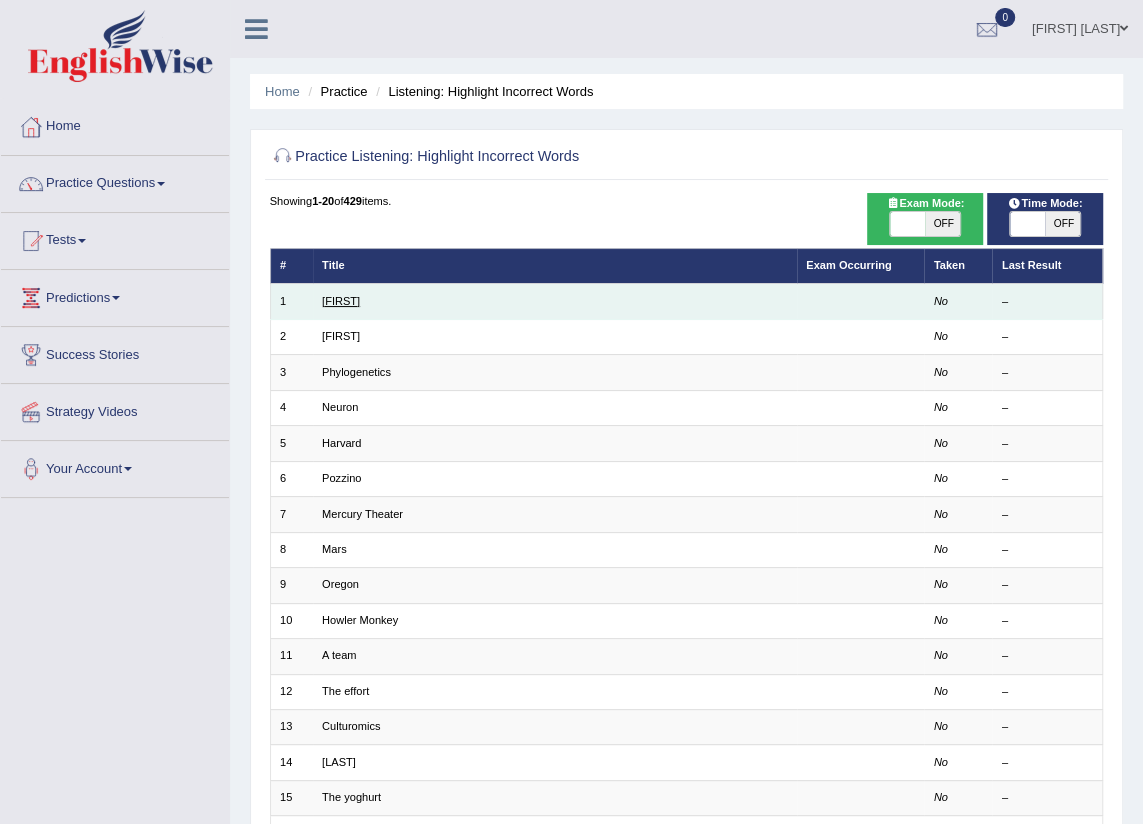 click on "[FIRST]" at bounding box center (341, 301) 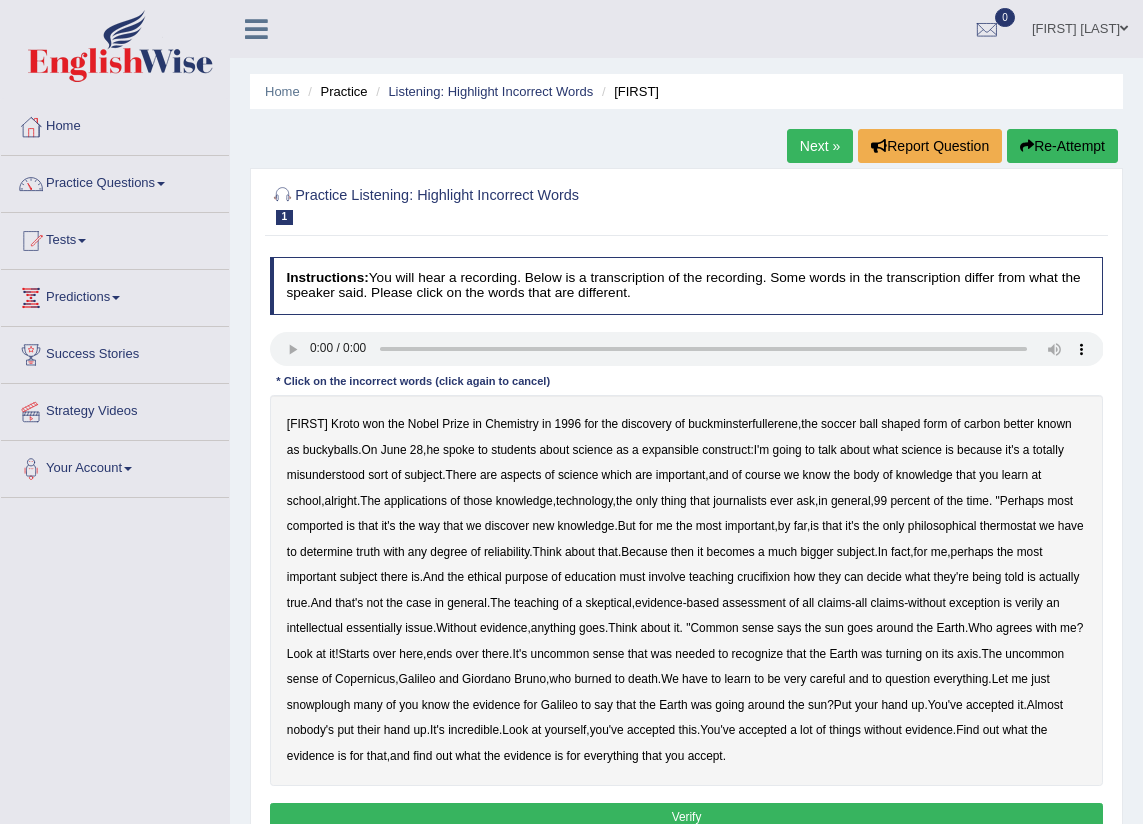 scroll, scrollTop: 0, scrollLeft: 0, axis: both 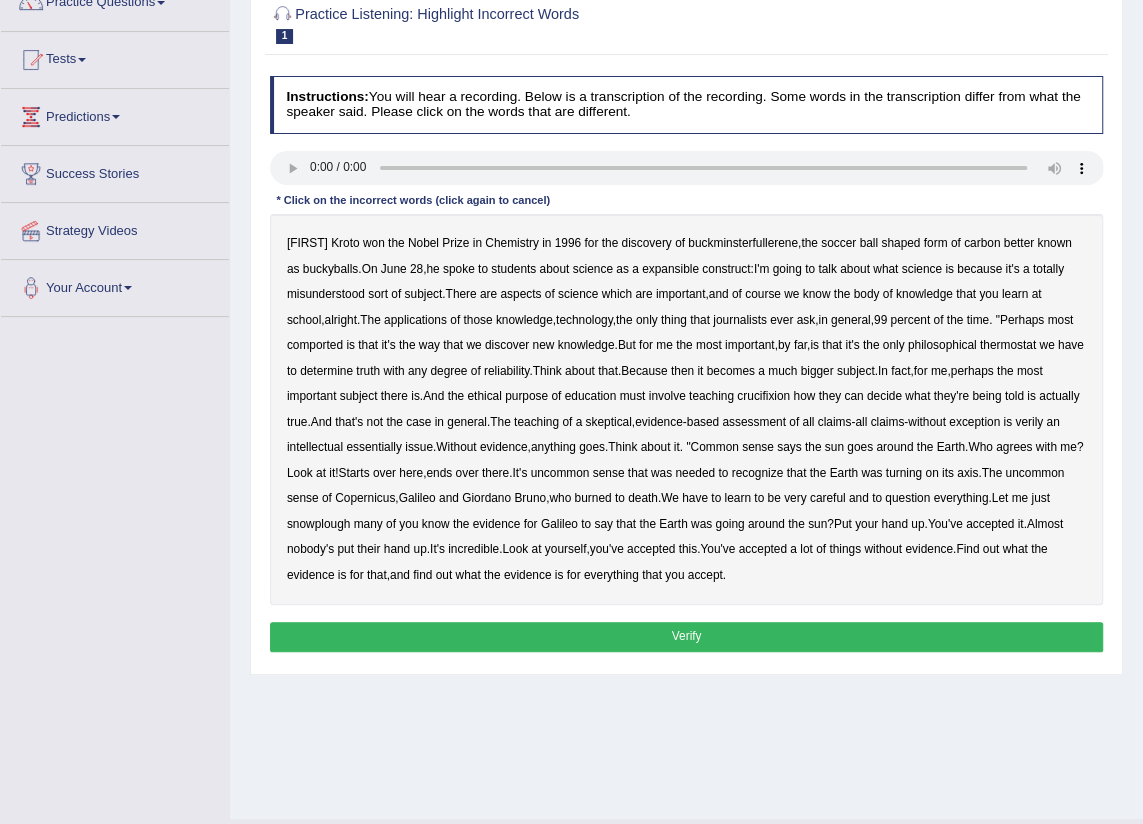 type 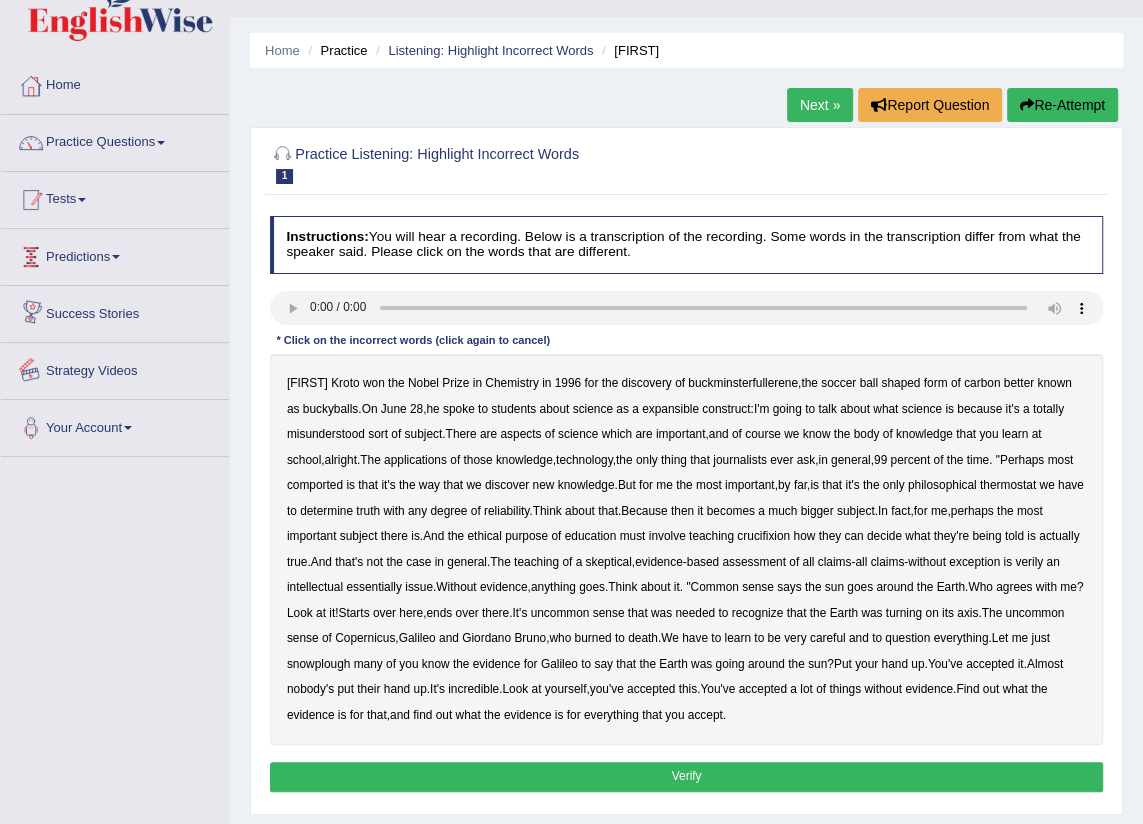 scroll, scrollTop: 0, scrollLeft: 0, axis: both 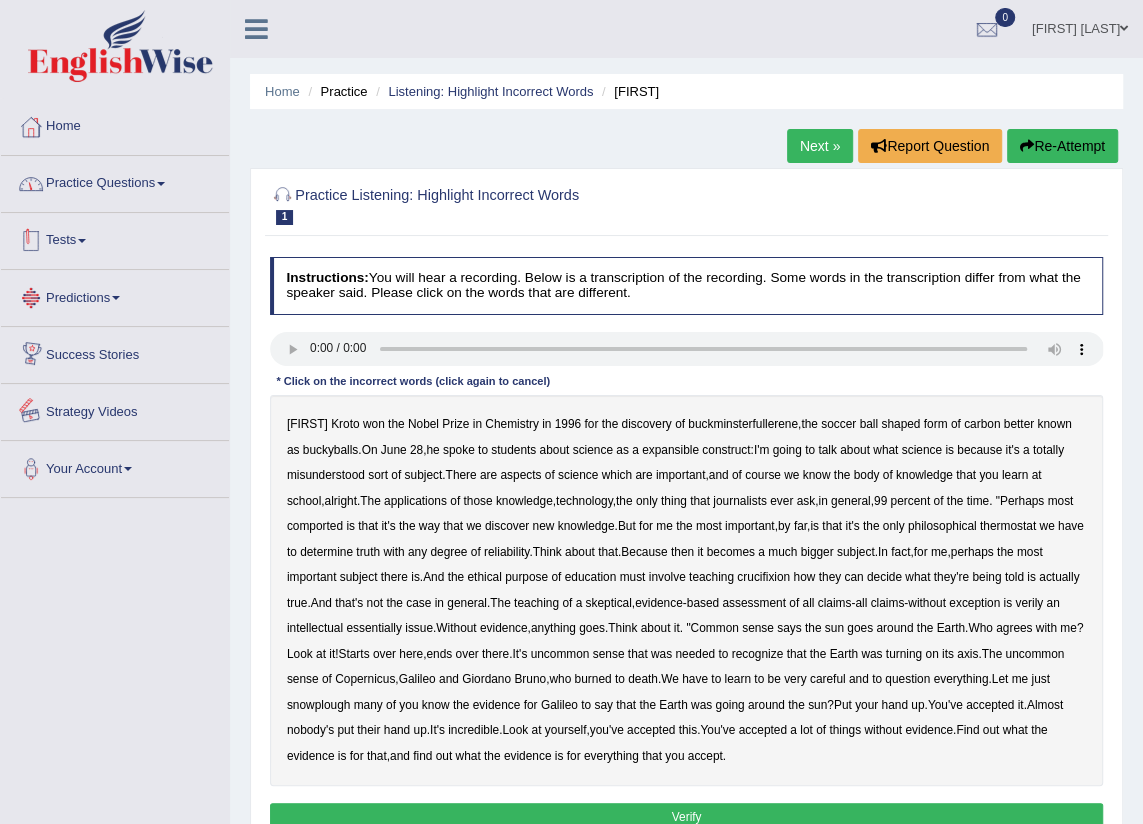 click on "Practice Questions" at bounding box center [115, 181] 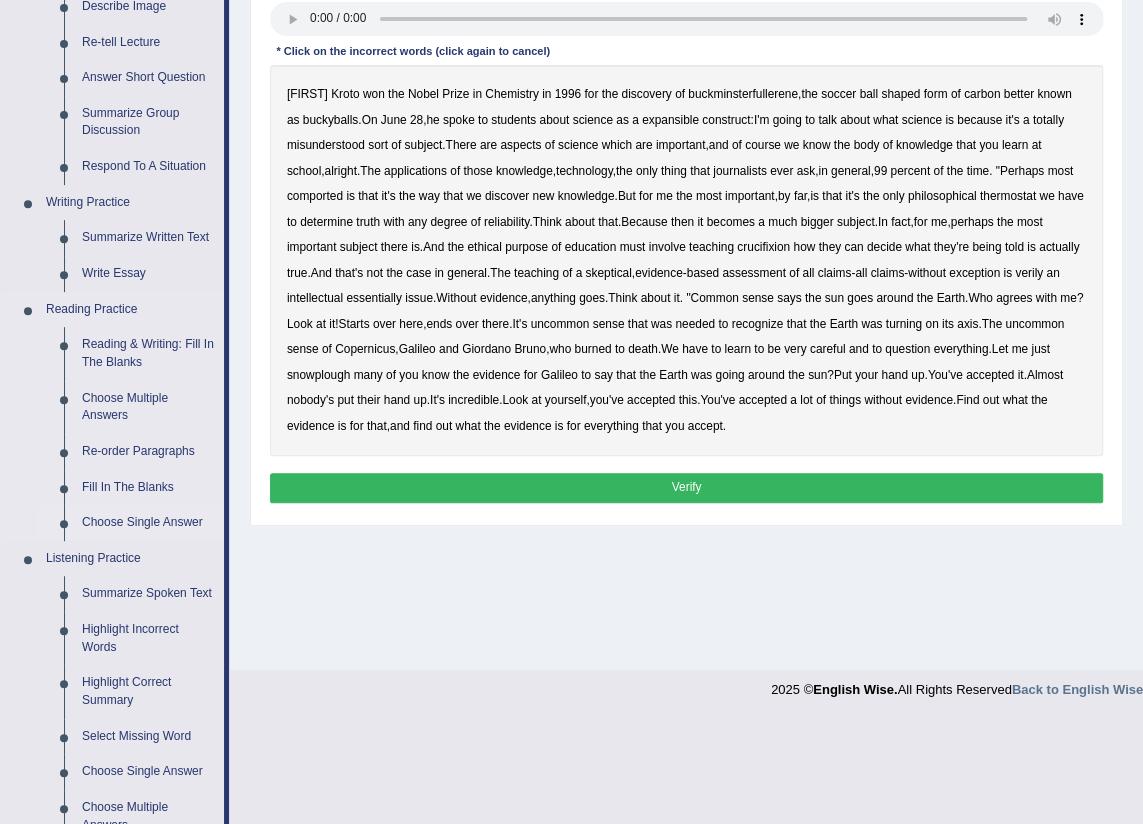 scroll, scrollTop: 363, scrollLeft: 0, axis: vertical 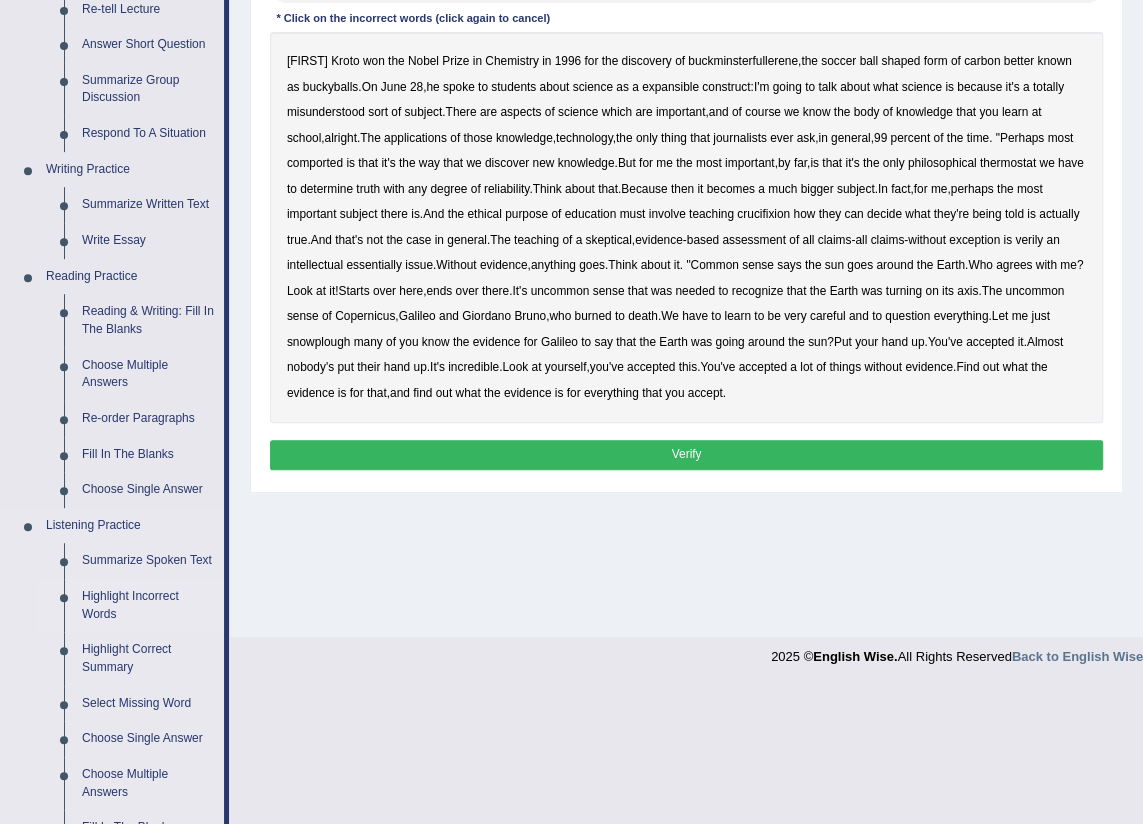 click on "Highlight Incorrect Words" at bounding box center (148, 605) 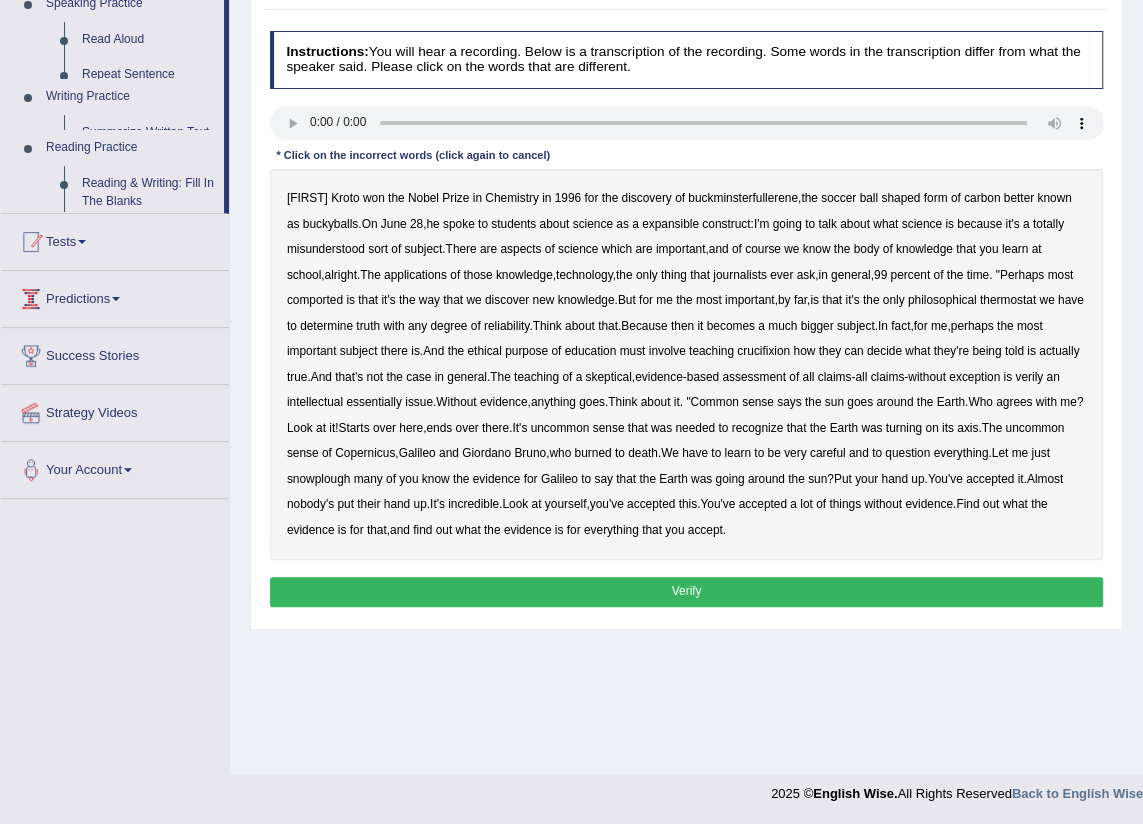 scroll, scrollTop: 226, scrollLeft: 0, axis: vertical 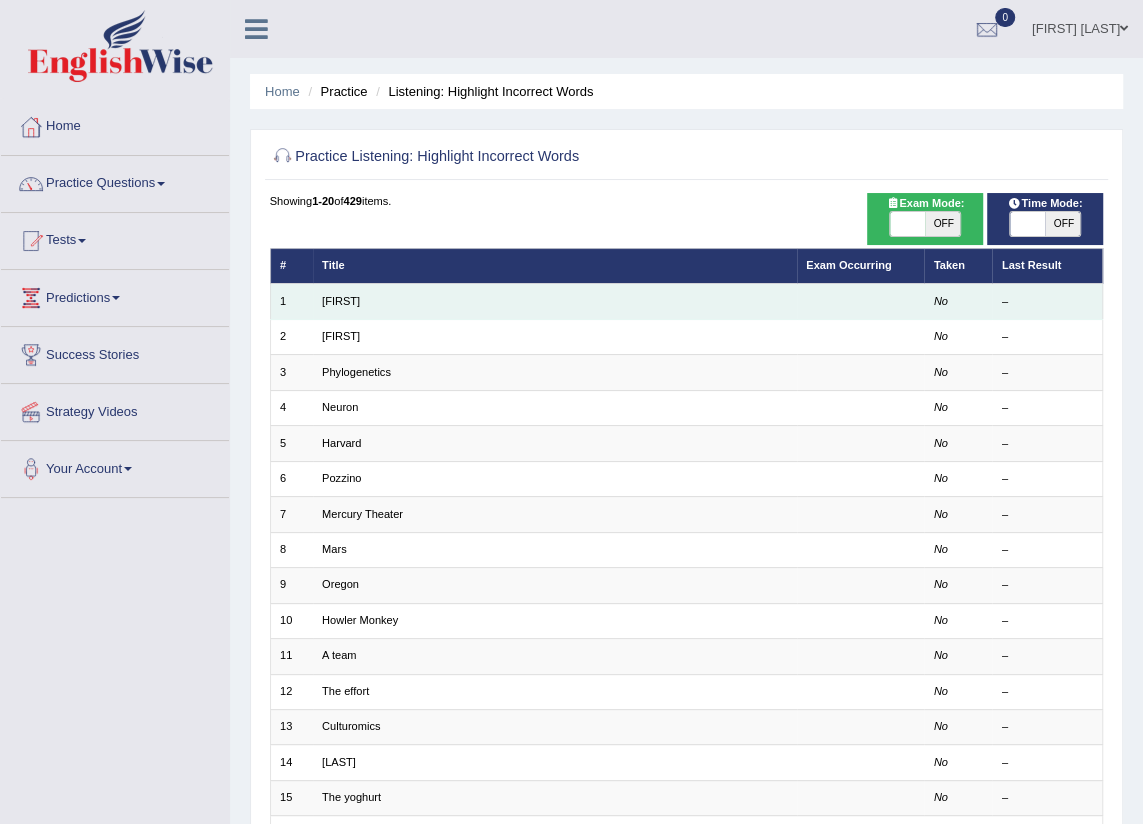 click on "[FIRST]" at bounding box center [555, 301] 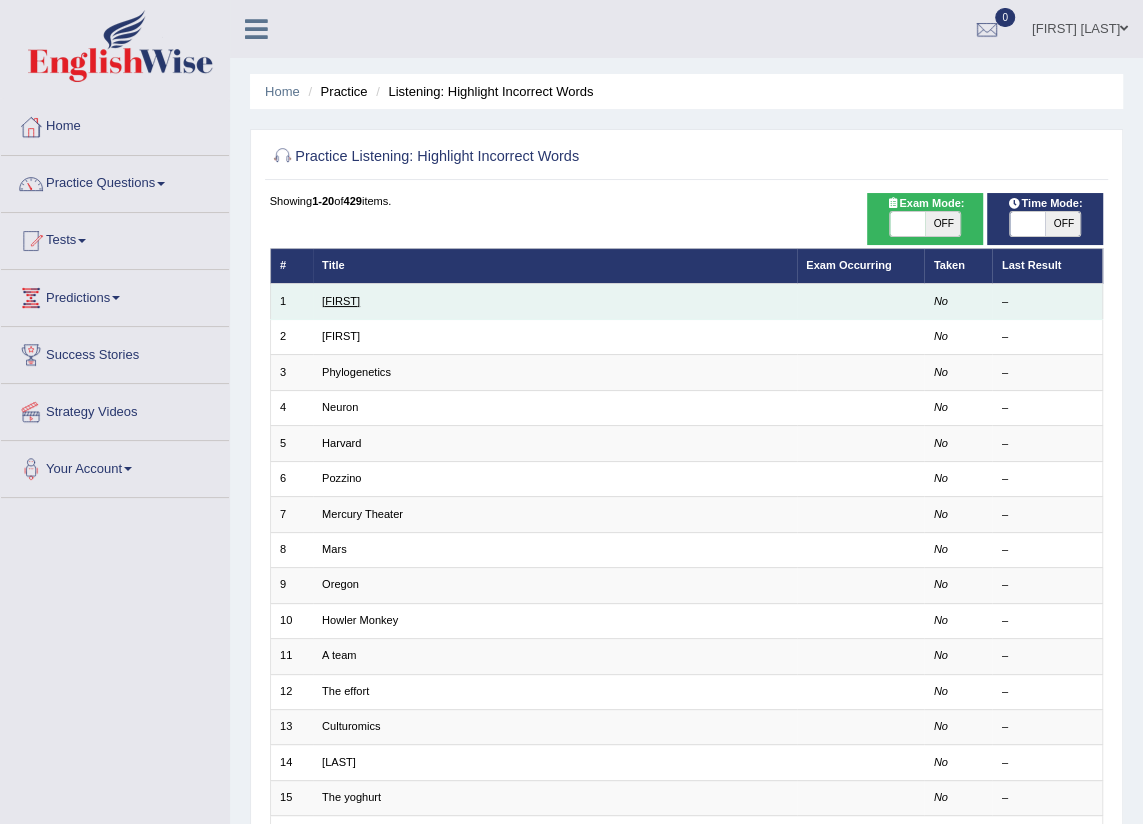 click on "[FIRST]" at bounding box center (341, 301) 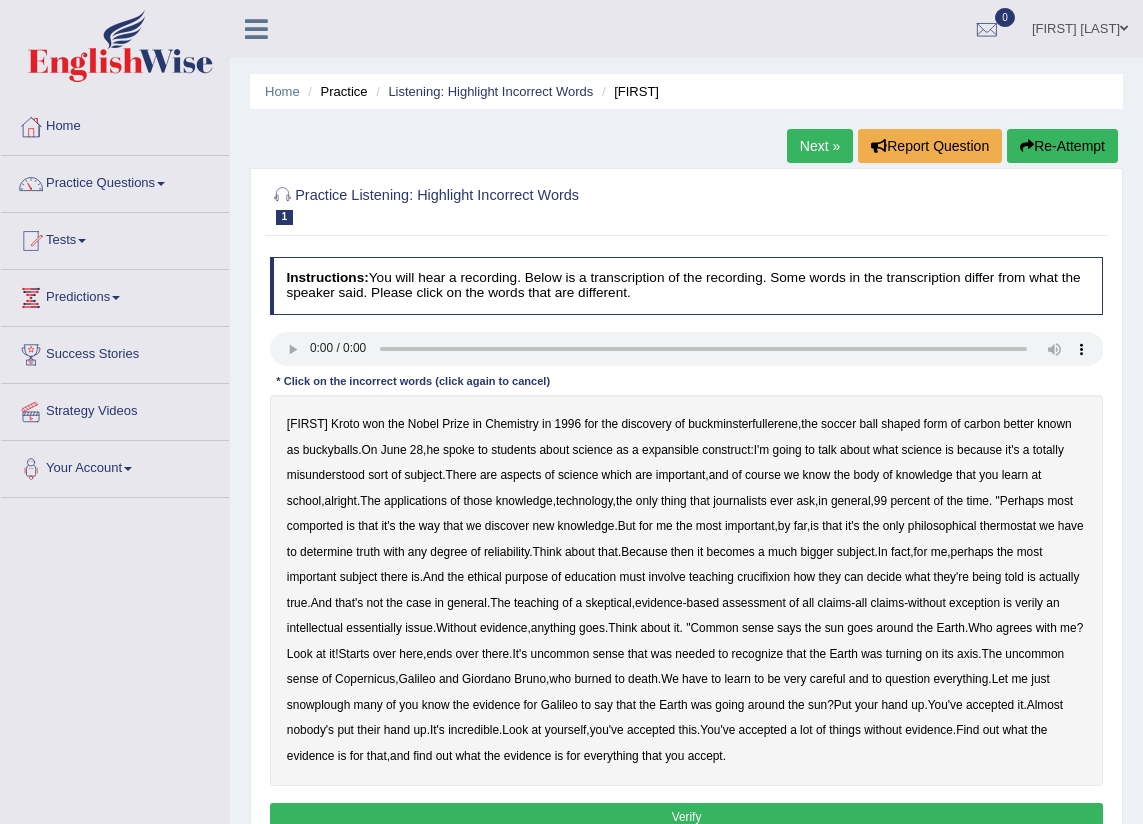 scroll, scrollTop: 0, scrollLeft: 0, axis: both 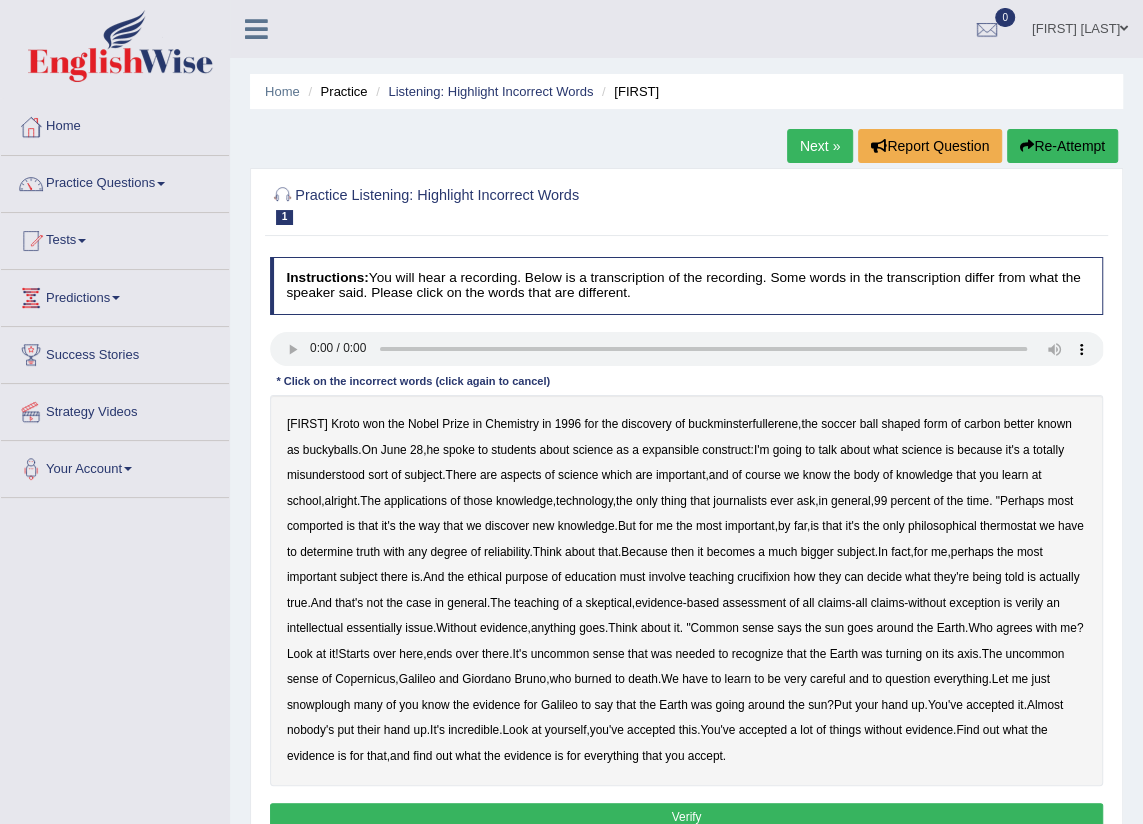 type 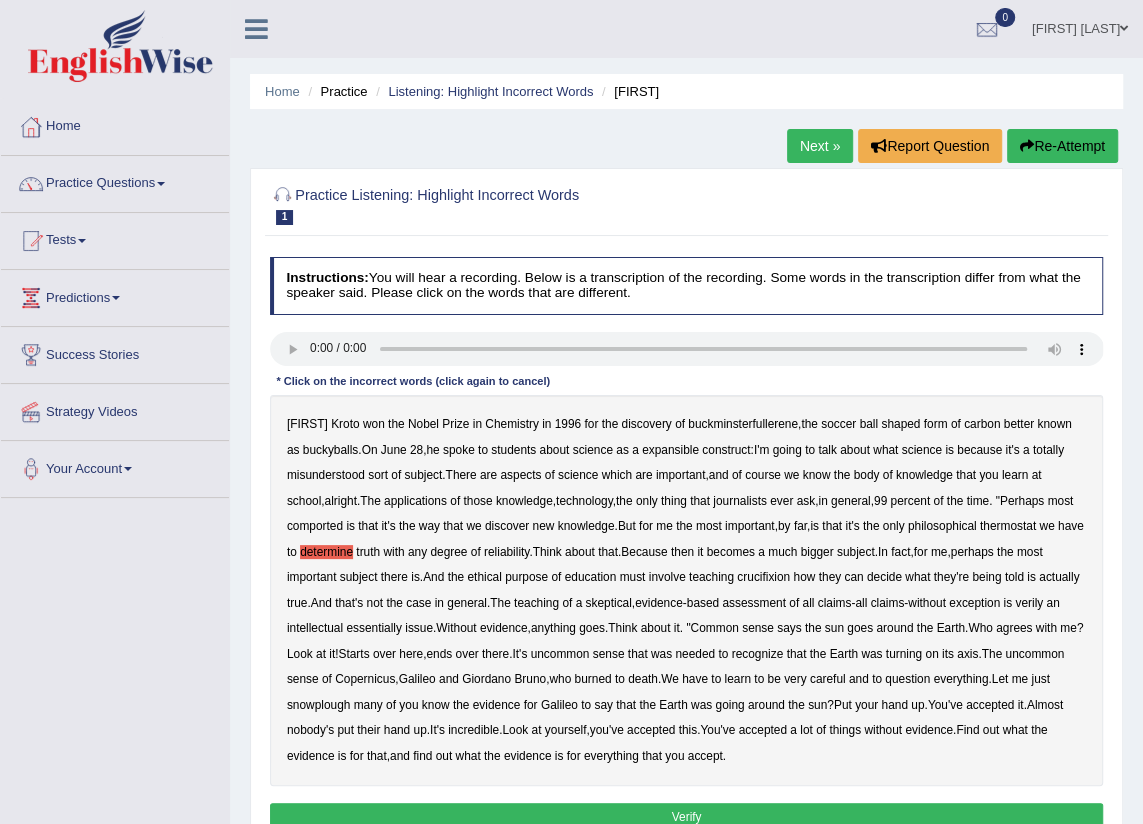 scroll, scrollTop: 226, scrollLeft: 0, axis: vertical 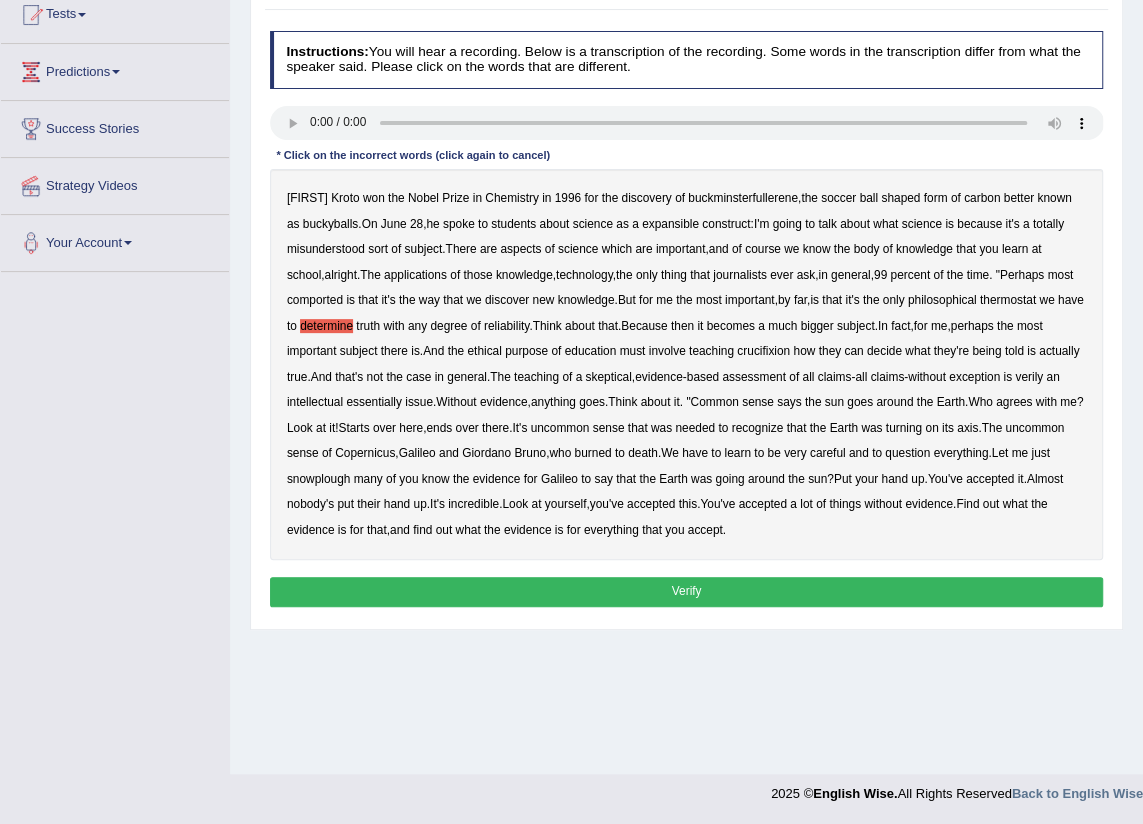 click on "Verify" at bounding box center (687, 591) 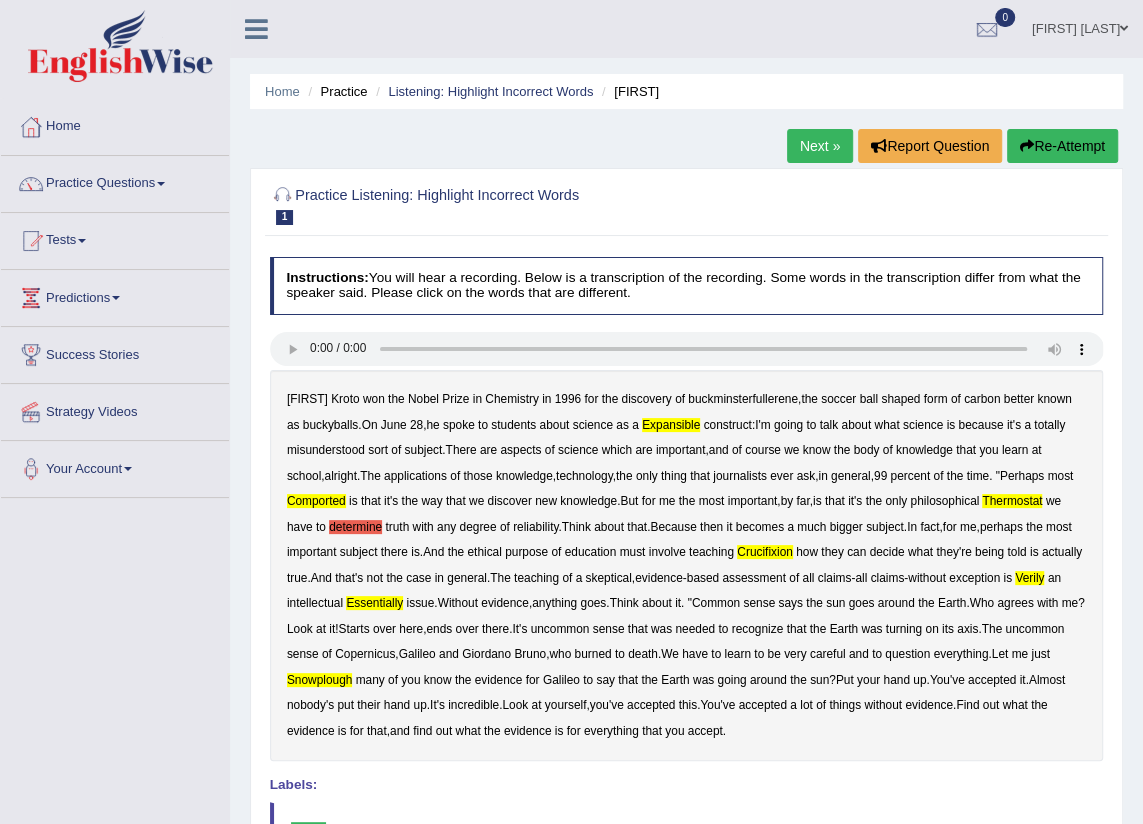 scroll, scrollTop: 0, scrollLeft: 0, axis: both 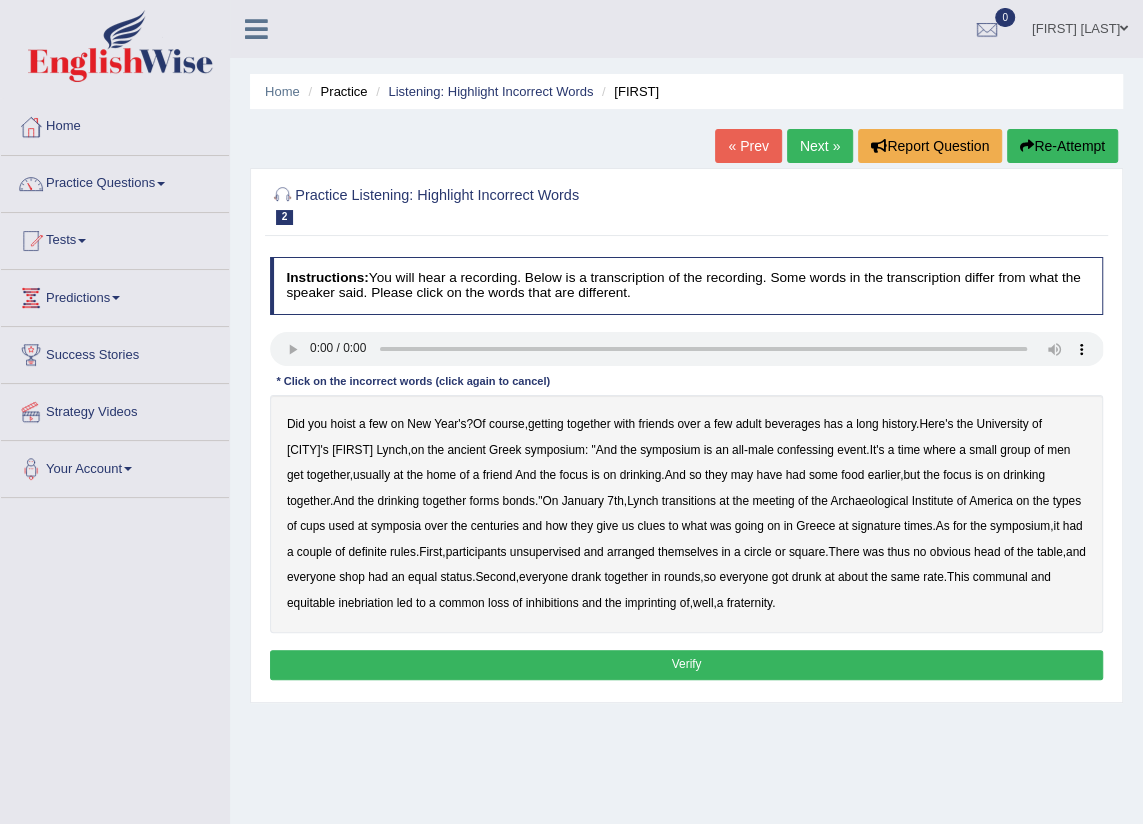 type 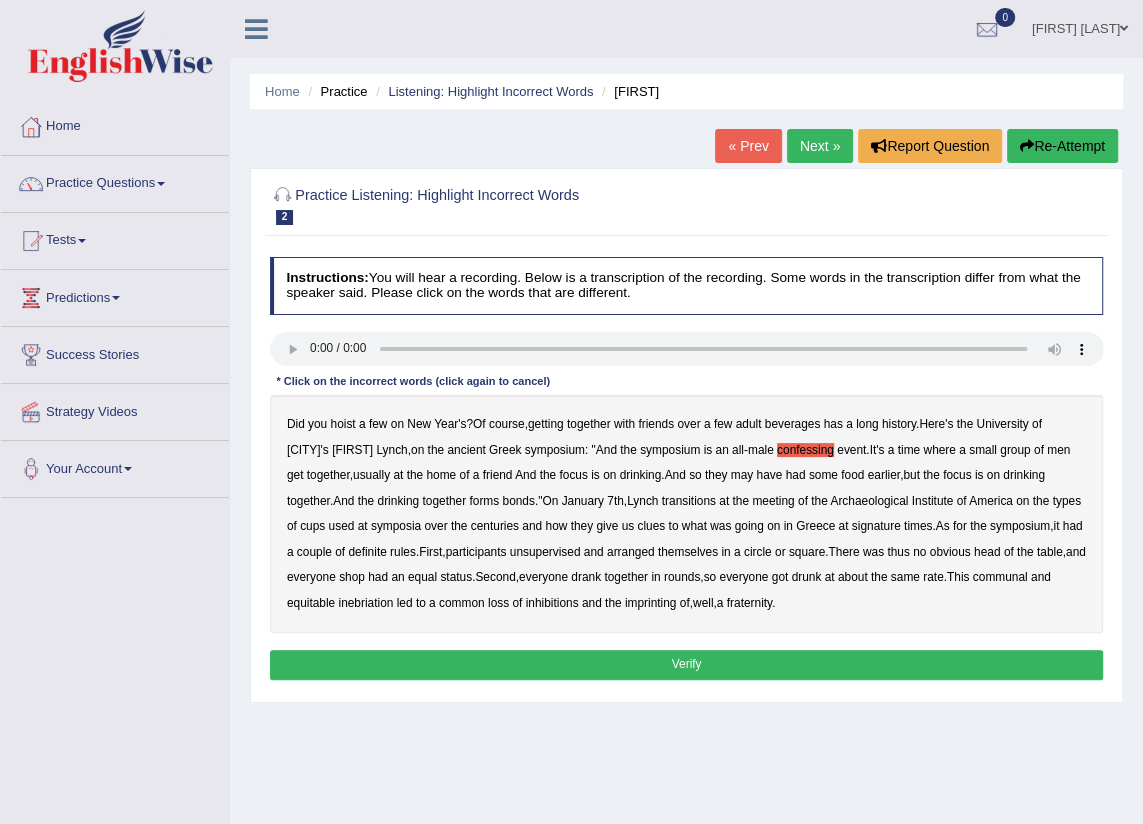 click on "may" at bounding box center [742, 475] 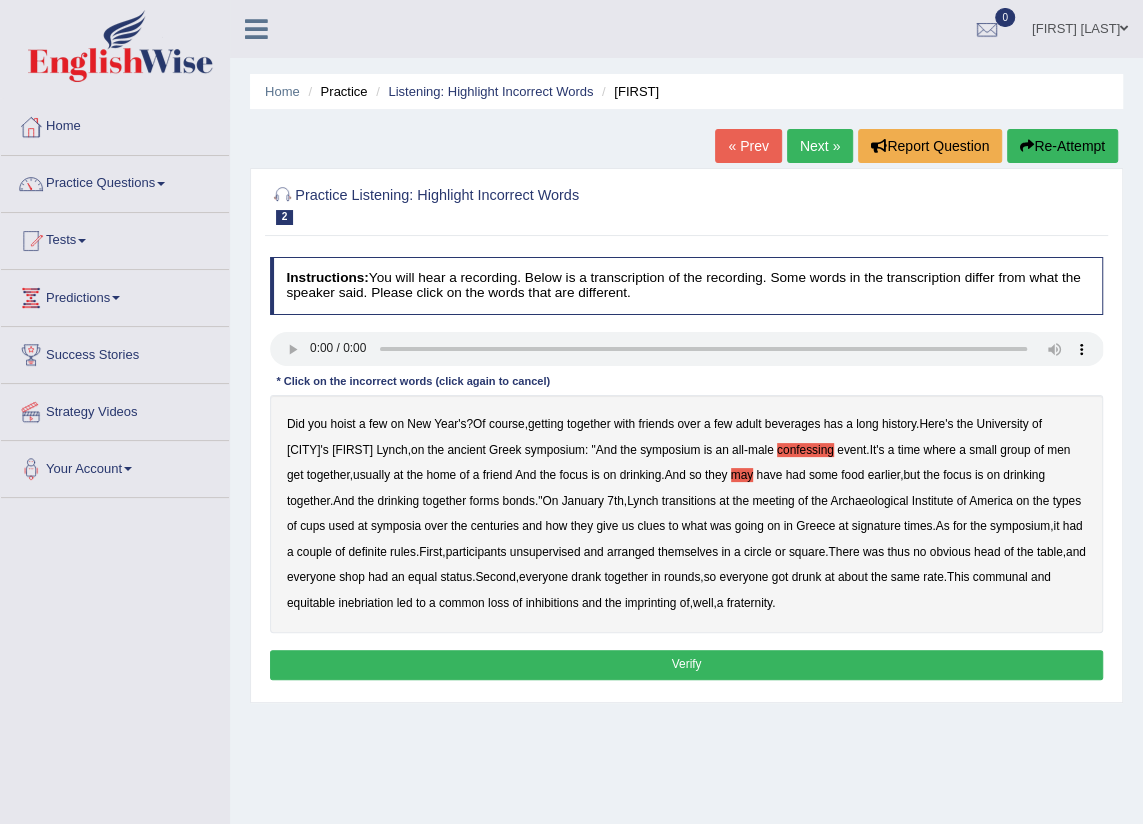 click on "had" at bounding box center (796, 475) 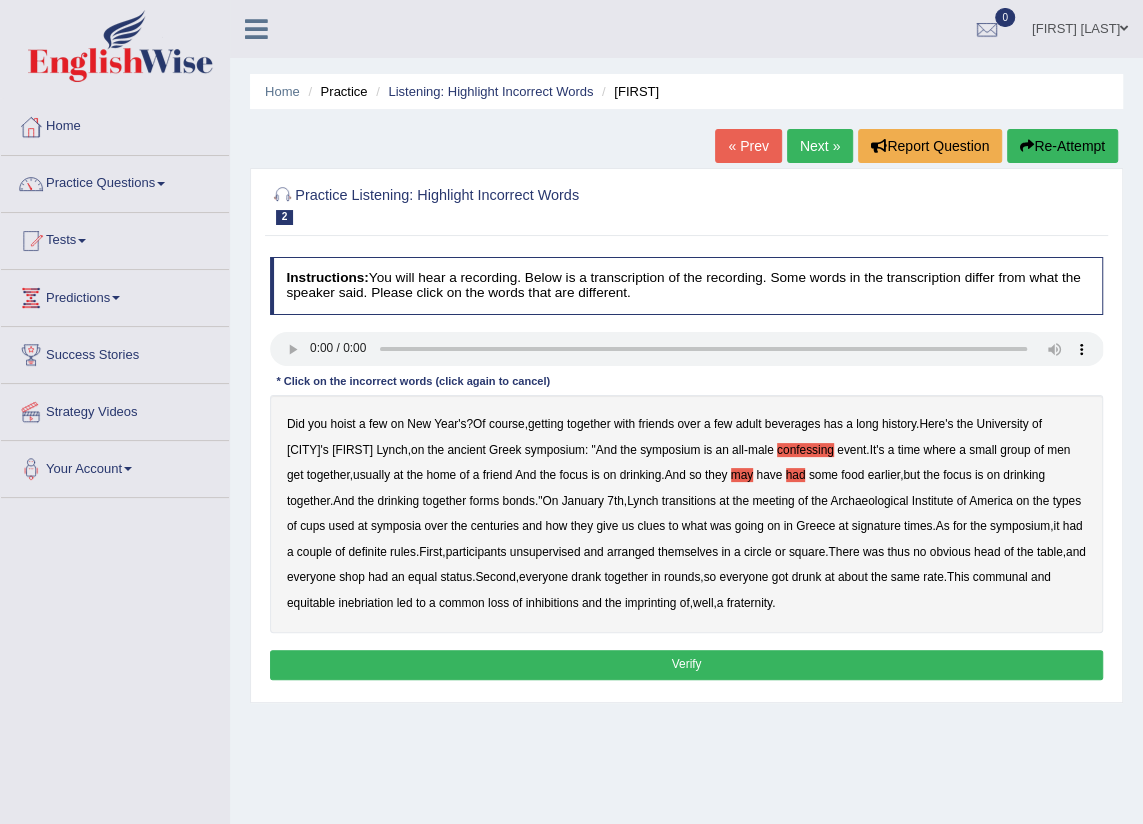 click on "unsupervised" at bounding box center (545, 552) 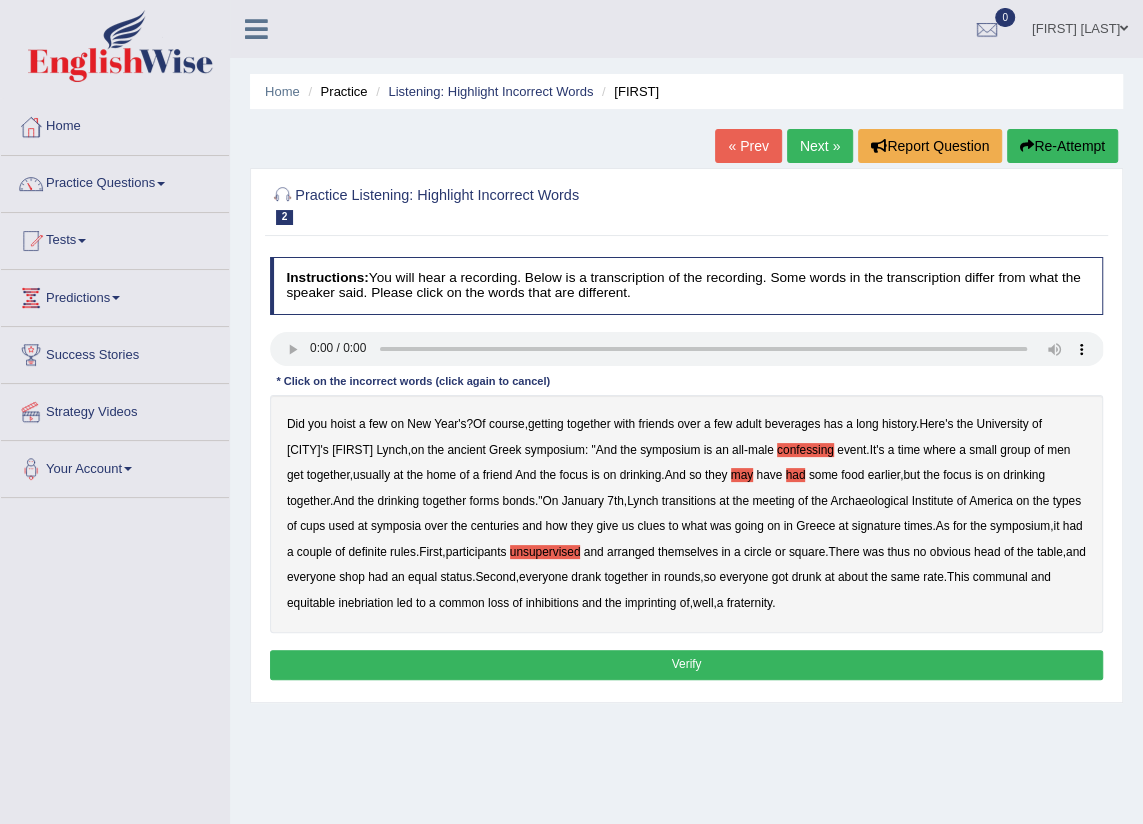 click on "unsupervised" at bounding box center (545, 552) 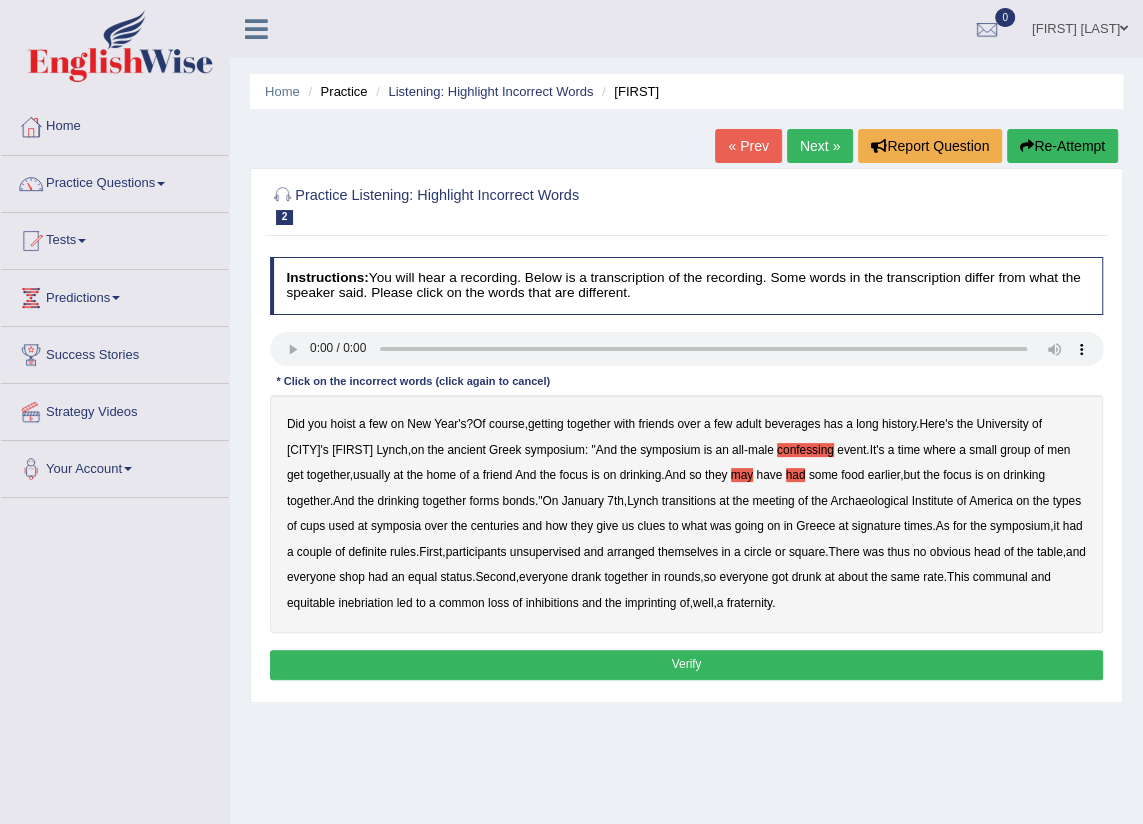 click on "arranged" at bounding box center [631, 552] 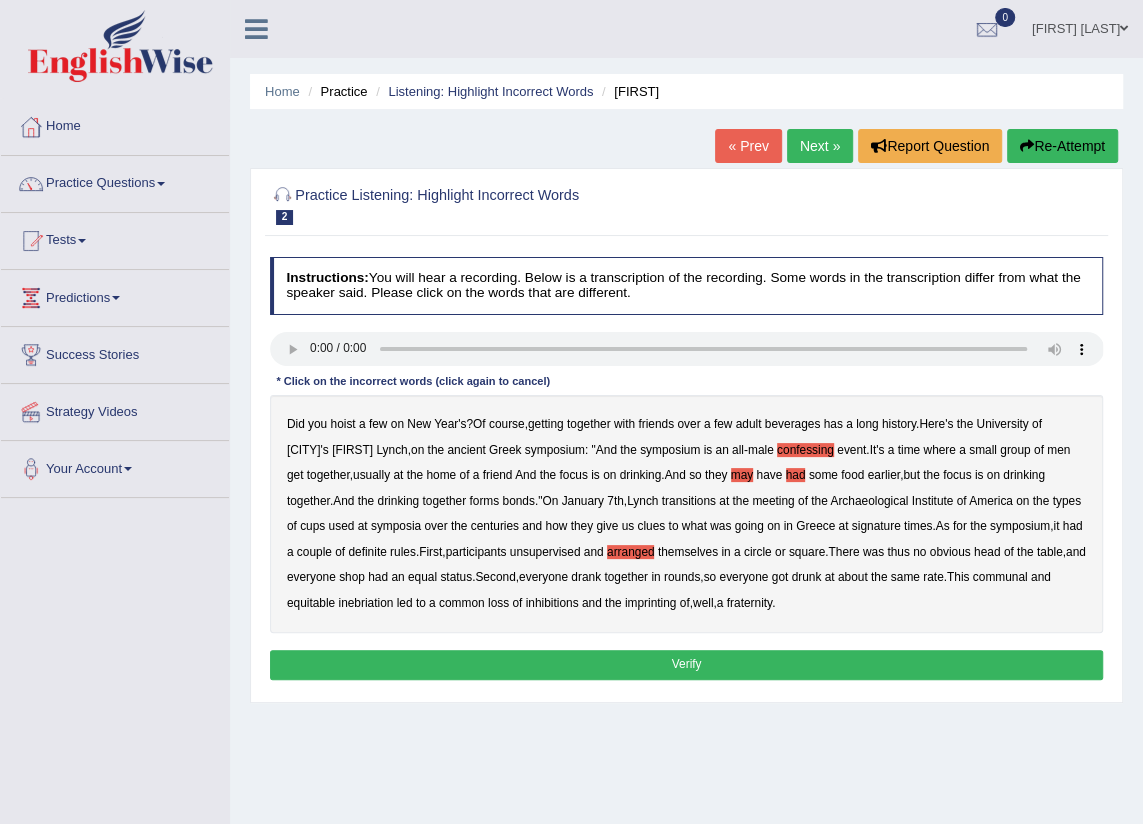 click on "Verify" at bounding box center [687, 664] 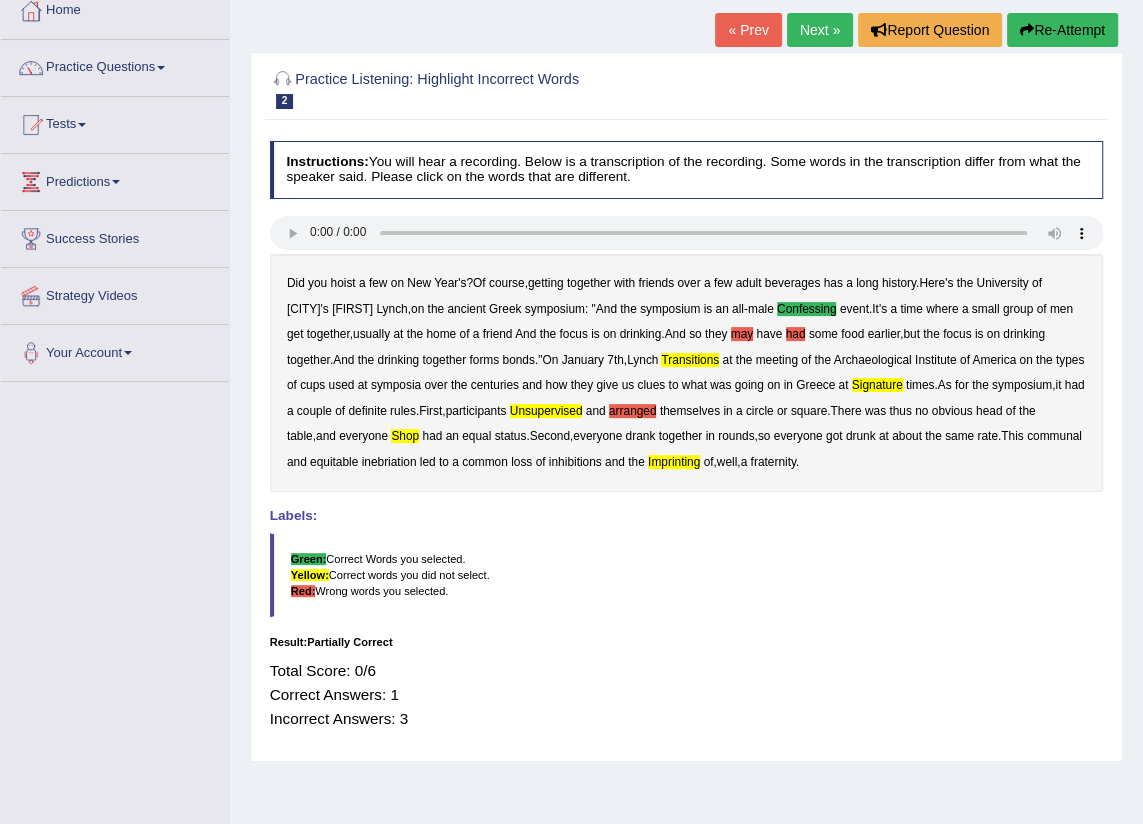 scroll, scrollTop: 0, scrollLeft: 0, axis: both 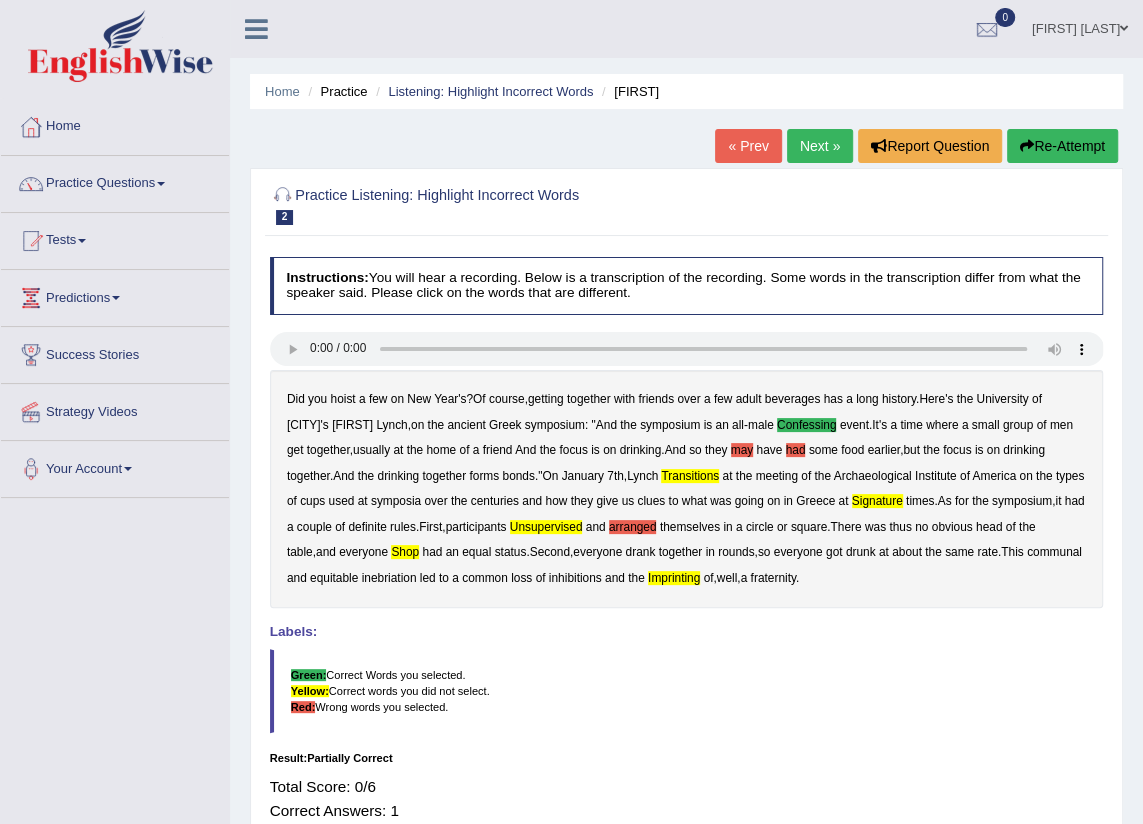click on "transitions" at bounding box center [690, 476] 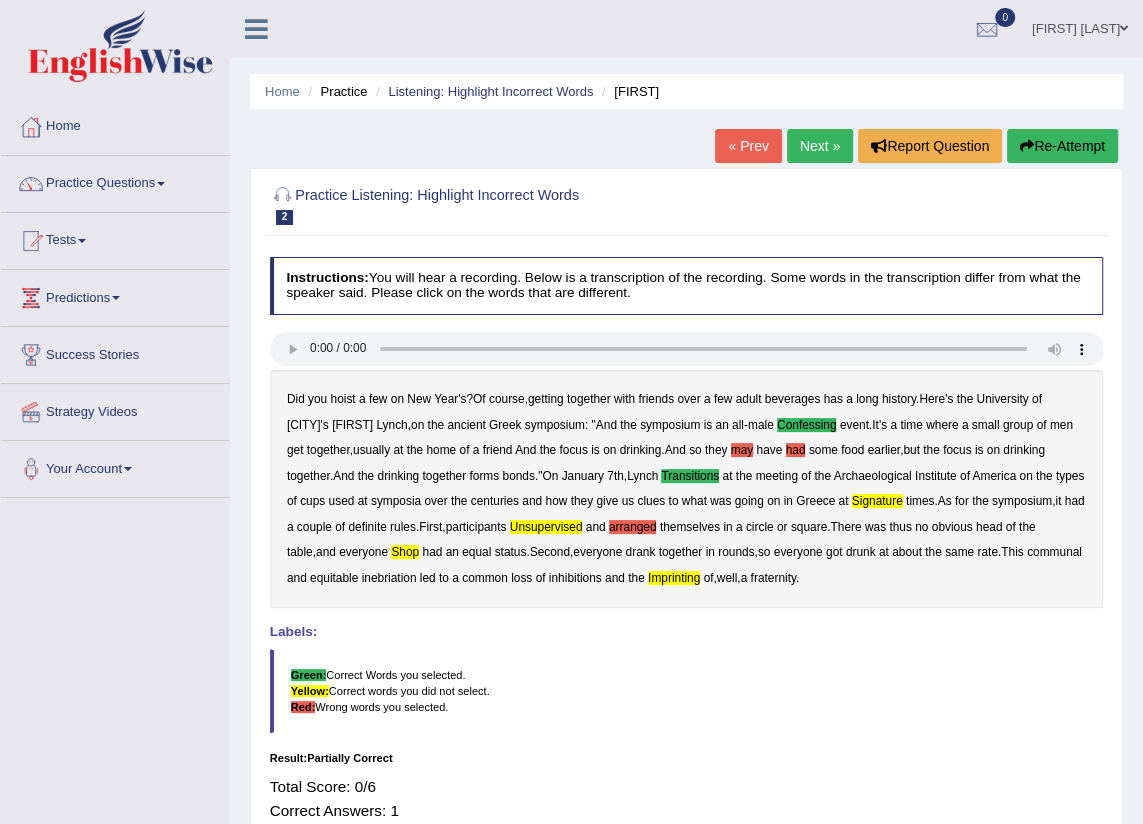 click on "clues" at bounding box center [651, 501] 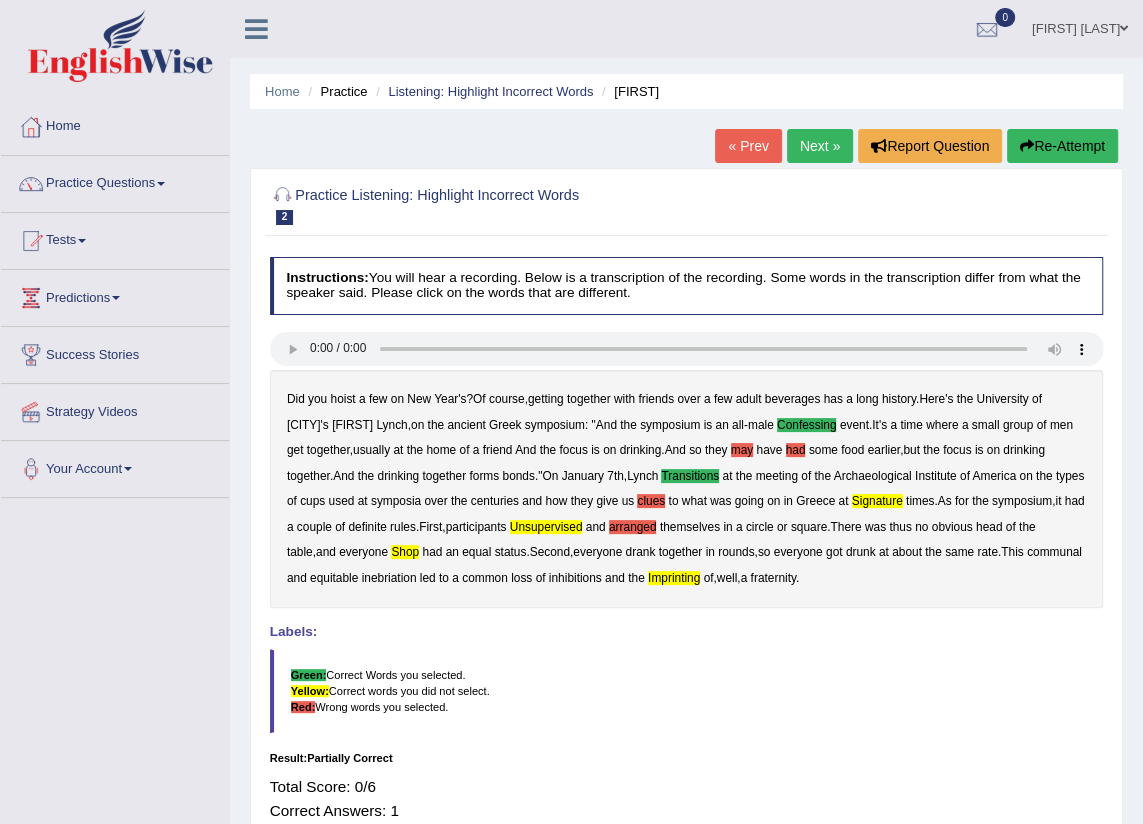 click on "unsupervised" at bounding box center (546, 527) 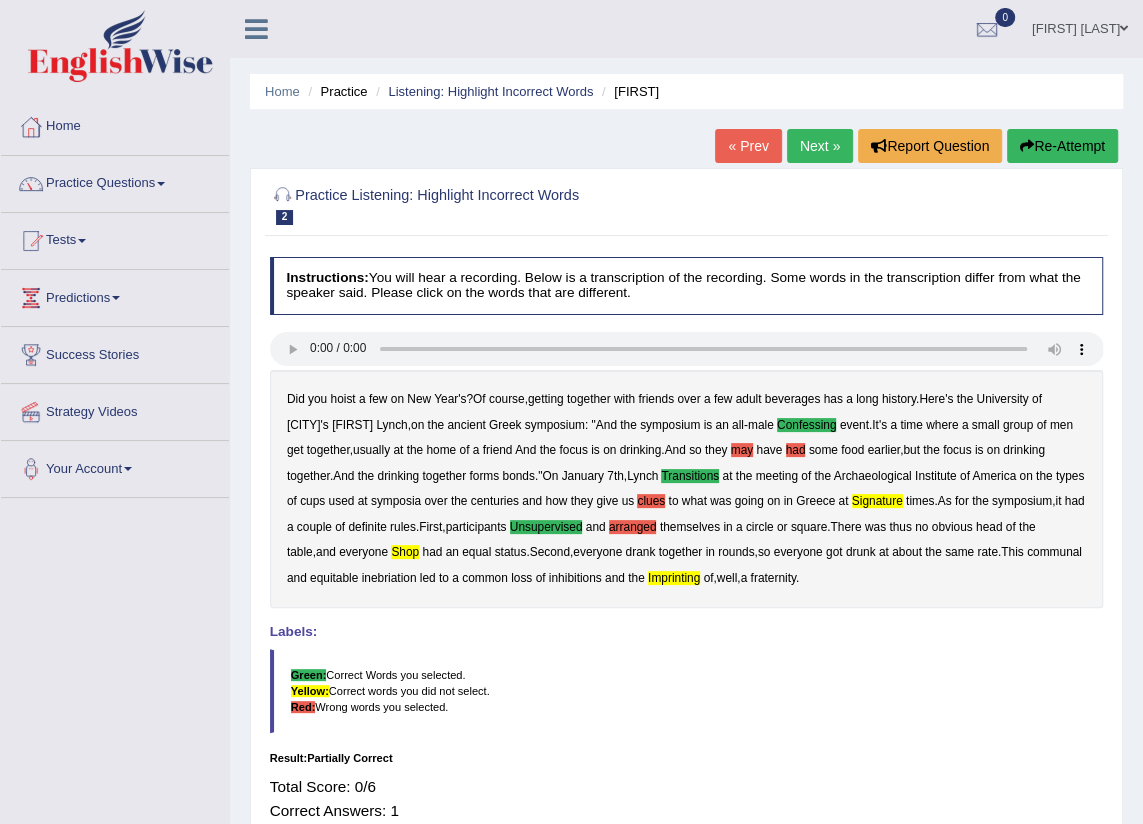 click on "clues" at bounding box center [651, 501] 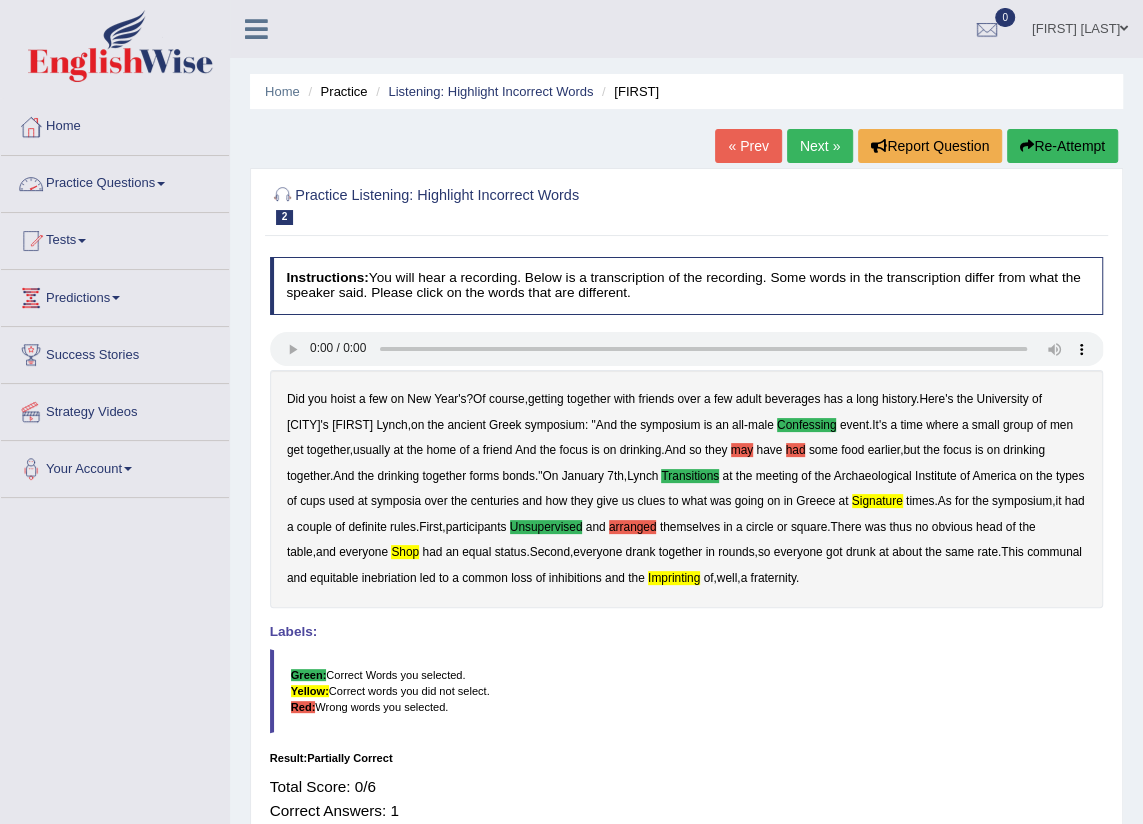 click on "Practice Questions" at bounding box center [115, 181] 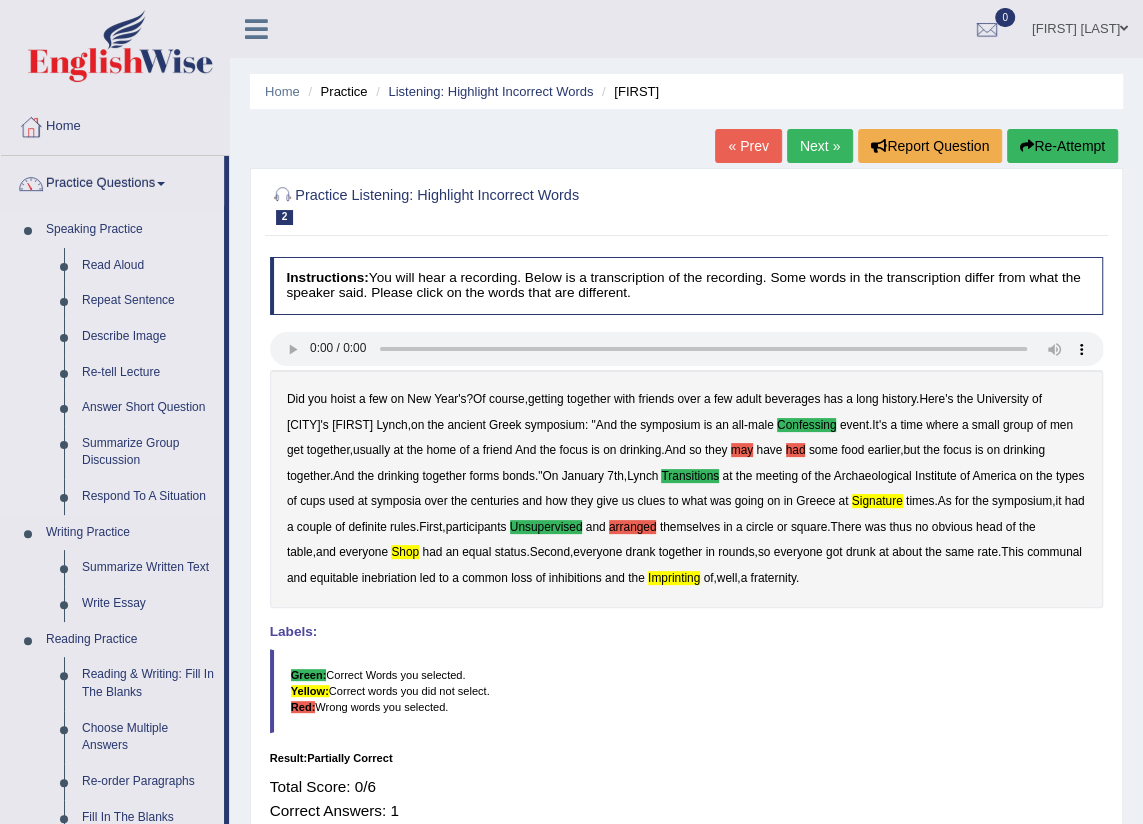 click on "Speaking Practice" at bounding box center [130, 230] 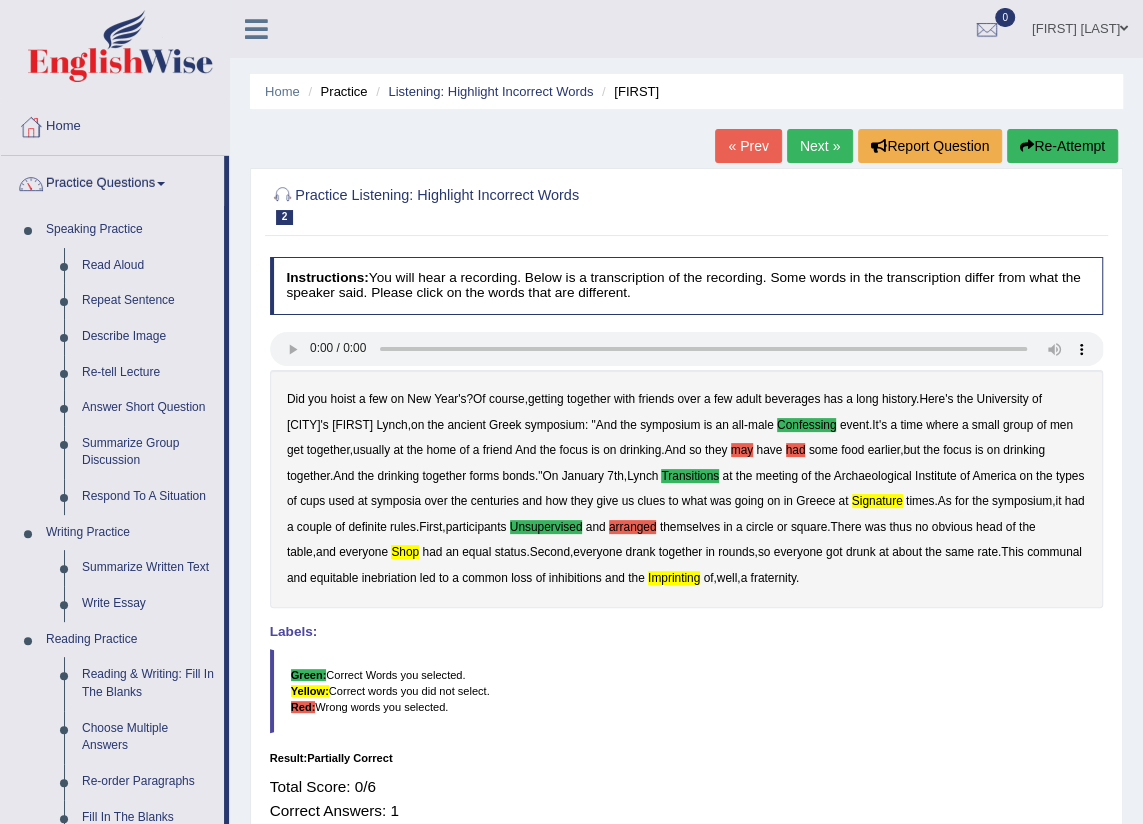 click on "Re-Attempt" at bounding box center [1062, 146] 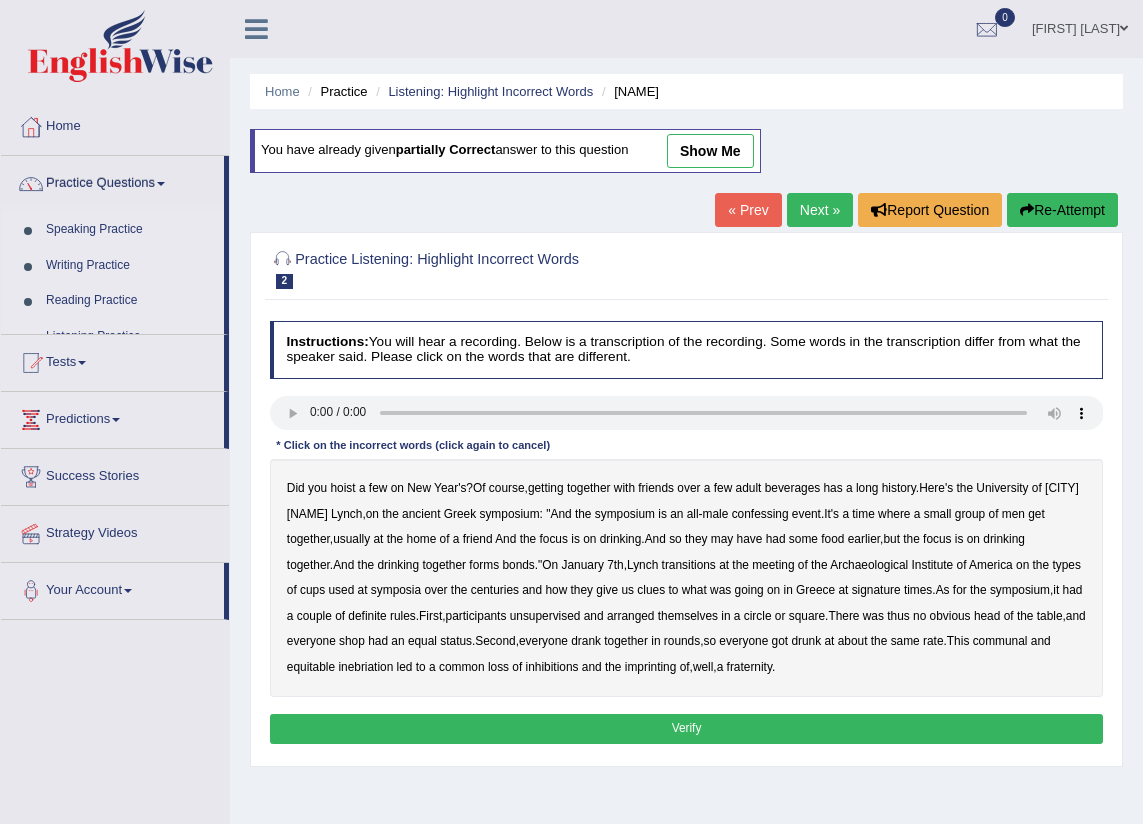 scroll, scrollTop: 0, scrollLeft: 0, axis: both 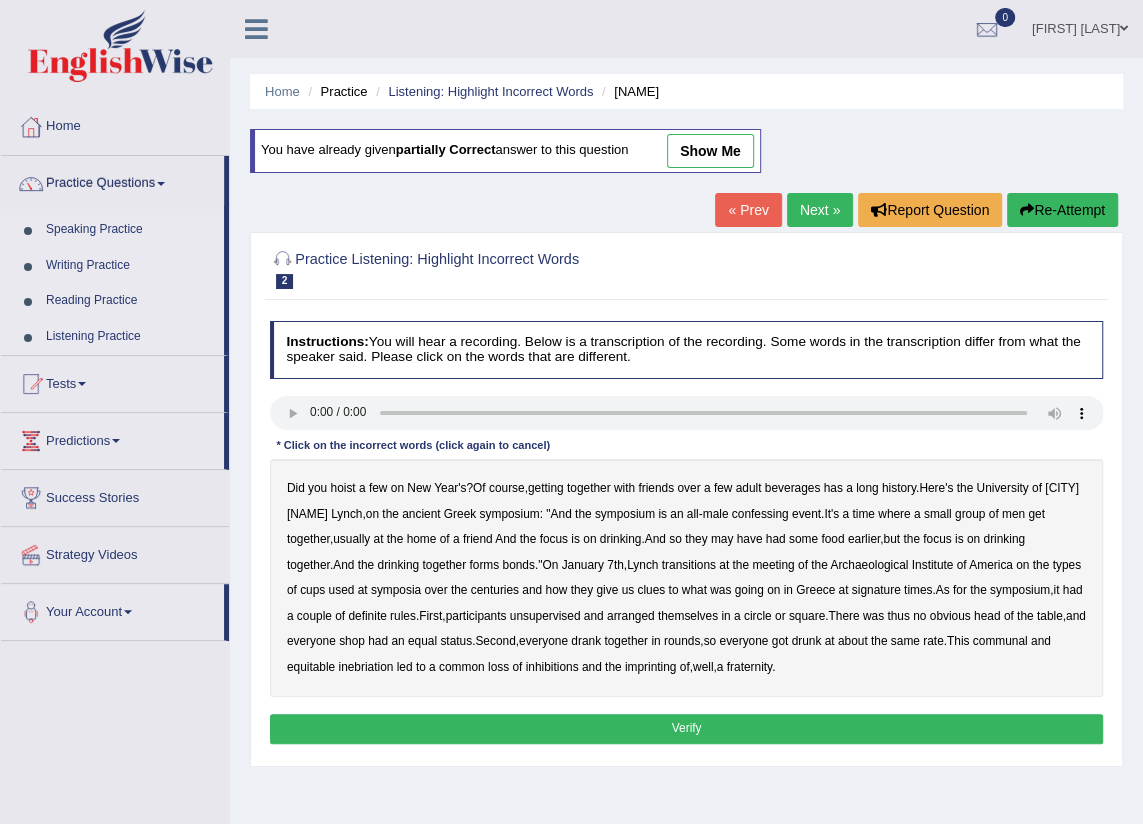 type 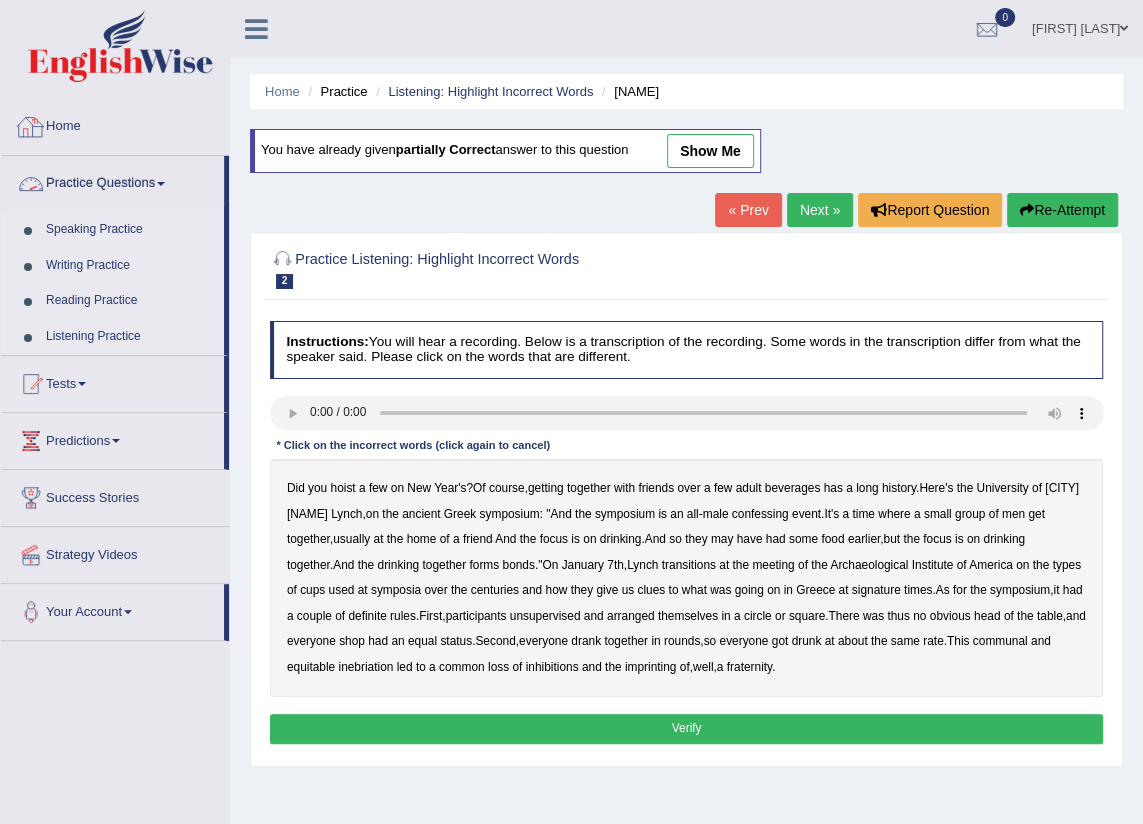 click on "Practice Questions" at bounding box center [112, 181] 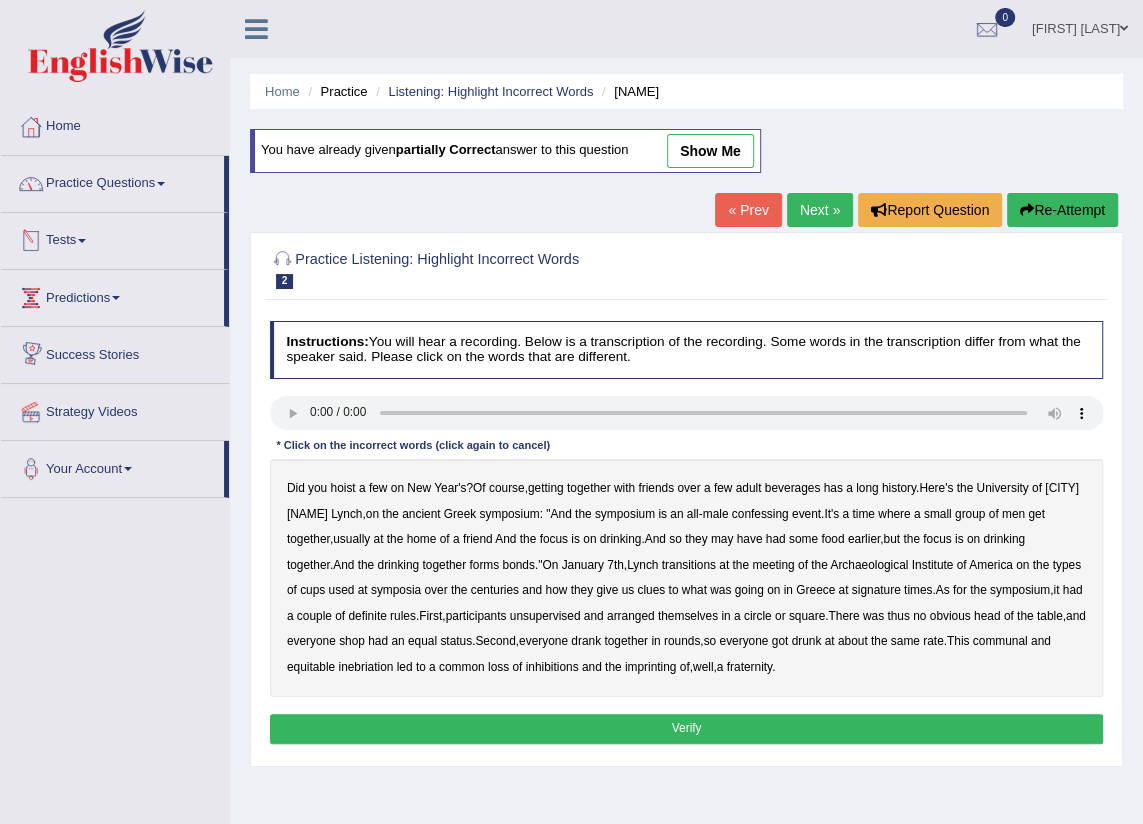 click on "Practice Questions" at bounding box center (112, 181) 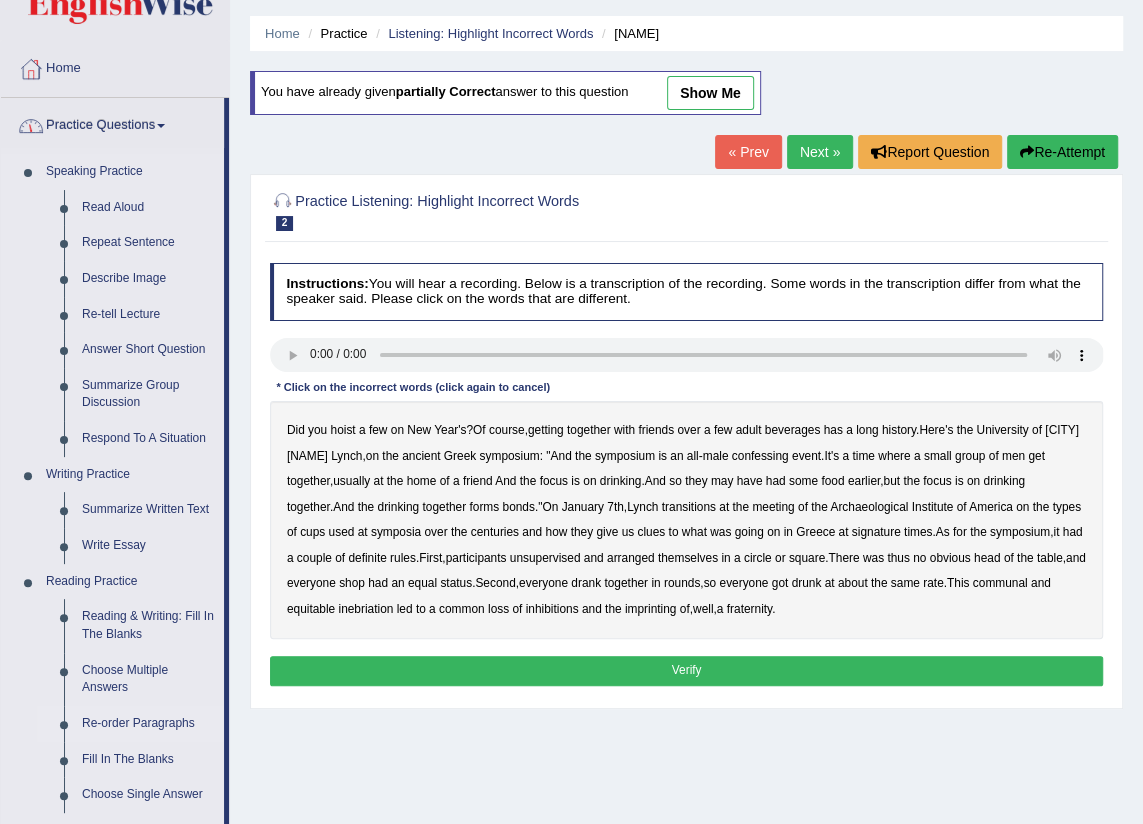 scroll, scrollTop: 90, scrollLeft: 0, axis: vertical 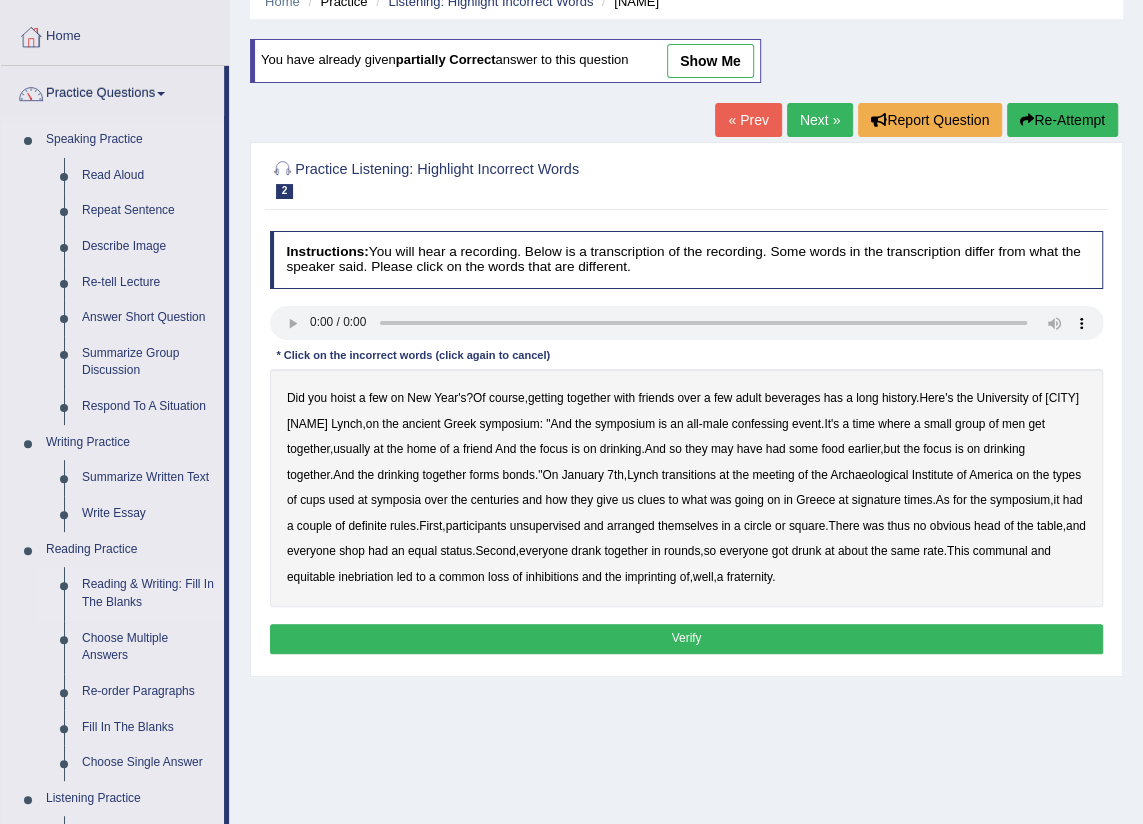 click on "Reading & Writing: Fill In The Blanks" at bounding box center (148, 593) 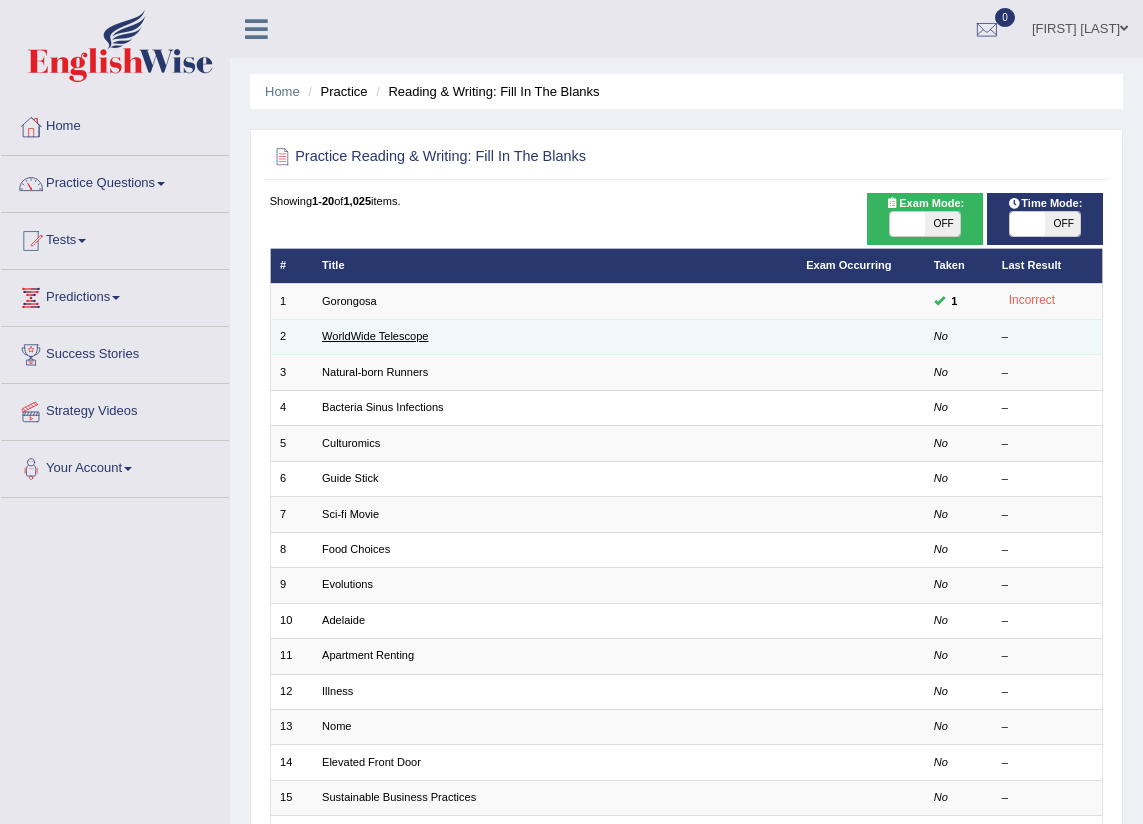 scroll, scrollTop: 0, scrollLeft: 0, axis: both 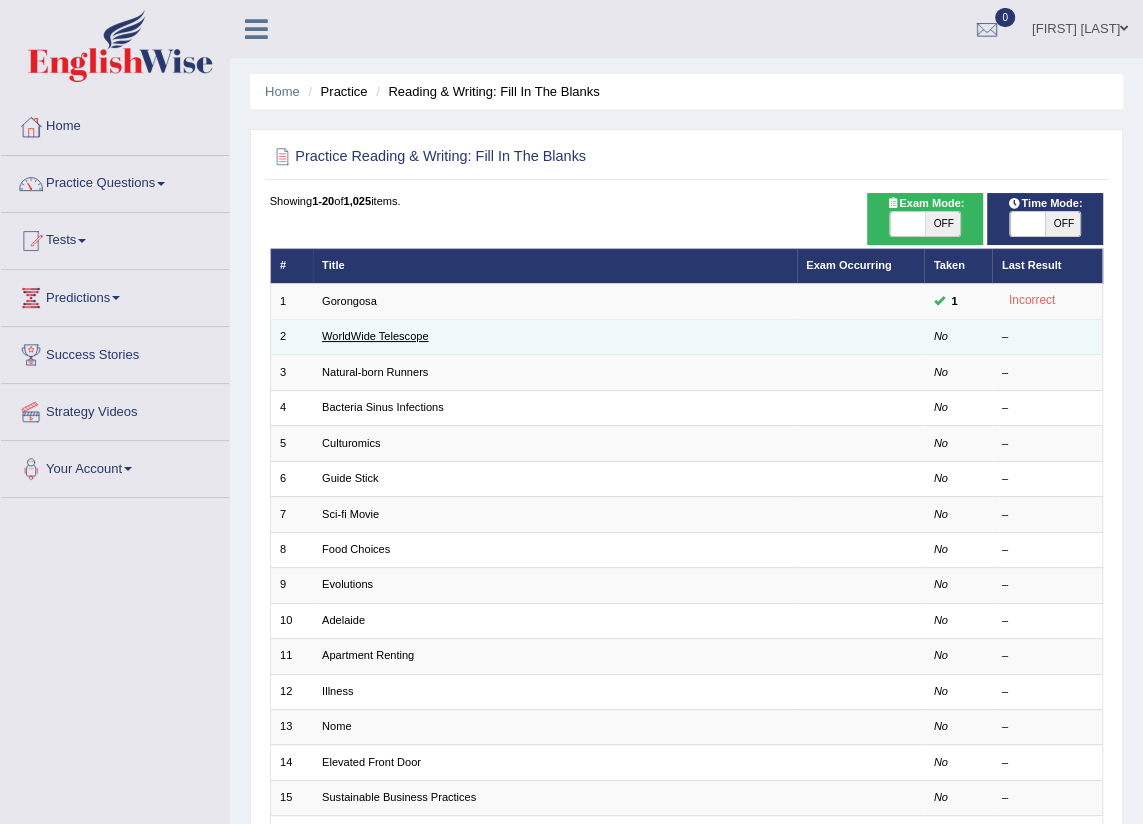 click on "WorldWide Telescope" at bounding box center (375, 336) 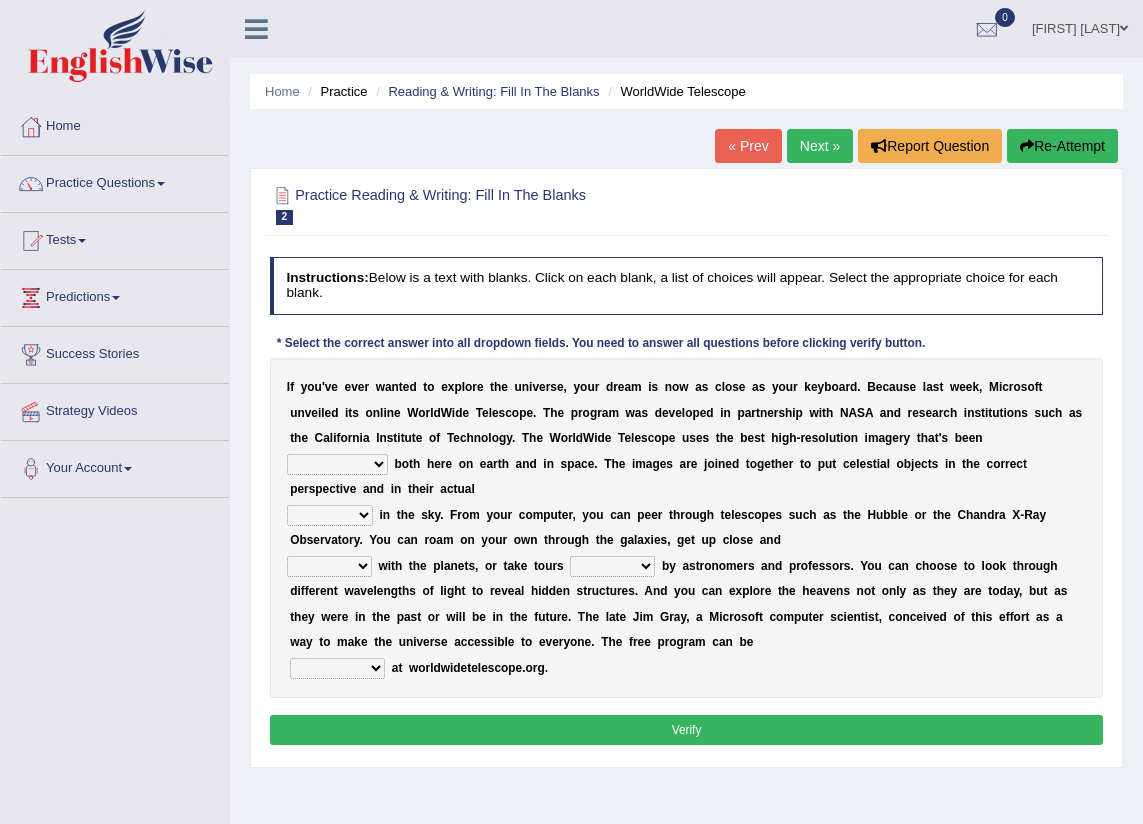 scroll, scrollTop: 0, scrollLeft: 0, axis: both 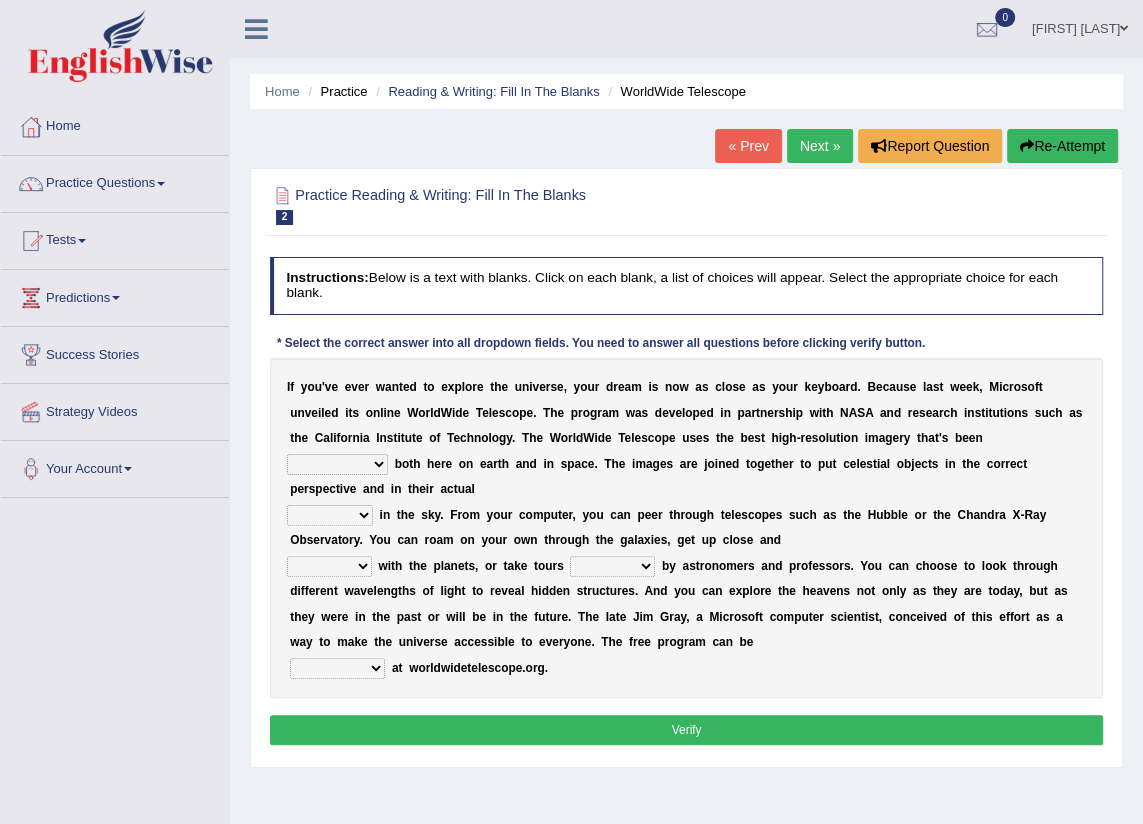 click on "degraded ascended remonstrated generated" at bounding box center [337, 464] 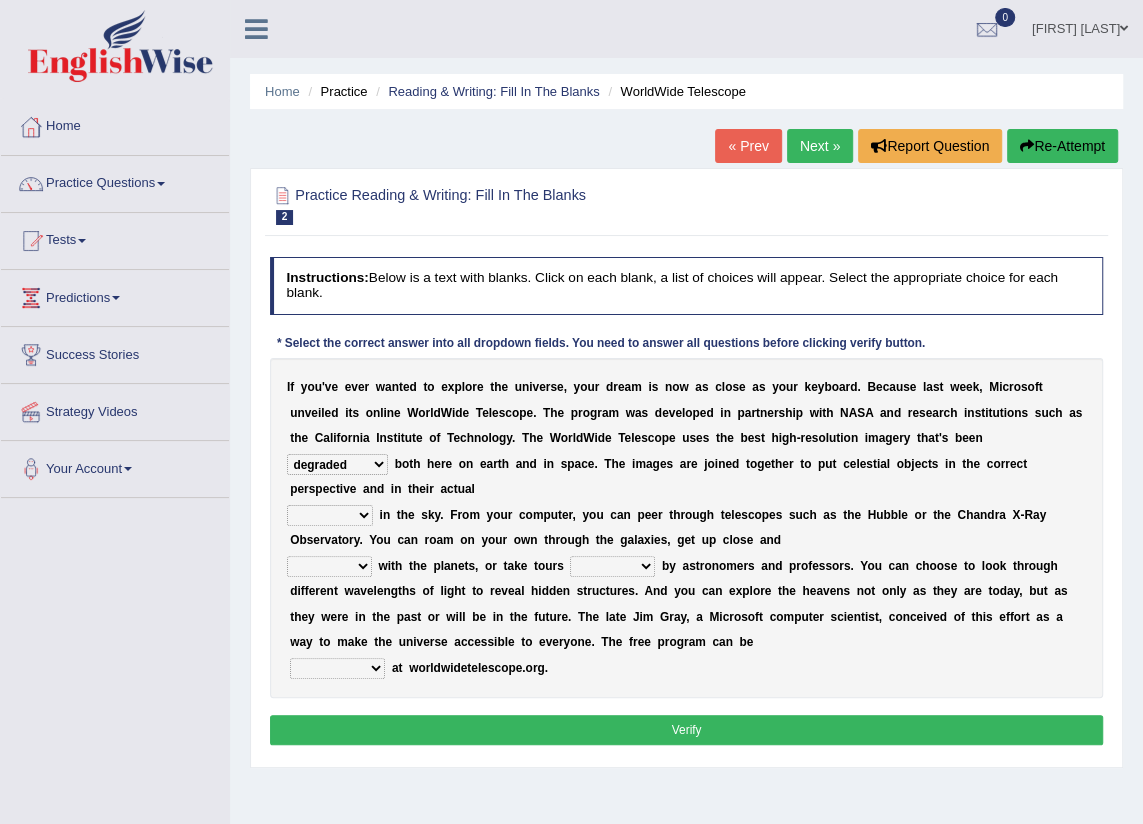 click on "degraded ascended remonstrated generated" at bounding box center (337, 464) 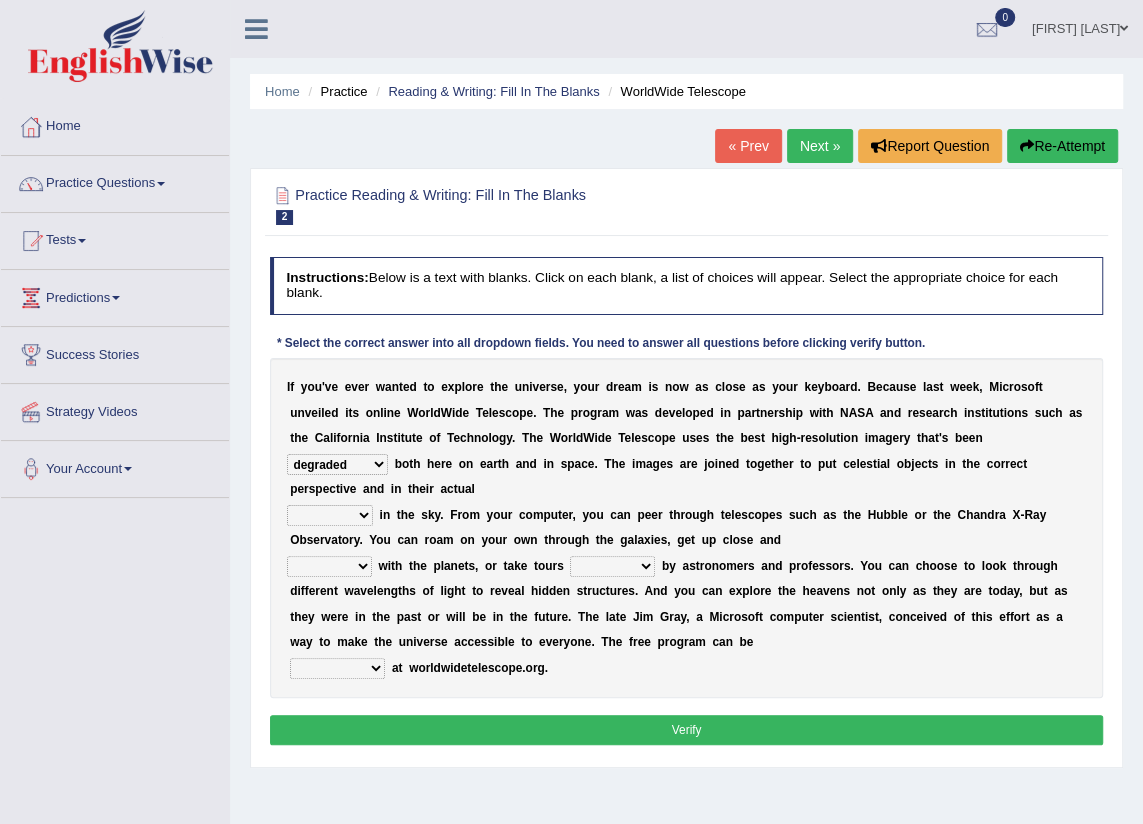 click on "aspects parts conditions positions" at bounding box center (330, 515) 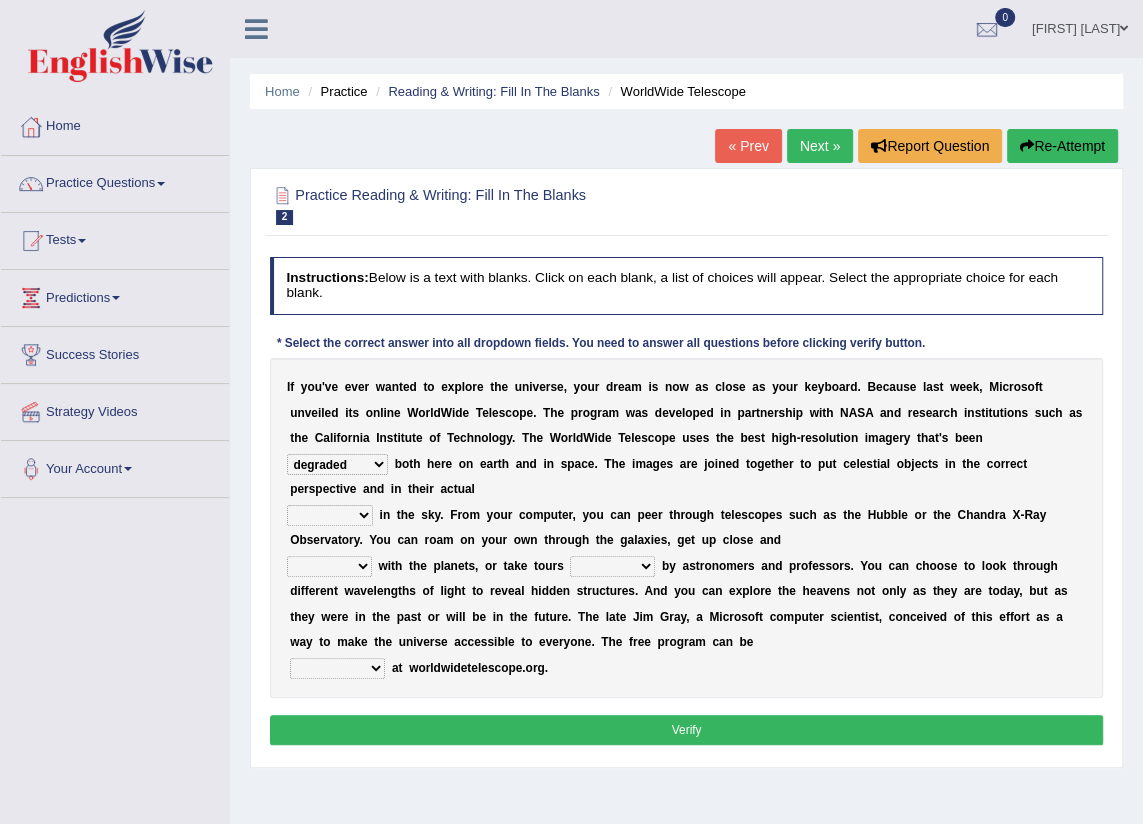 click on "aspects parts conditions positions" at bounding box center (330, 515) 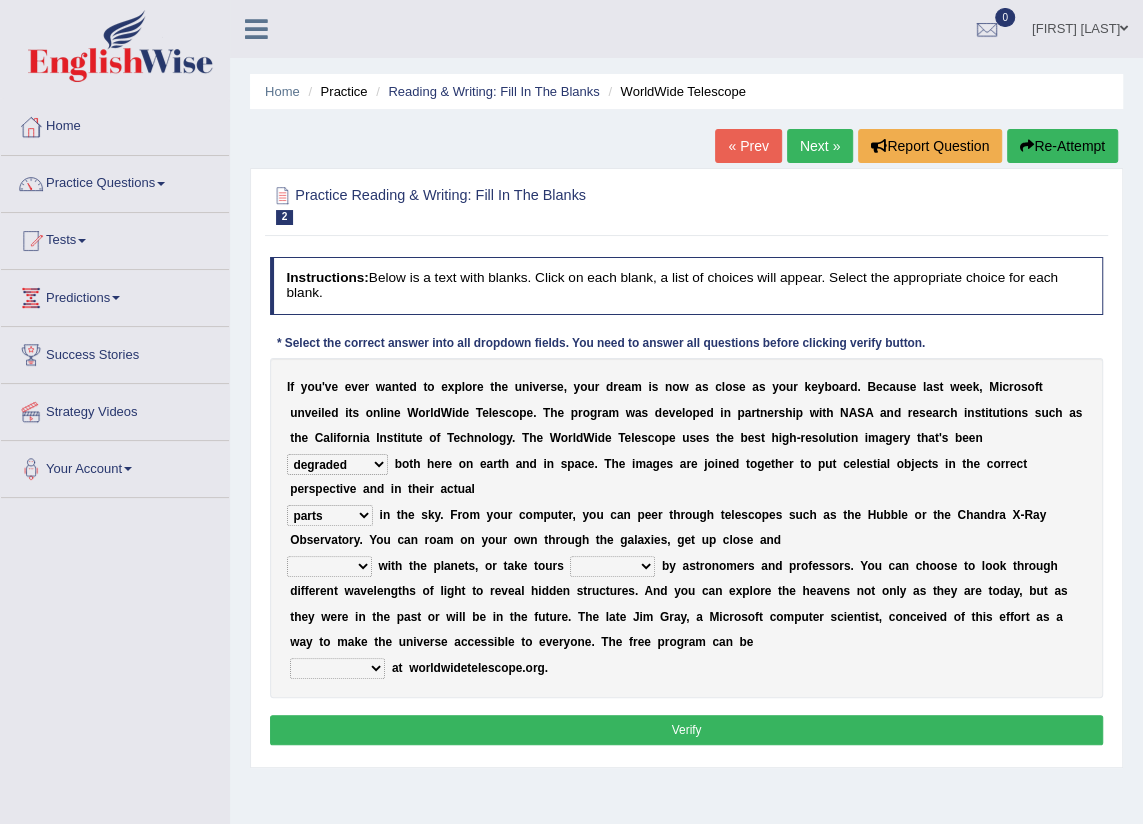 click on "aspects parts conditions positions" at bounding box center (330, 515) 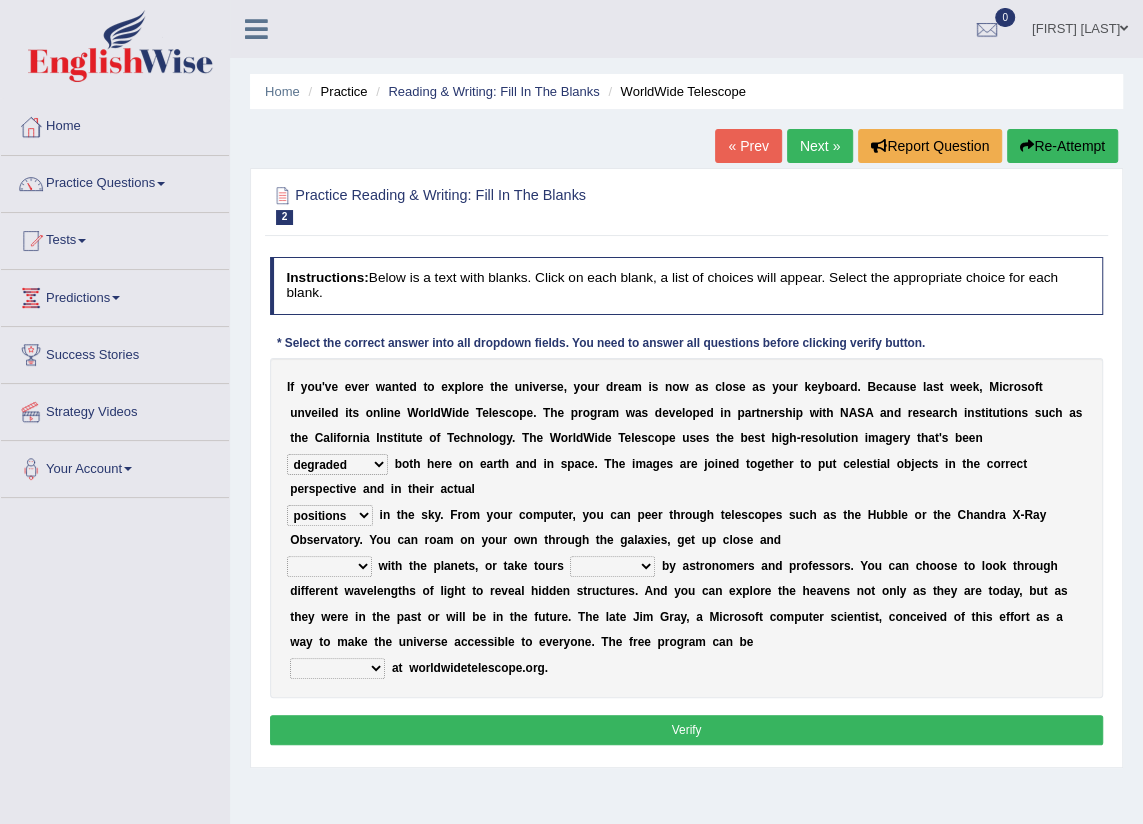 click at bounding box center (375, 566) 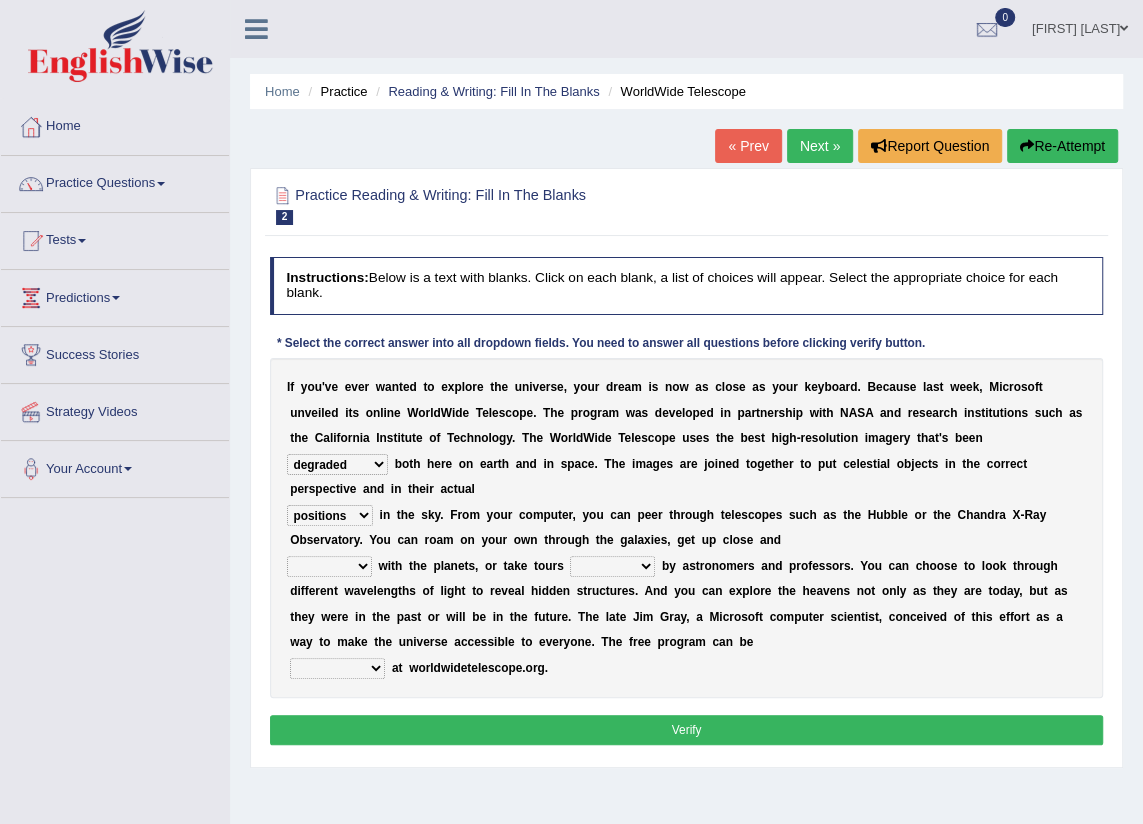 click on "personal individual apart polite" at bounding box center [329, 566] 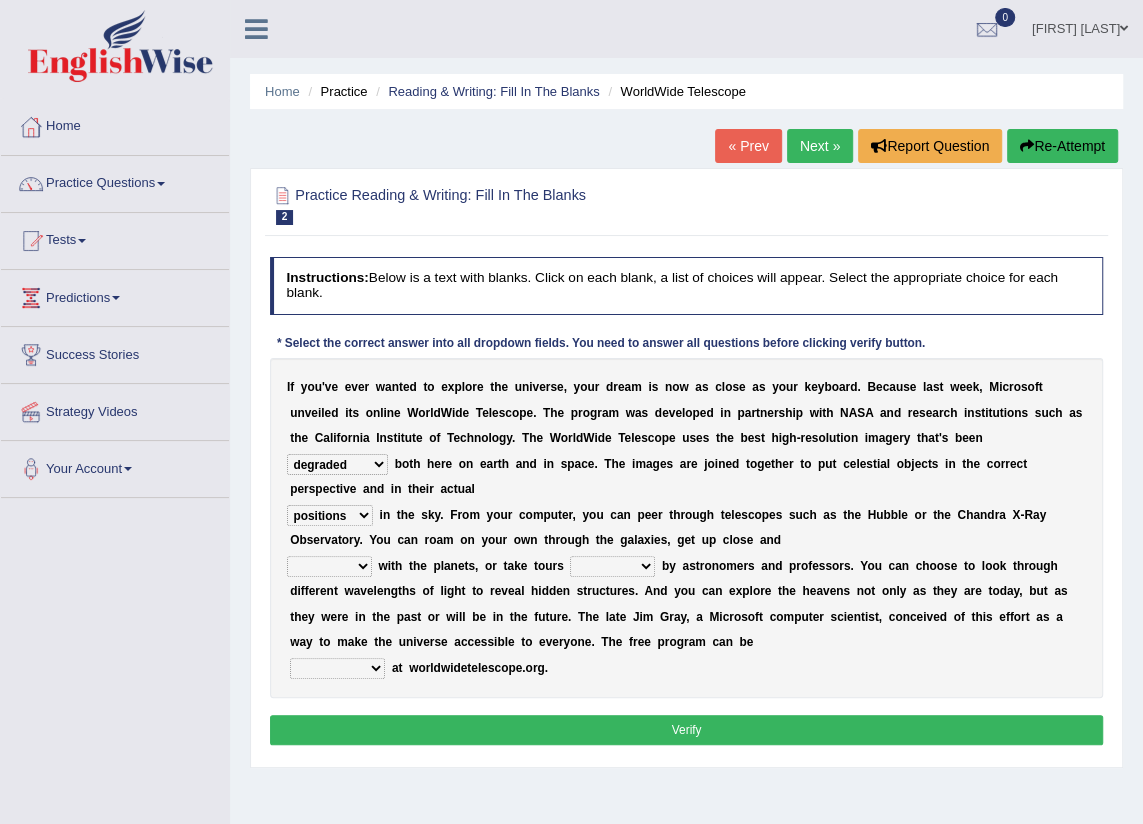 select on "apart" 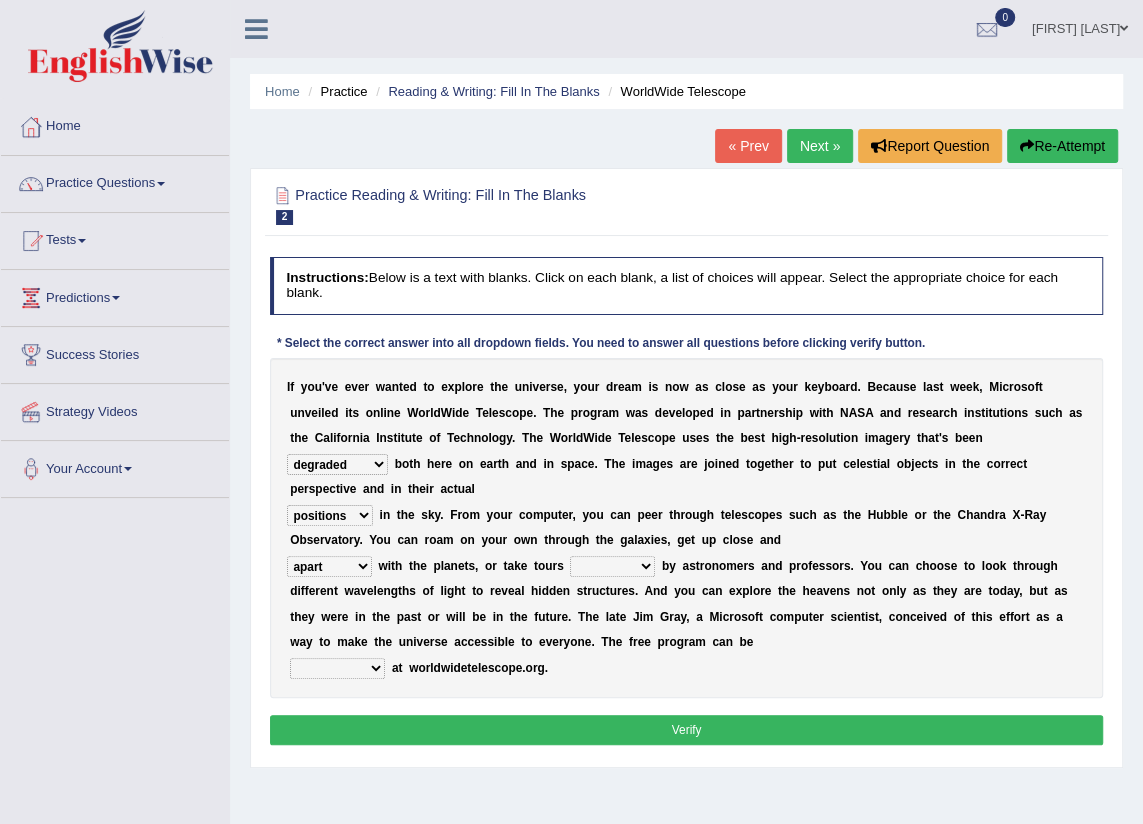 click on "guide guided guiding to guide" at bounding box center [612, 566] 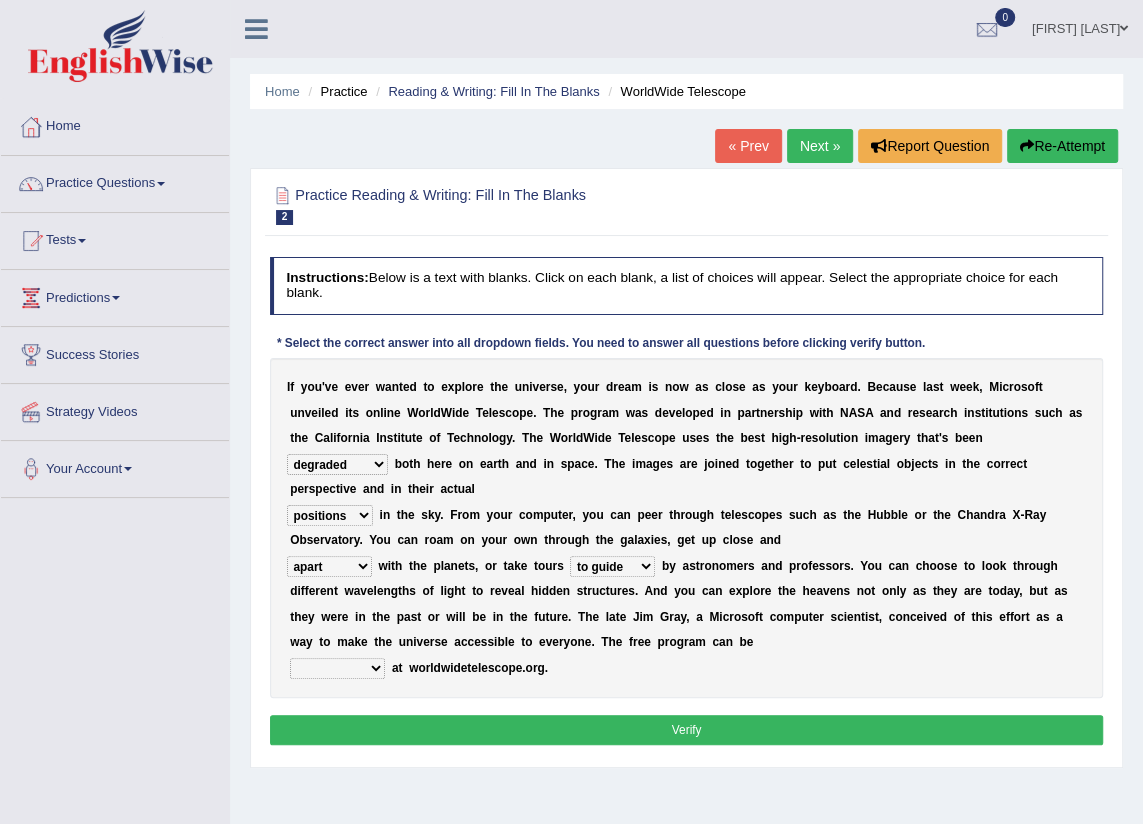 click on "guide guided guiding to guide" at bounding box center [612, 566] 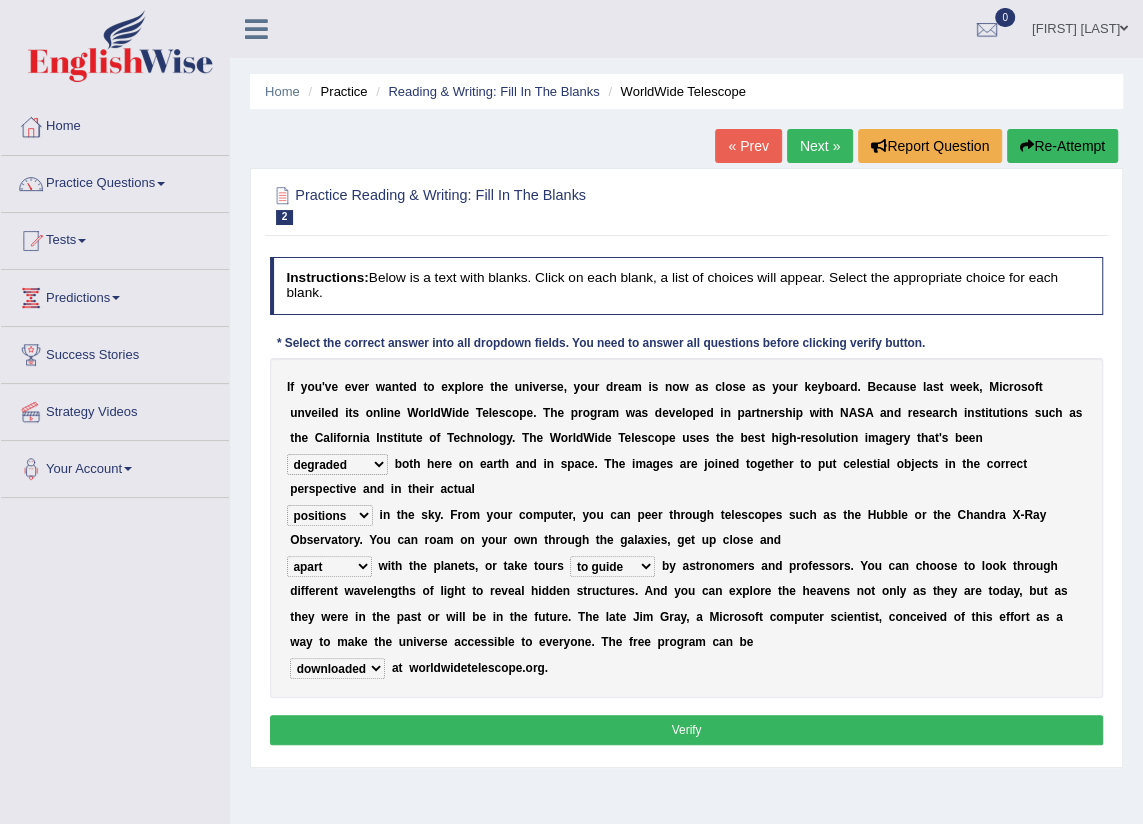 click on "upheld downloaded loaded posted" at bounding box center (337, 668) 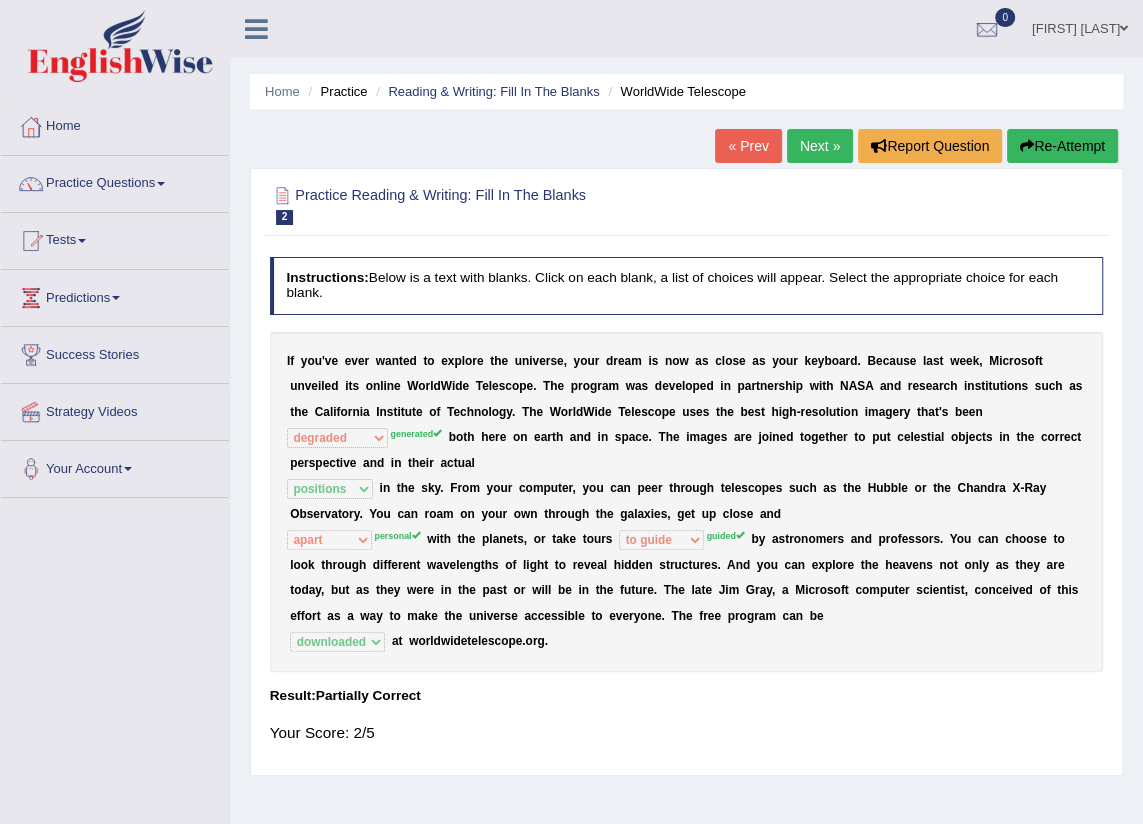 click on "Next »" at bounding box center [820, 146] 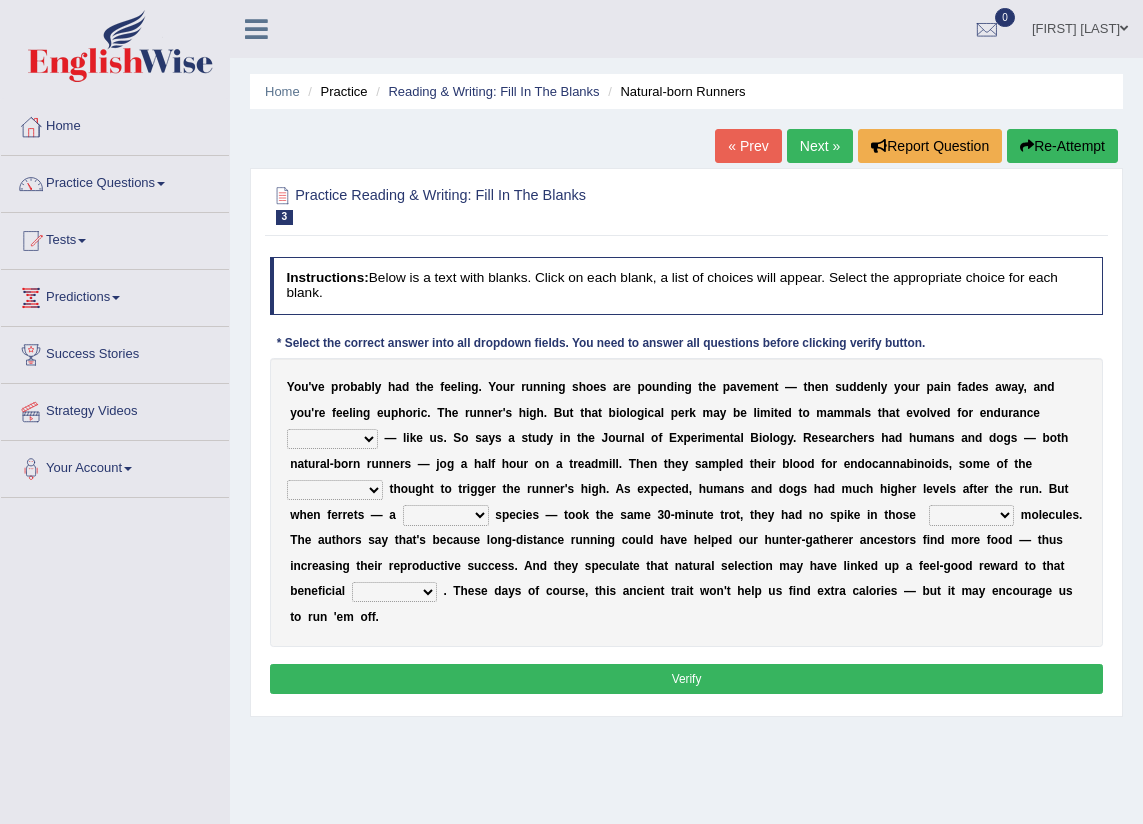 scroll, scrollTop: 0, scrollLeft: 0, axis: both 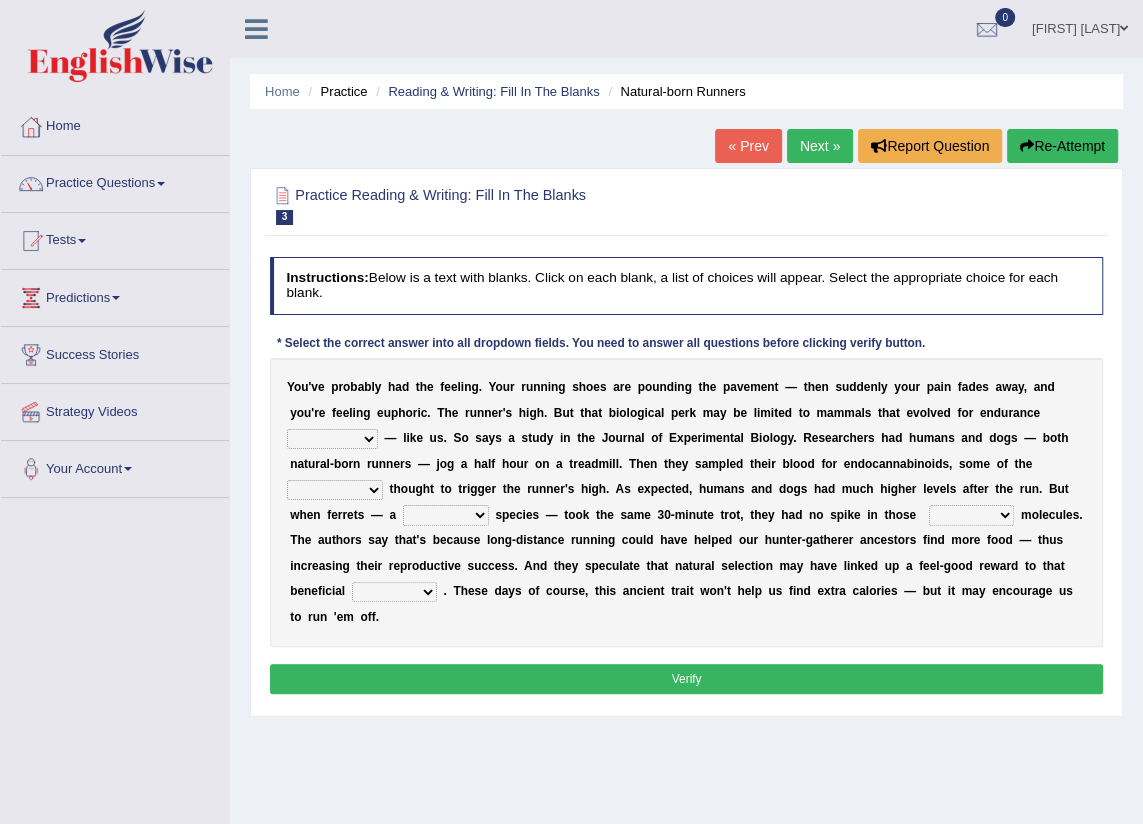 click on "dykes personalize classifies exercise" at bounding box center [332, 439] 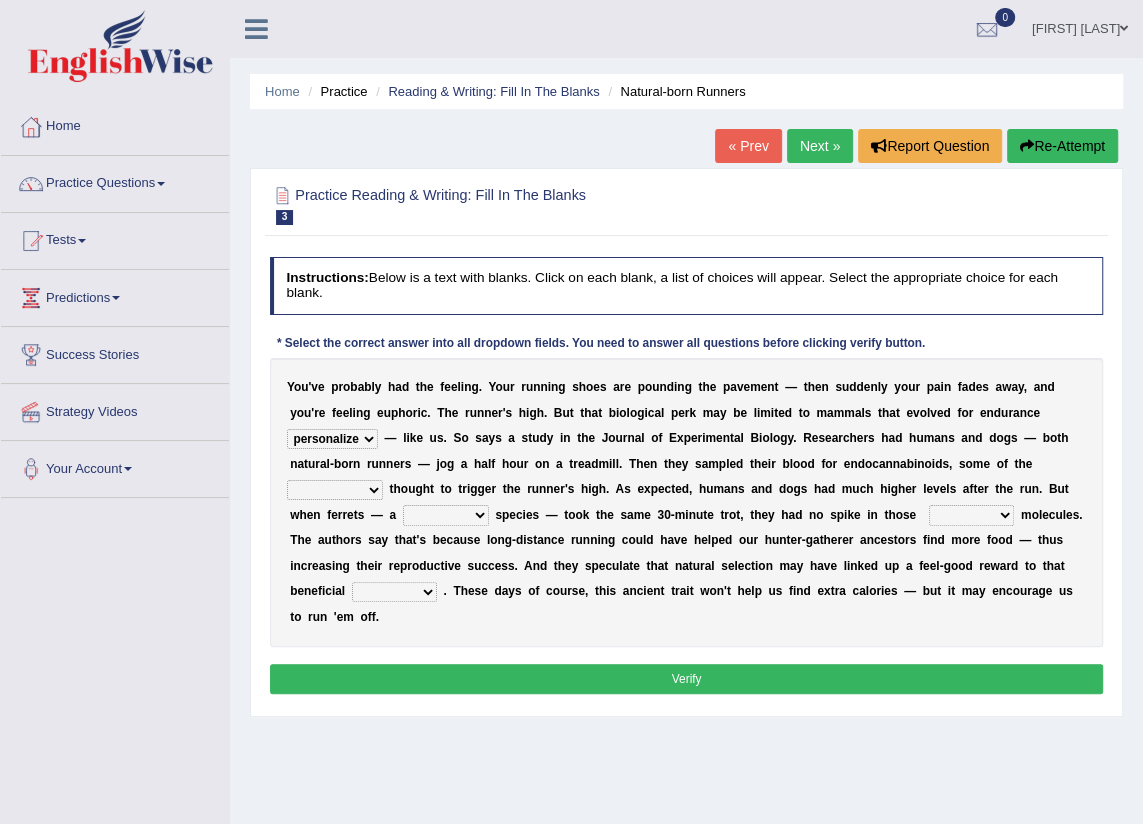 click on "Y o u ' v e    p r o b a b l y    h a d    t h e    f e e l i n g .    Y o u r    r u n n i n g    s h o e s    a r e    p o u n d i n g    t h e    p a v e m e n t    —    t h e n    s u d d e n l y    y o u r    p a i n    f a d e s    a w a y ,    a n d    y o u ' r e    f e e l i n g    e u p h o r i c .    T h e    r u n n e r ' s    h i g h .    B u t    t h a t    b i o l o g i c a l    p e r k    m a y    b e    l i m i t e d    t o    m a m m a l s    t h a t    e v o l v e d    f o r    e n d u r a n c e    dykes personalize classifies exercise    —    l i k e    u s .    S o    s a y s    a    s t u d y    i n    t h e    J o u r n a l    o f    E x p e r i m e n t a l    B i o l o g y .    R e s e a r c h e r s    h a d    h u m a n s    a n d    d o g s    —    b o t h    n a t u r a l - b o r n    r u n n e r s    —    j o g    a    h a l f    h o u r    o n    a    t r e a d m i l l .    T h e n    t h e y    s a m" at bounding box center [687, 502] 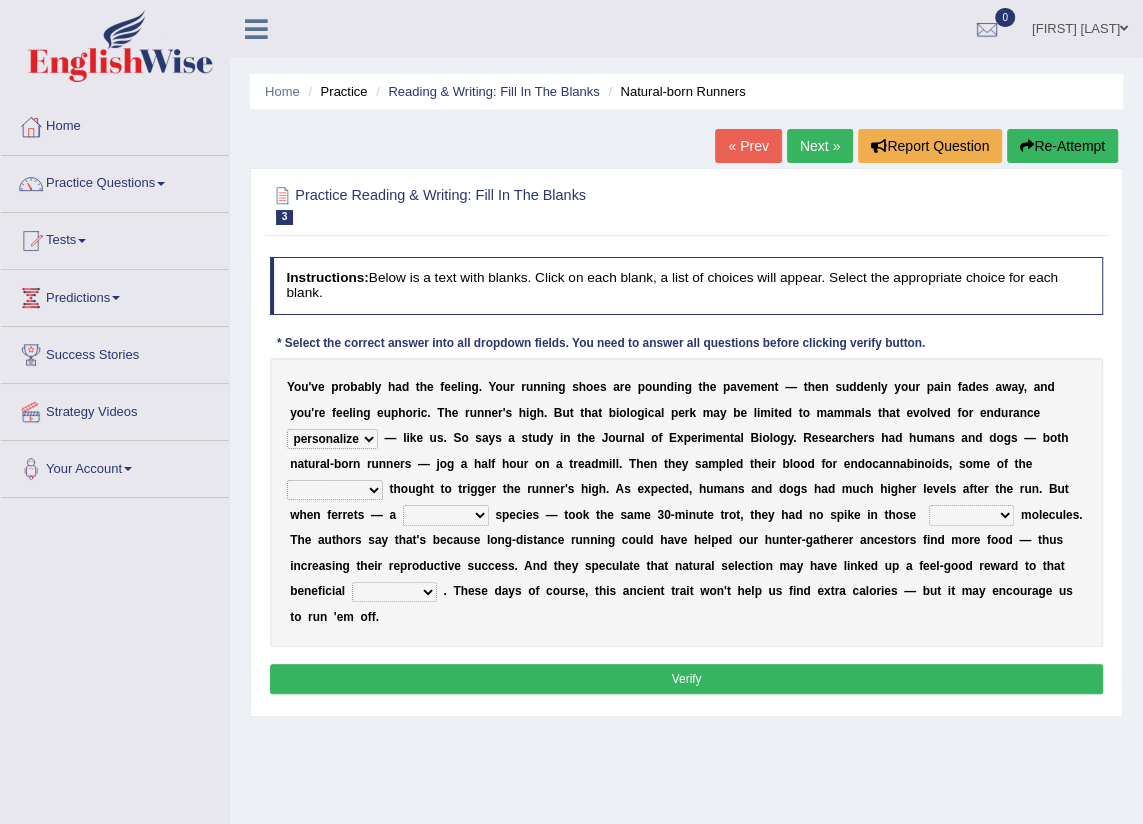 click on "dykes personalize classifies exercise" at bounding box center [332, 439] 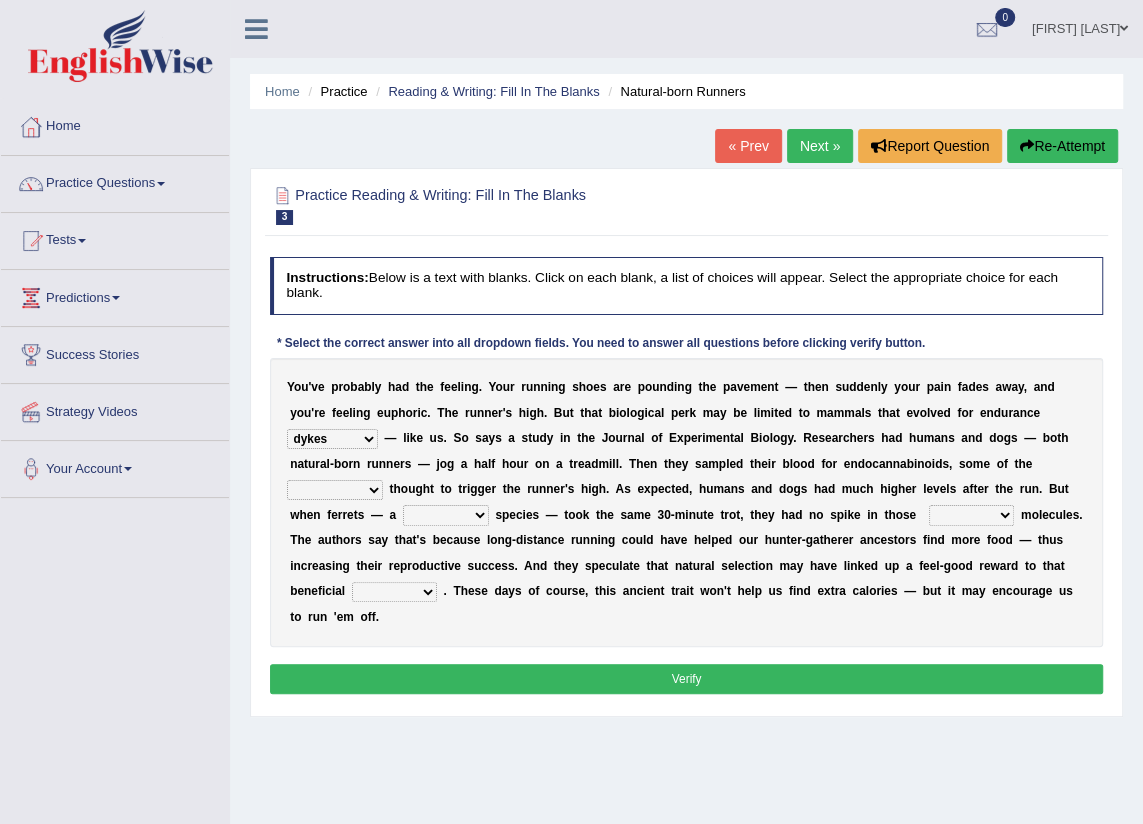 click on "dykes personalize classifies exercise" at bounding box center [332, 439] 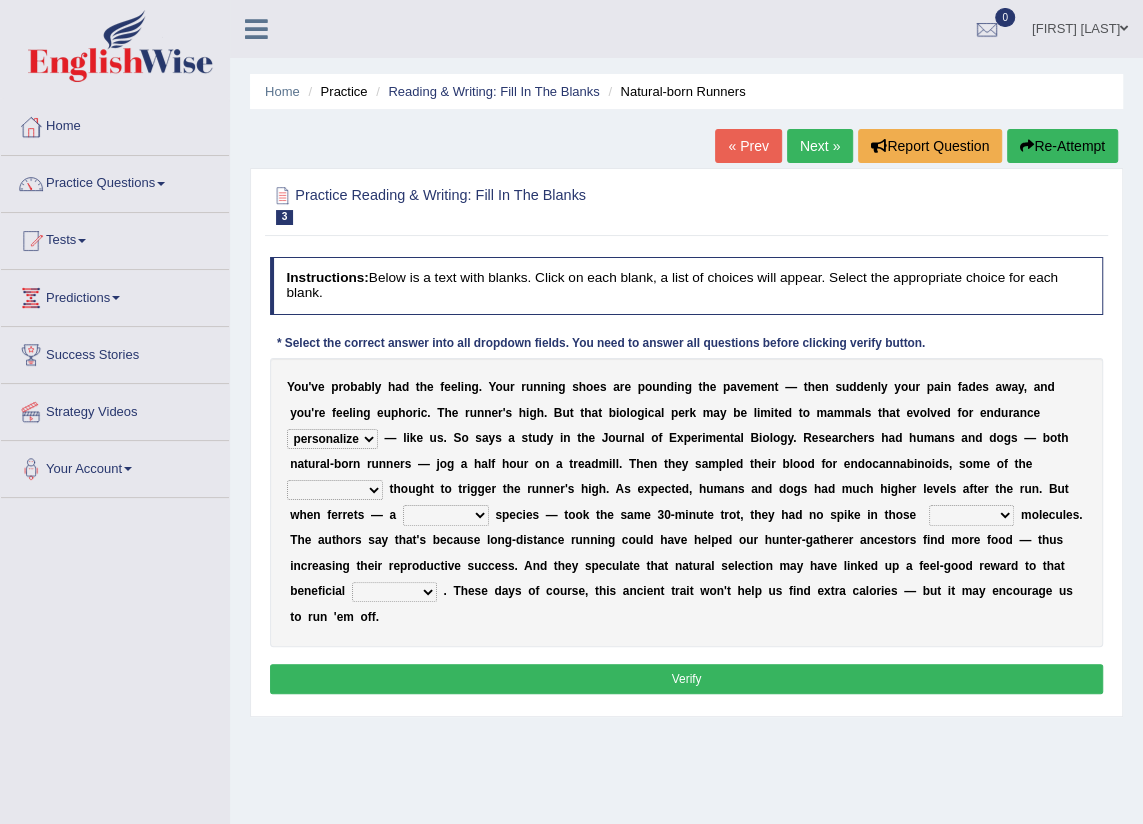 click on "dykes personalize classifies exercise" at bounding box center [332, 439] 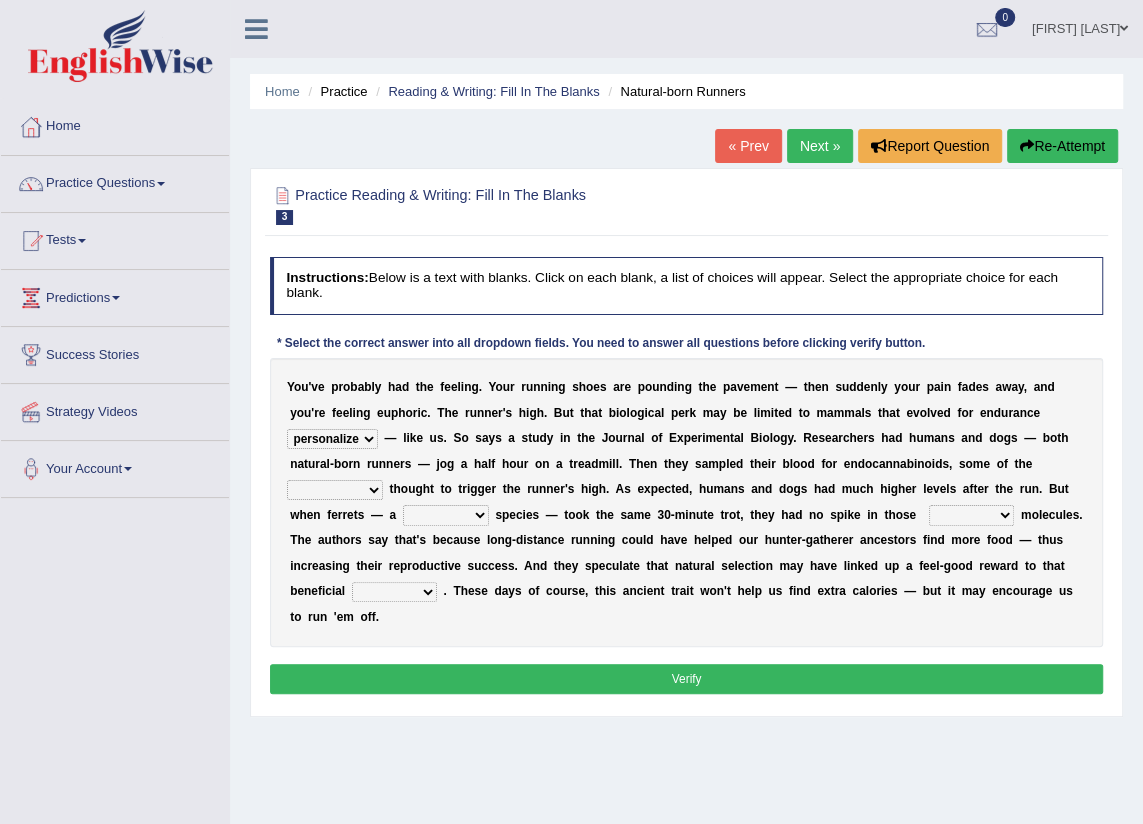 click on "Y o u ' v e    p r o b a b l y    h a d    t h e    f e e l i n g .    Y o u r    r u n n i n g    s h o e s    a r e    p o u n d i n g    t h e    p a v e m e n t    —    t h e n    s u d d e n l y    y o u r    p a i n    f a d e s    a w a y ,    a n d    y o u ' r e    f e e l i n g    e u p h o r i c .    T h e    r u n n e r ' s    h i g h .    B u t    t h a t    b i o l o g i c a l    p e r k    m a y    b e    l i m i t e d    t o    m a m m a l s    t h a t    e v o l v e d    f o r    e n d u r a n c e    dykes personalize classifies exercise    —    l i k e    u s .    S o    s a y s    a    s t u d y    i n    t h e    J o u r n a l    o f    E x p e r i m e n t a l    B i o l o g y .    R e s e a r c h e r s    h a d    h u m a n s    a n d    d o g s    —    b o t h    n a t u r a l - b o r n    r u n n e r s    —    j o g    a    h a l f    h o u r    o n    a    t r e a d m i l l .    T h e n    t h e y    s a m" at bounding box center [687, 502] 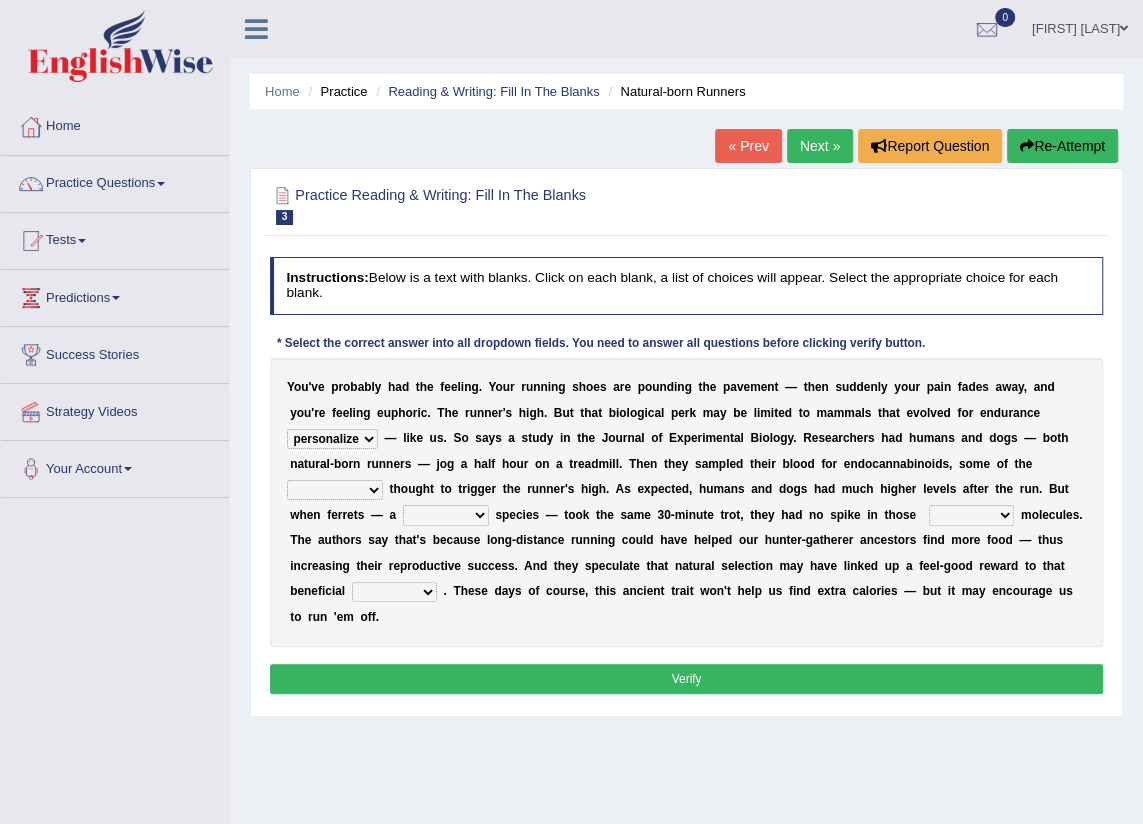 click on "Y o u ' v e    p r o b a b l y    h a d    t h e    f e e l i n g .    Y o u r    r u n n i n g    s h o e s    a r e    p o u n d i n g    t h e    p a v e m e n t    —    t h e n    s u d d e n l y    y o u r    p a i n    f a d e s    a w a y ,    a n d    y o u ' r e    f e e l i n g    e u p h o r i c .    T h e    r u n n e r ' s    h i g h .    B u t    t h a t    b i o l o g i c a l    p e r k    m a y    b e    l i m i t e d    t o    m a m m a l s    t h a t    e v o l v e d    f o r    e n d u r a n c e    dykes personalize classifies exercise    —    l i k e    u s .    S o    s a y s    a    s t u d y    i n    t h e    J o u r n a l    o f    E x p e r i m e n t a l    B i o l o g y .    R e s e a r c h e r s    h a d    h u m a n s    a n d    d o g s    —    b o t h    n a t u r a l - b o r n    r u n n e r s    —    j o g    a    h a l f    h o u r    o n    a    t r e a d m i l l .    T h e n    t h e y    s a m" at bounding box center [687, 502] 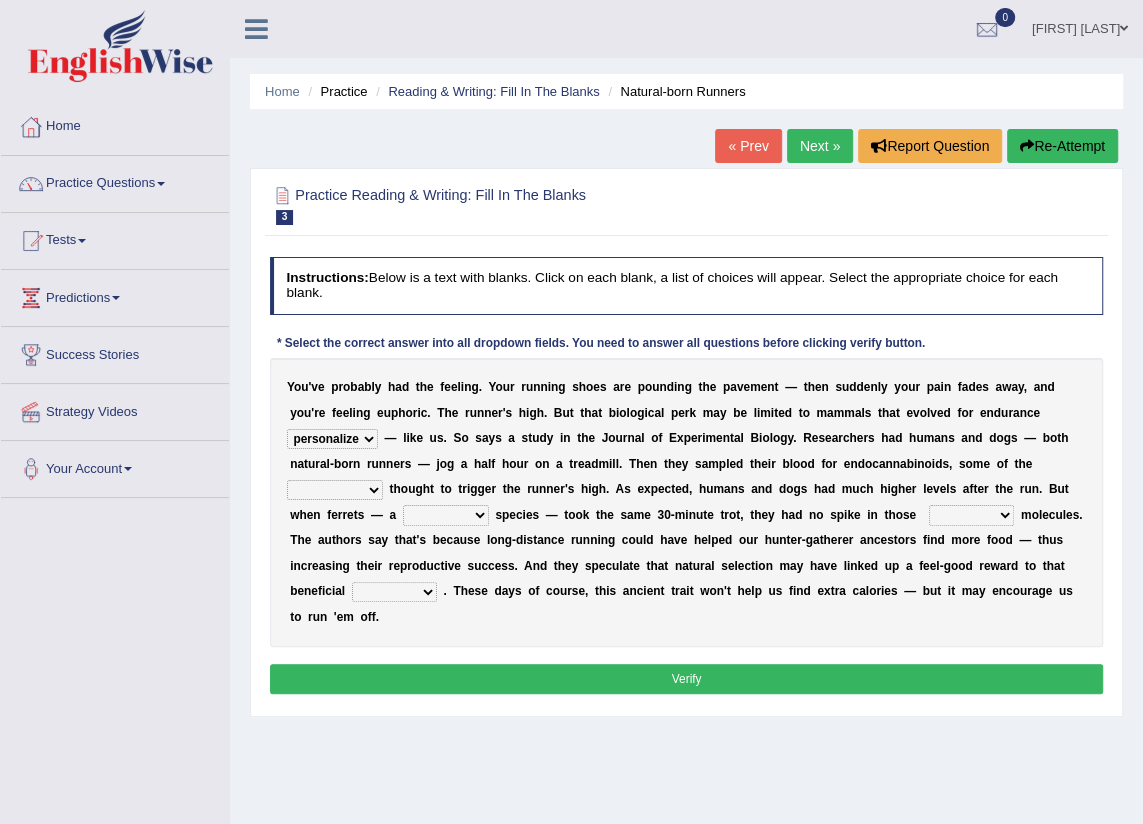 click on "almshouse turnarounds compounds foxhounds" at bounding box center (335, 490) 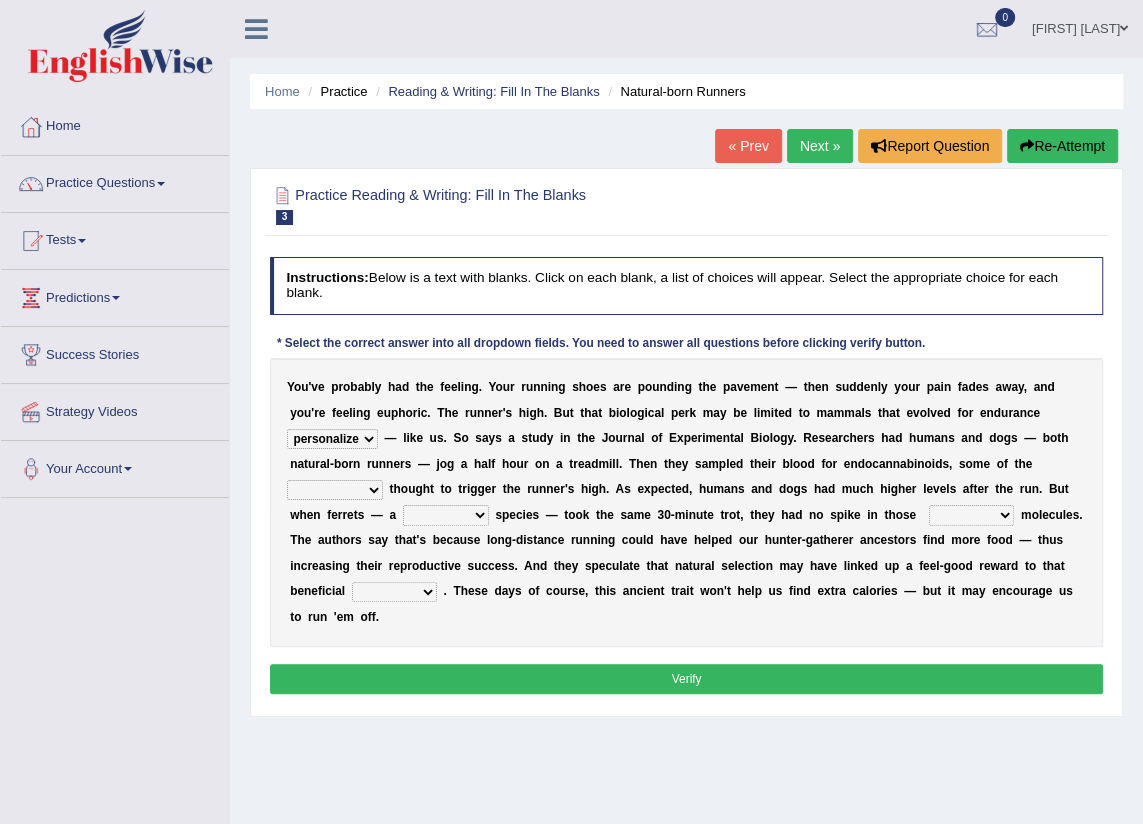 select on "compounds" 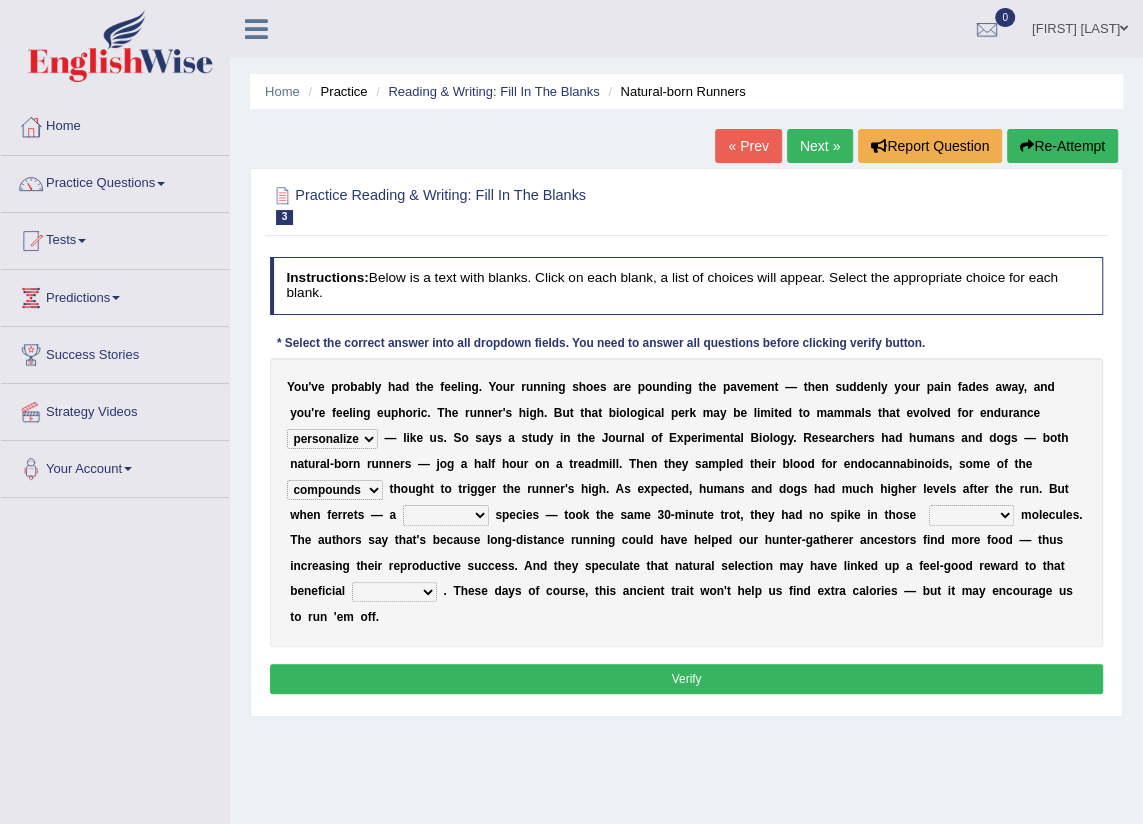 click on "excellency merely faerie sedentary" at bounding box center [446, 515] 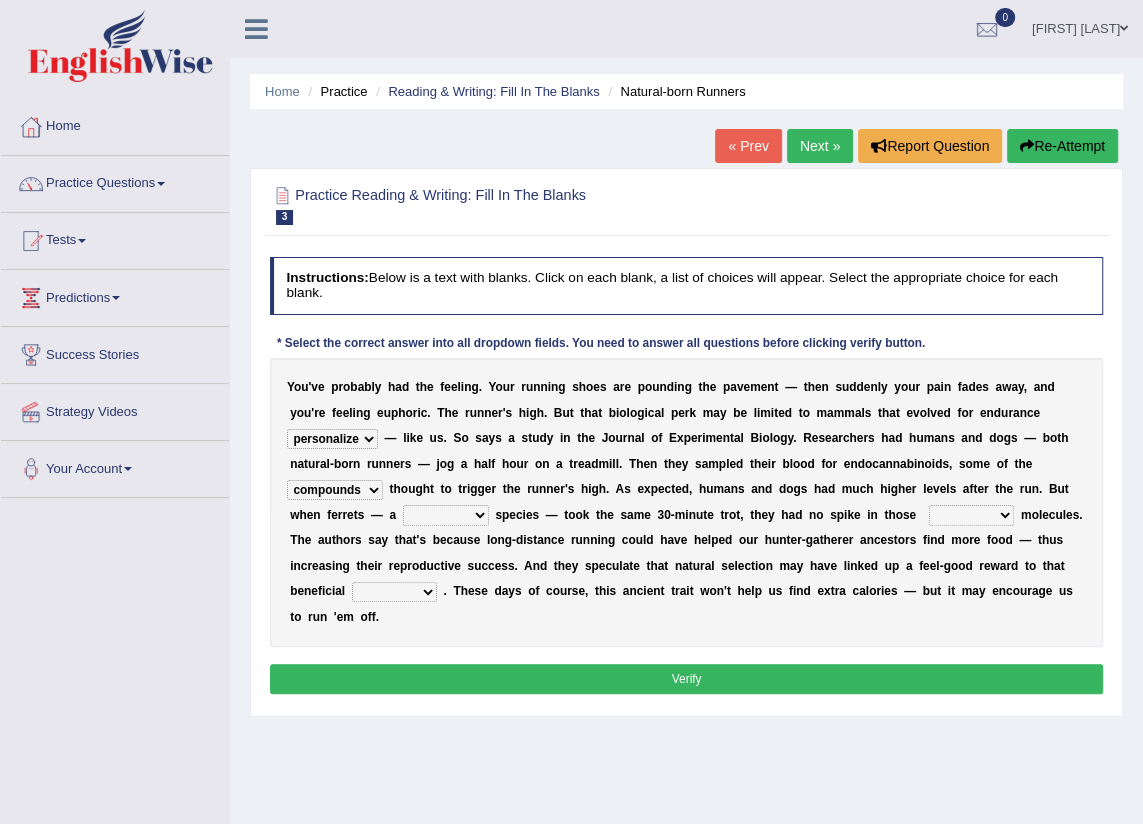 select on "excellency" 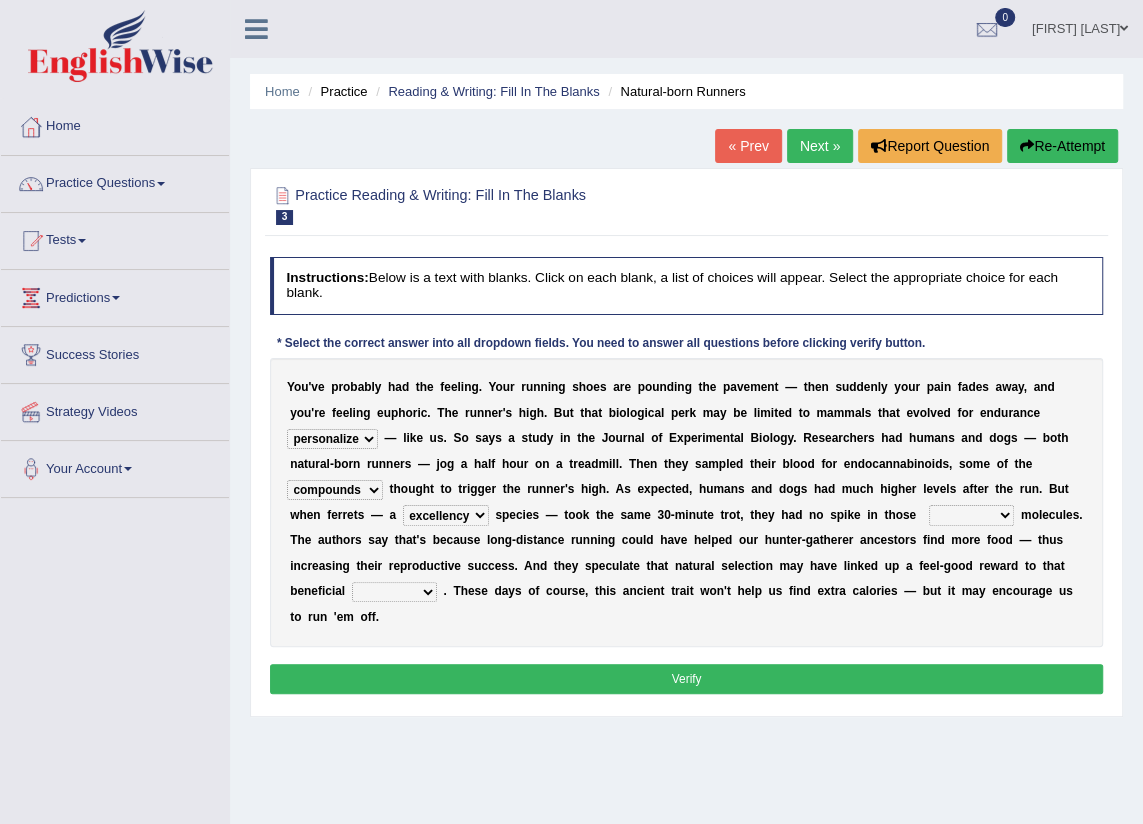 drag, startPoint x: 530, startPoint y: 516, endPoint x: 535, endPoint y: 528, distance: 13 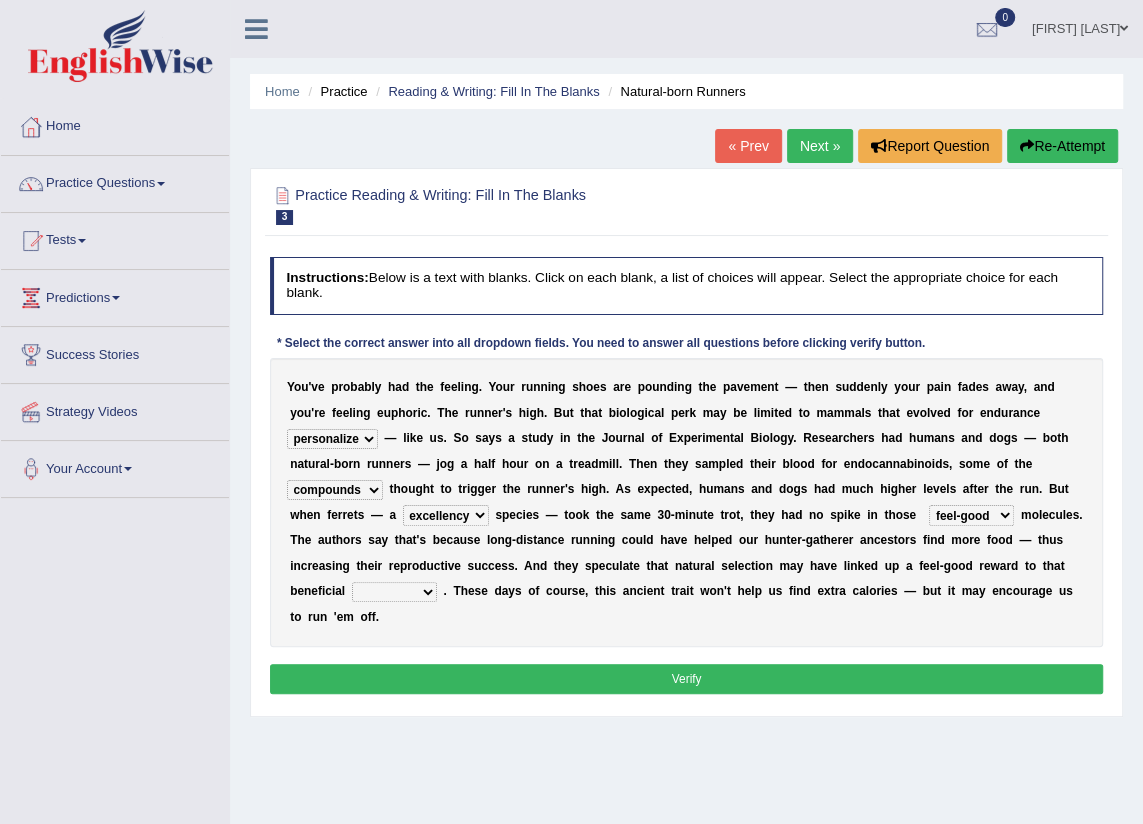 click on "groaned feel-good inchoate loaned" at bounding box center (971, 515) 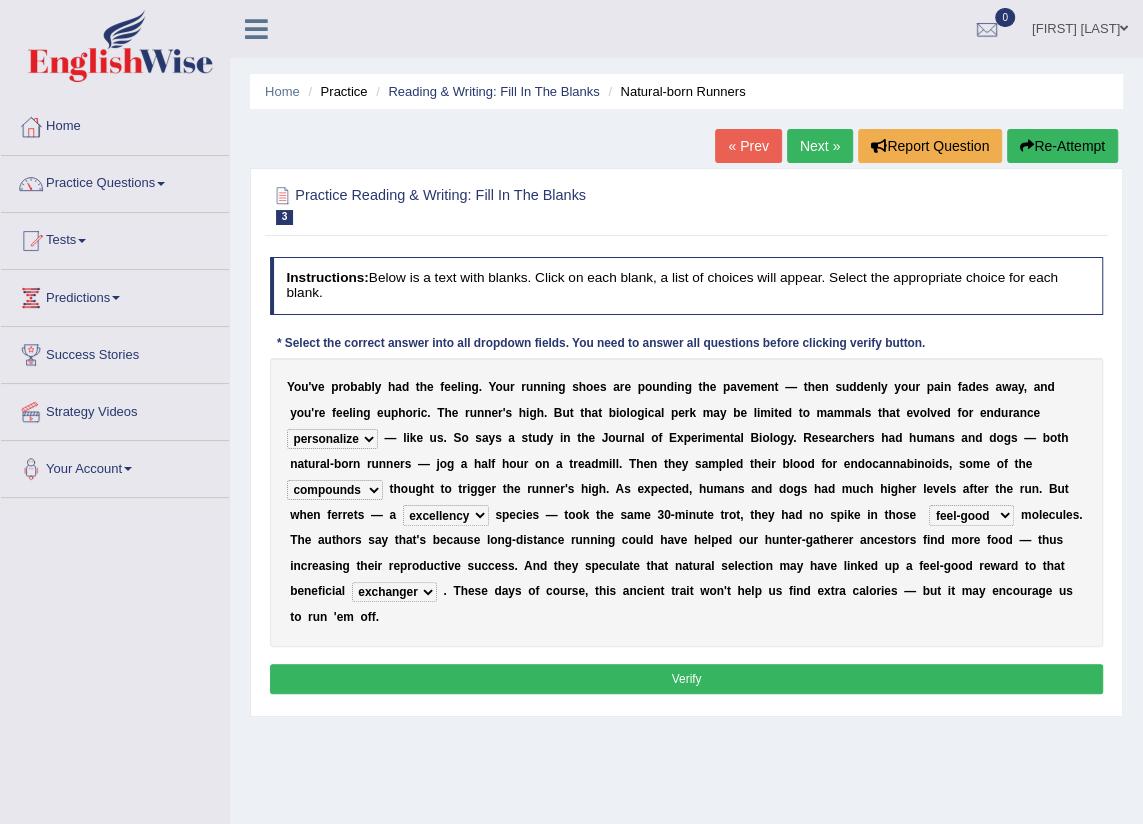 click on "Verify" at bounding box center [687, 678] 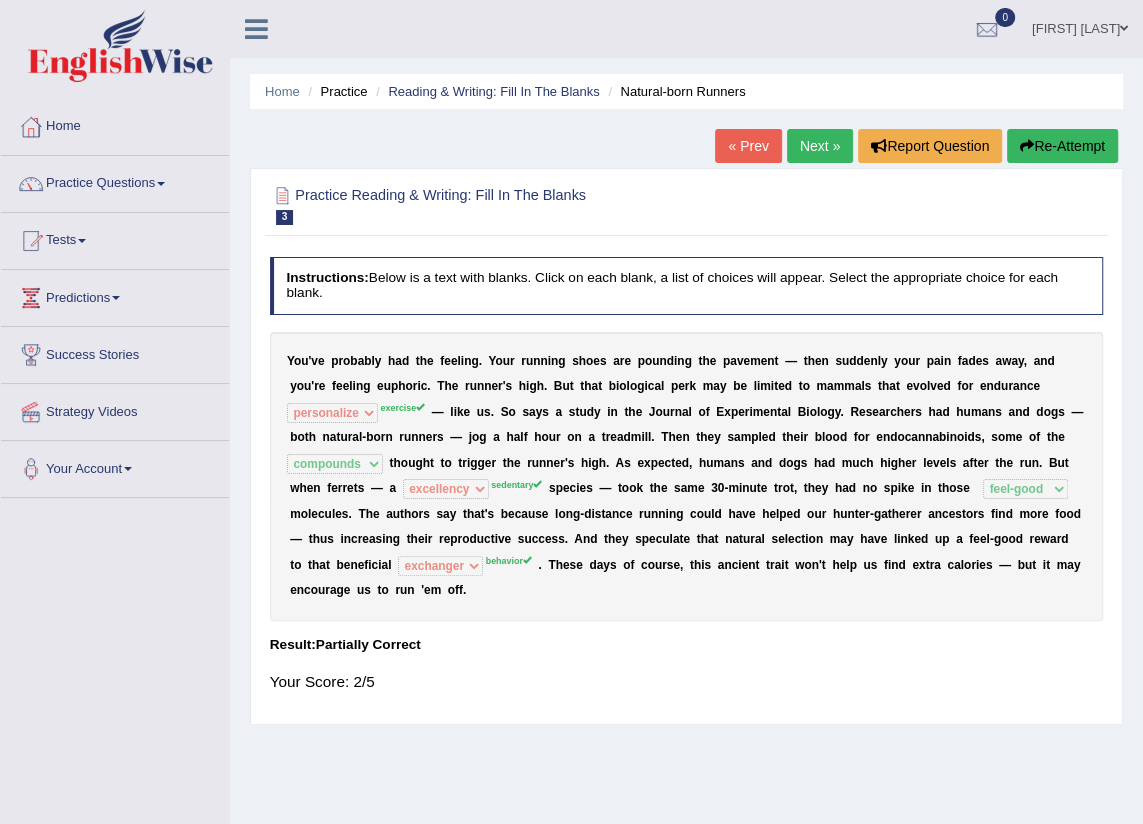 click on "Next »" at bounding box center [820, 146] 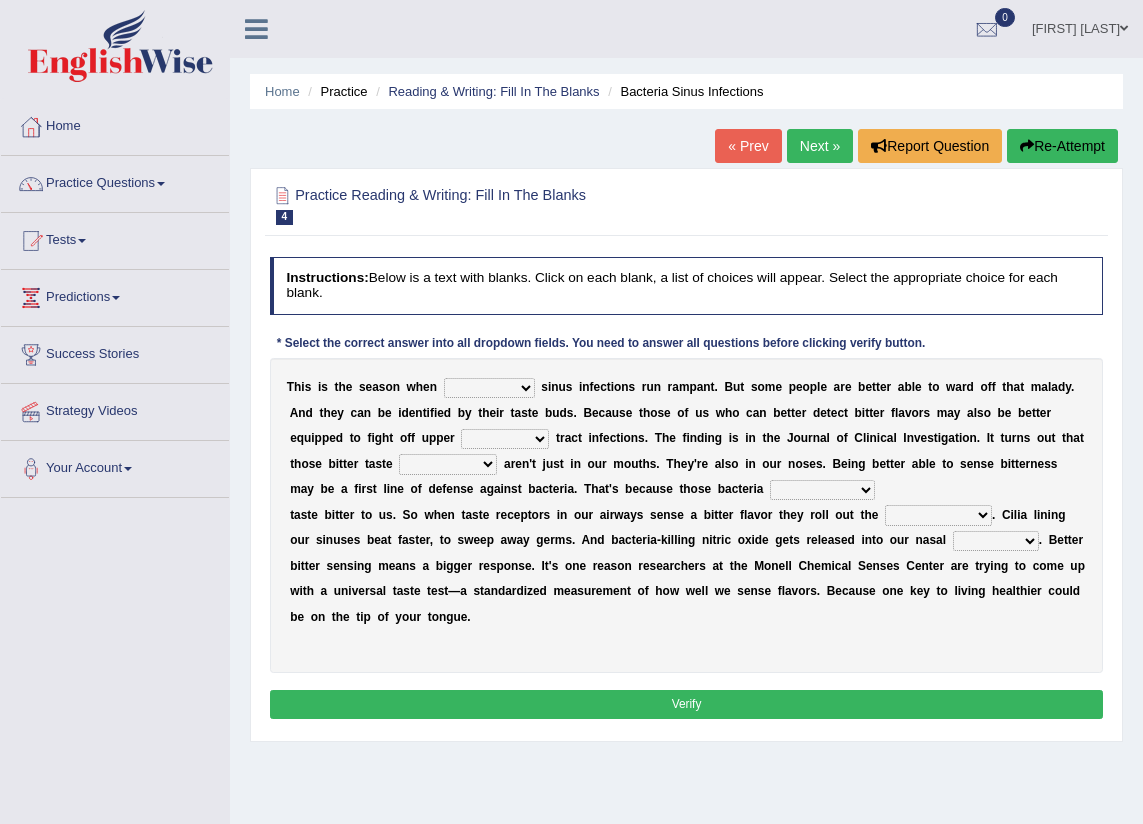 scroll, scrollTop: 0, scrollLeft: 0, axis: both 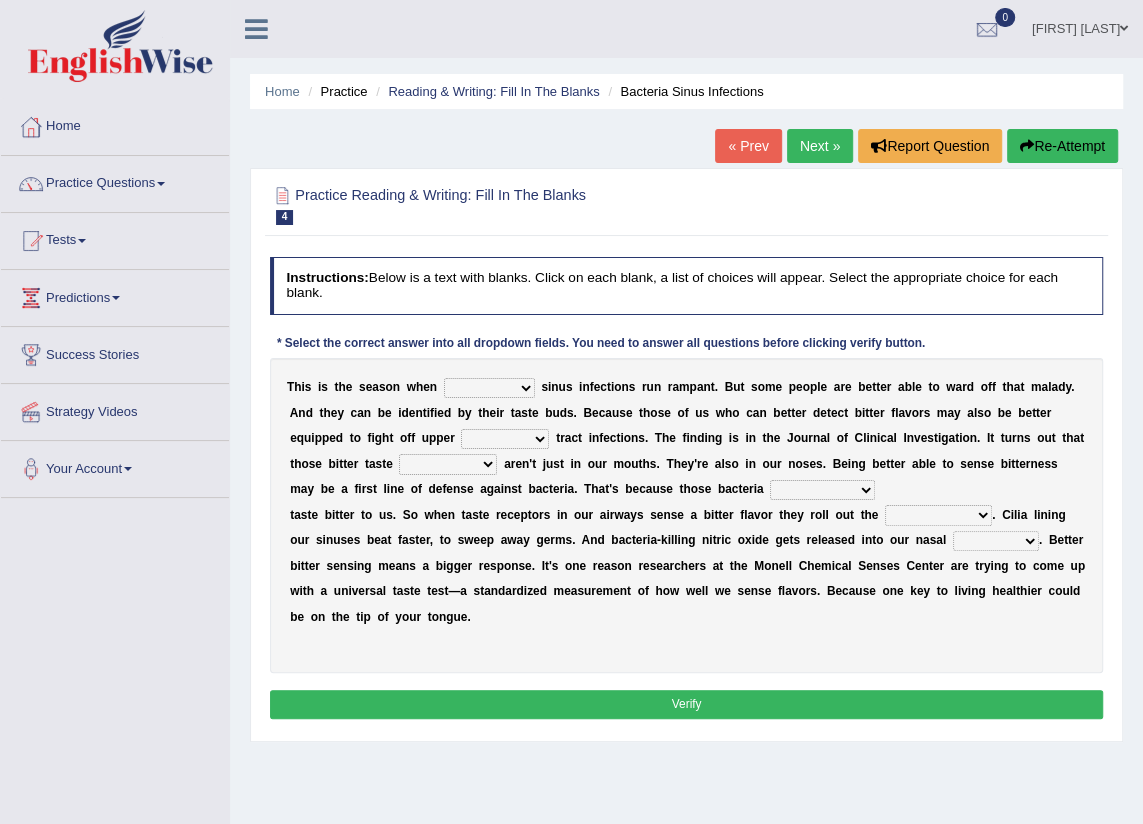 click on "conventicle atheist bacterial prissier" at bounding box center [489, 388] 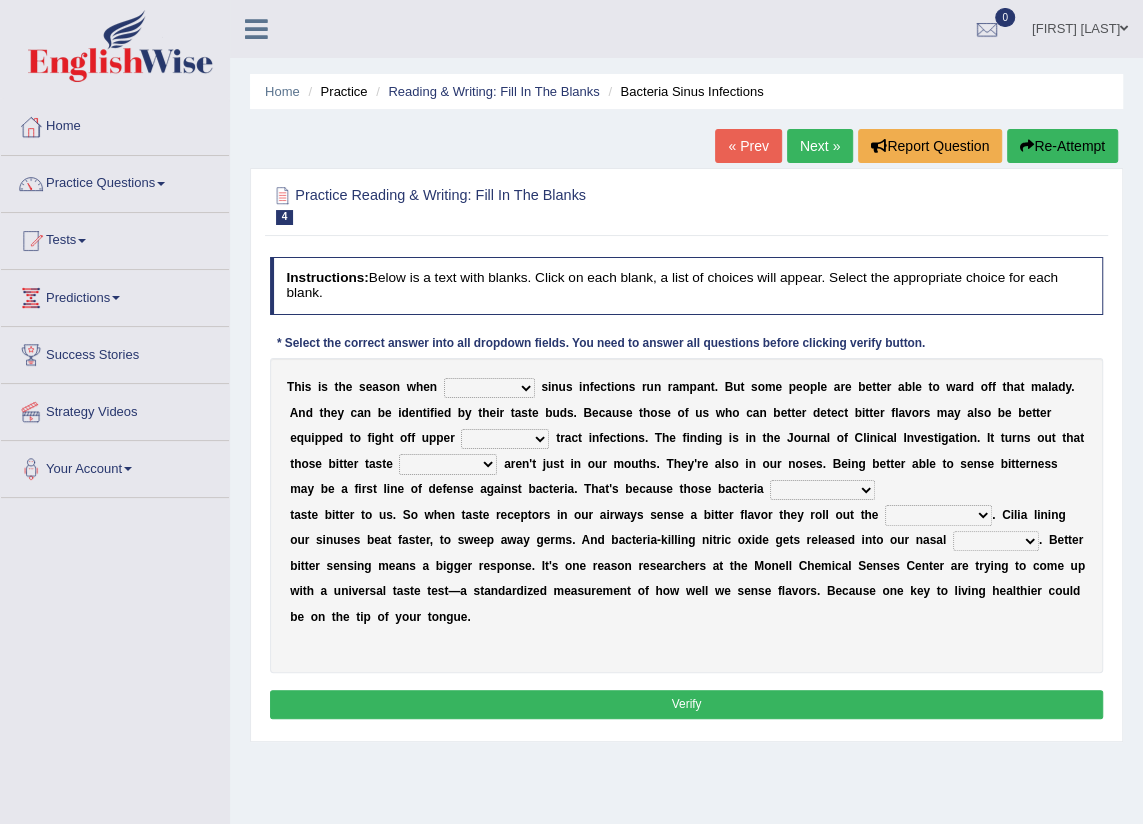 select on "conventicle" 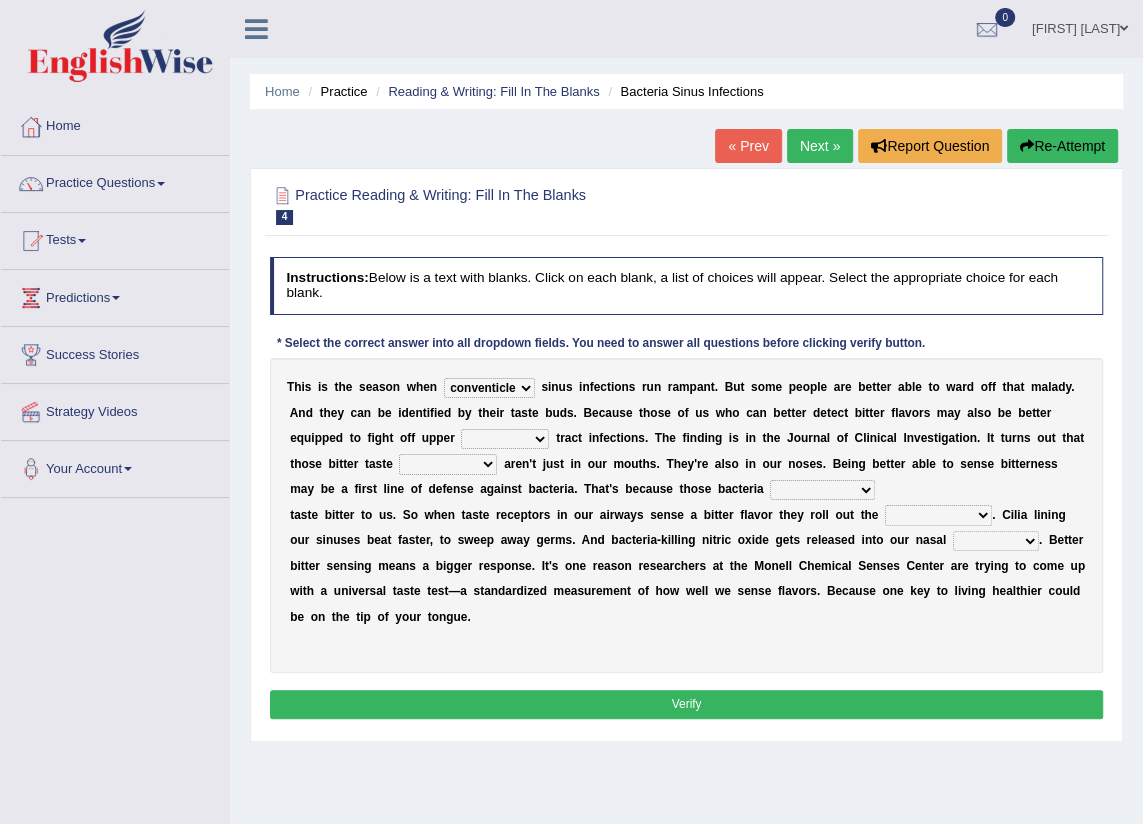 click on "conventicle atheist bacterial prissier" at bounding box center (489, 388) 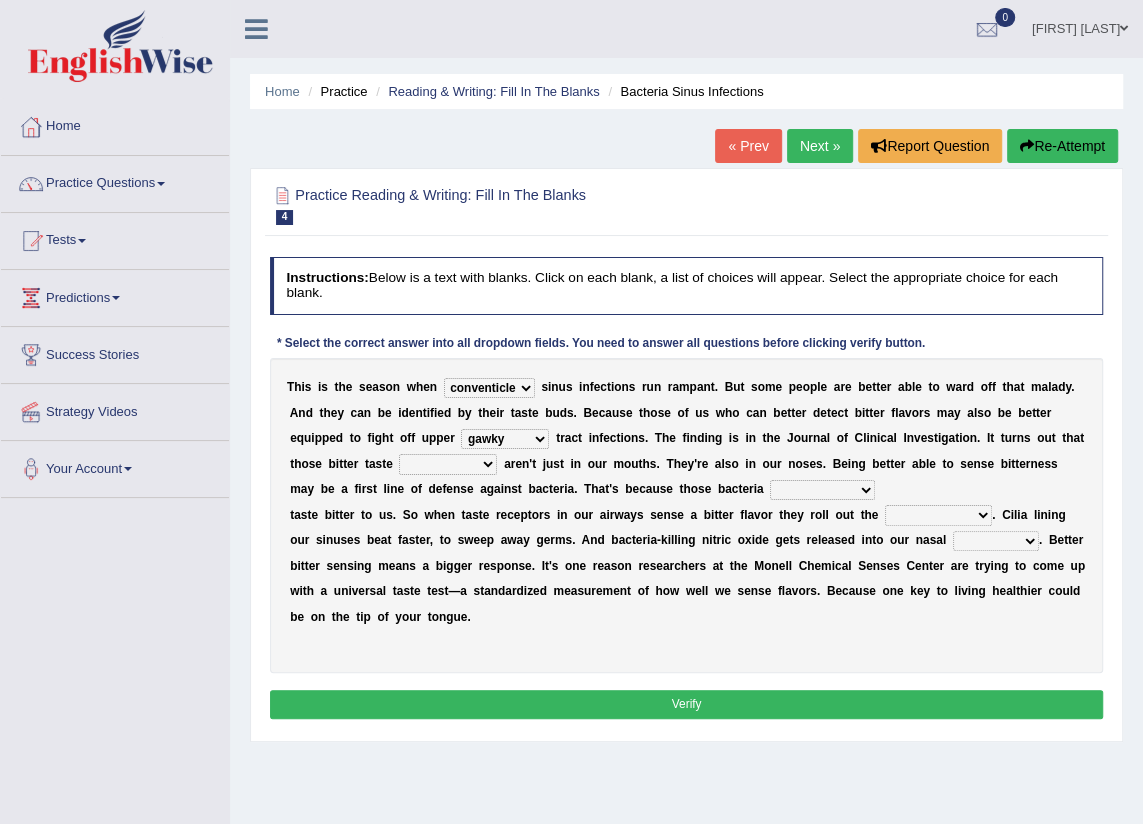 click on "faulty respiratory togae gawky" at bounding box center (505, 439) 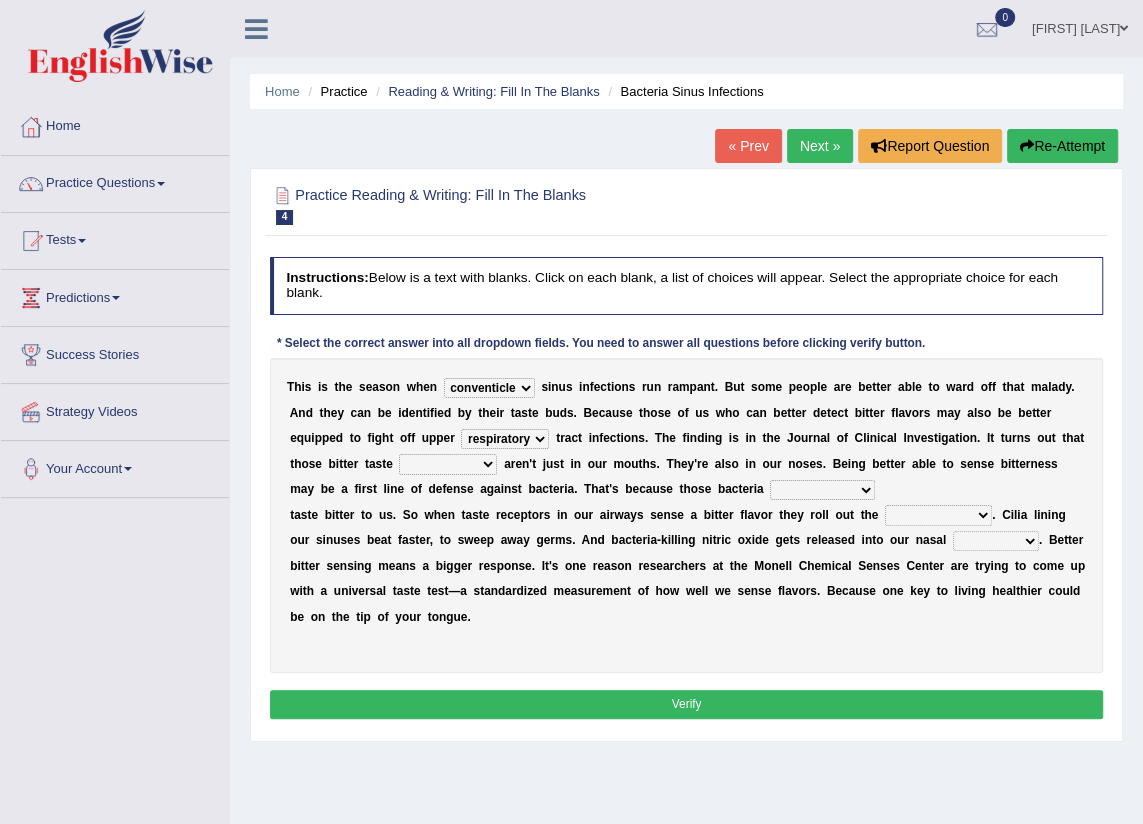 click on "faulty respiratory togae gawky" at bounding box center [505, 439] 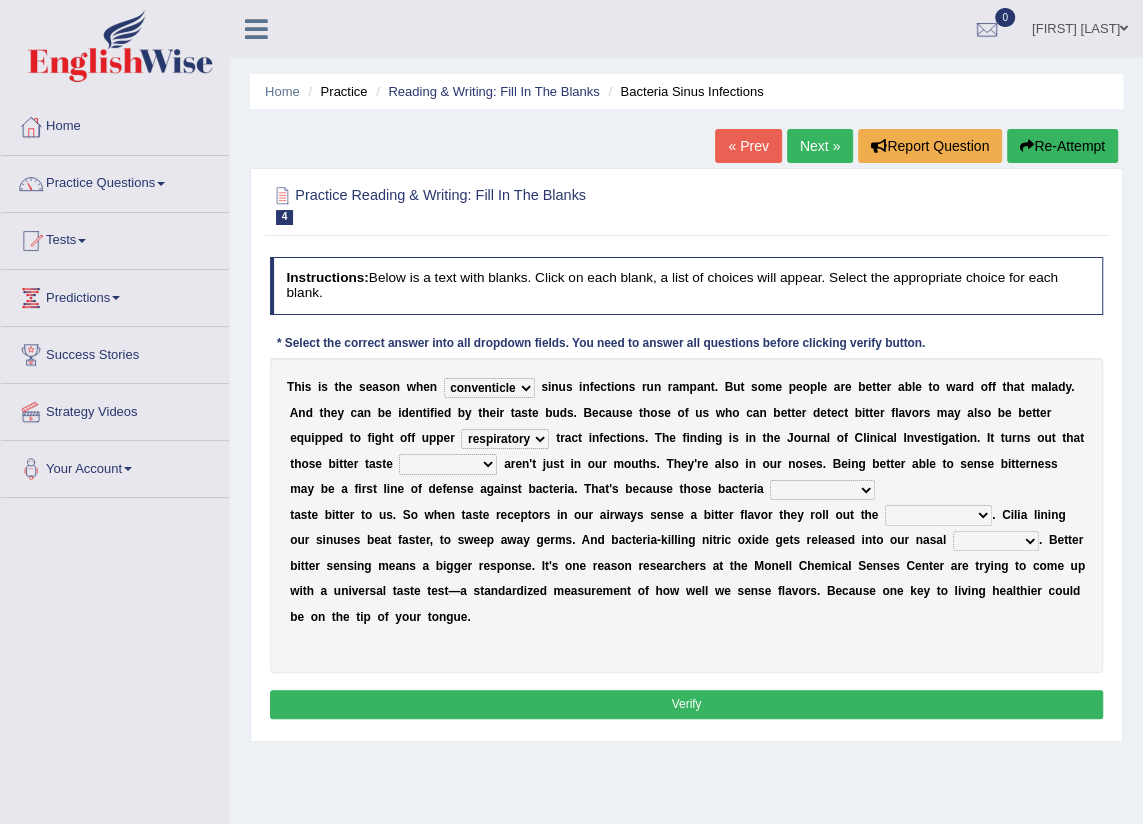 click on "depressions dinners submissions receptors" at bounding box center (448, 464) 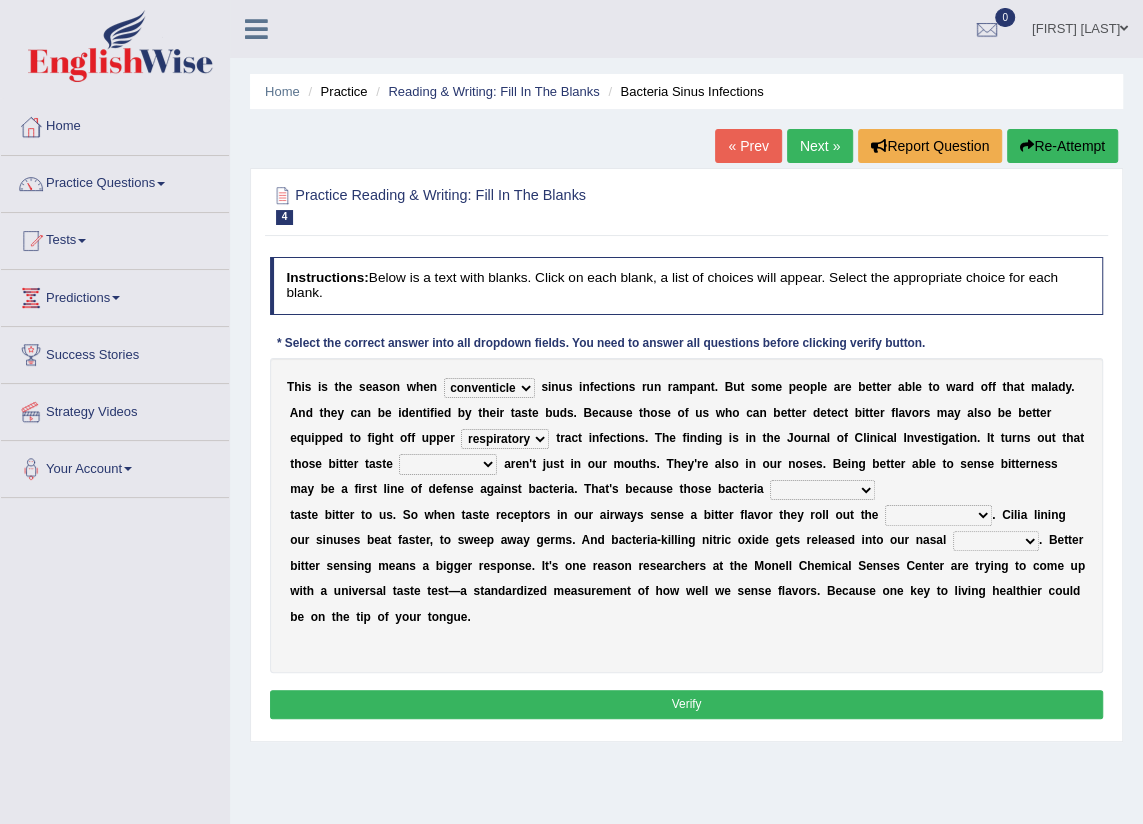 select on "submissions" 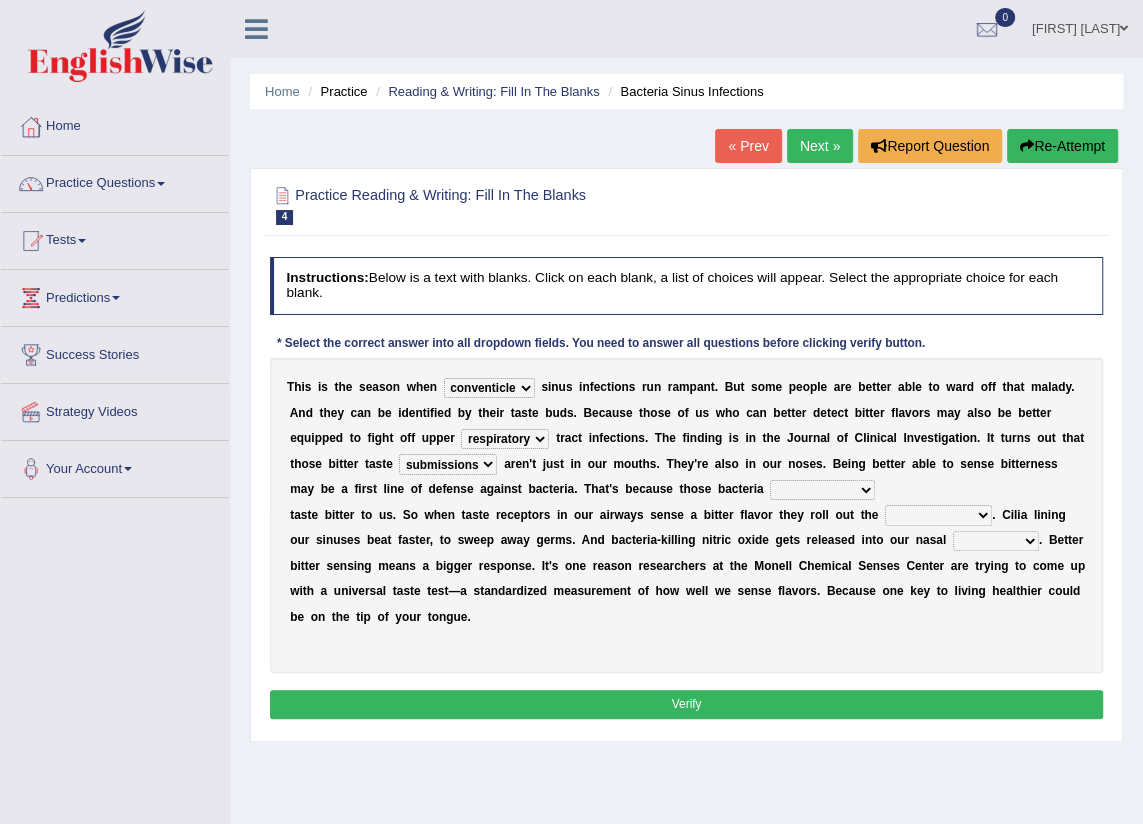click on "purposelessly actually diagonally providently" at bounding box center [822, 490] 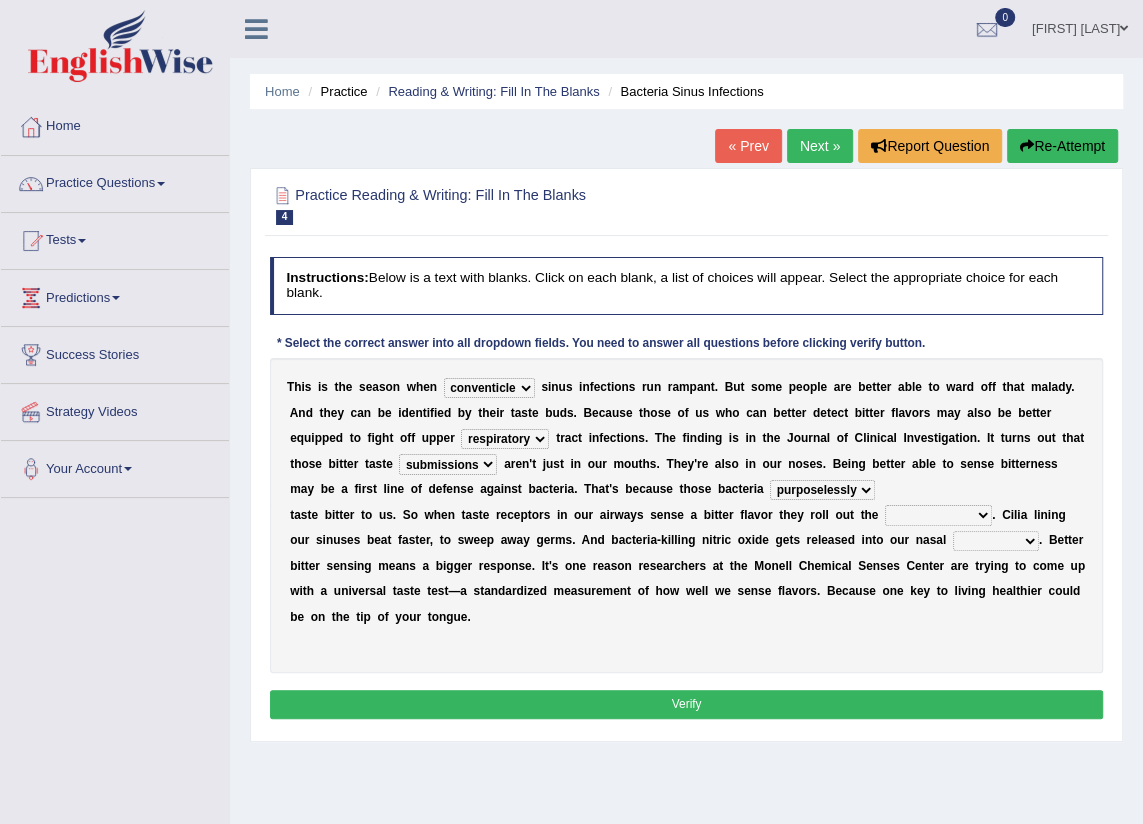 drag, startPoint x: 862, startPoint y: 508, endPoint x: 859, endPoint y: 527, distance: 19.235384 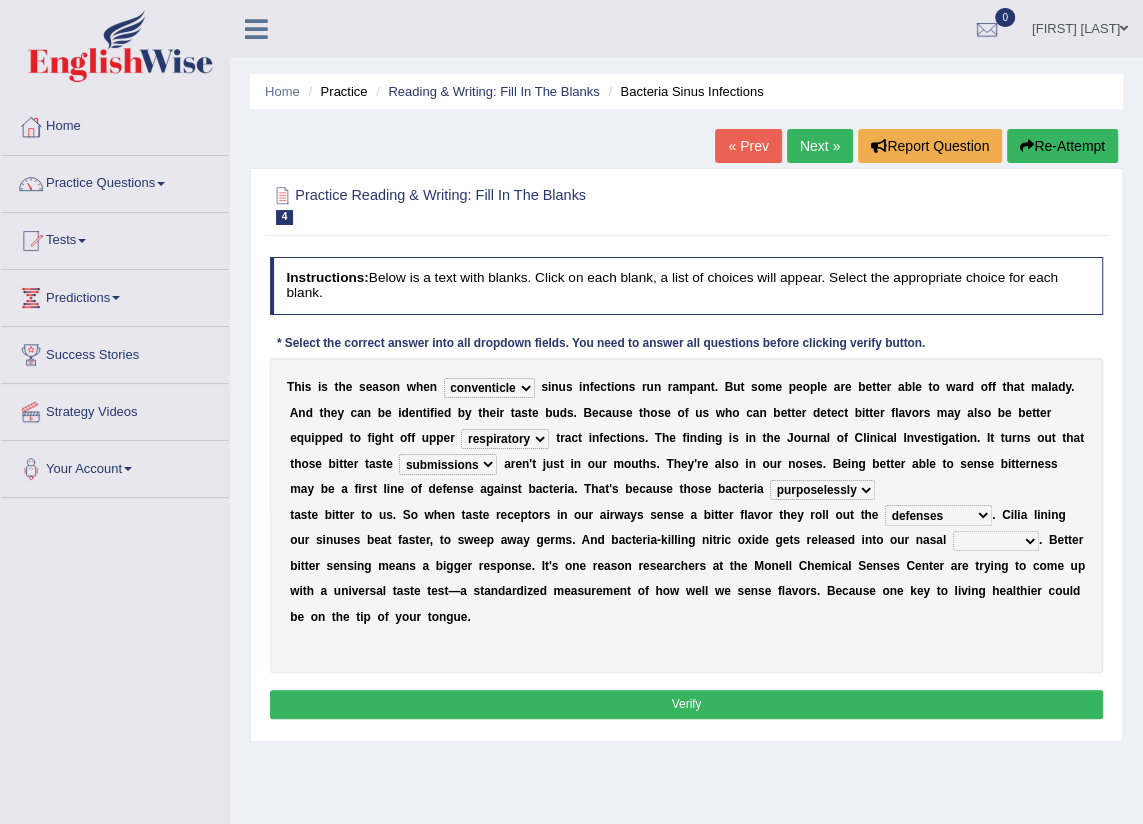 click on "causalities localities infirmities cavities" at bounding box center [996, 541] 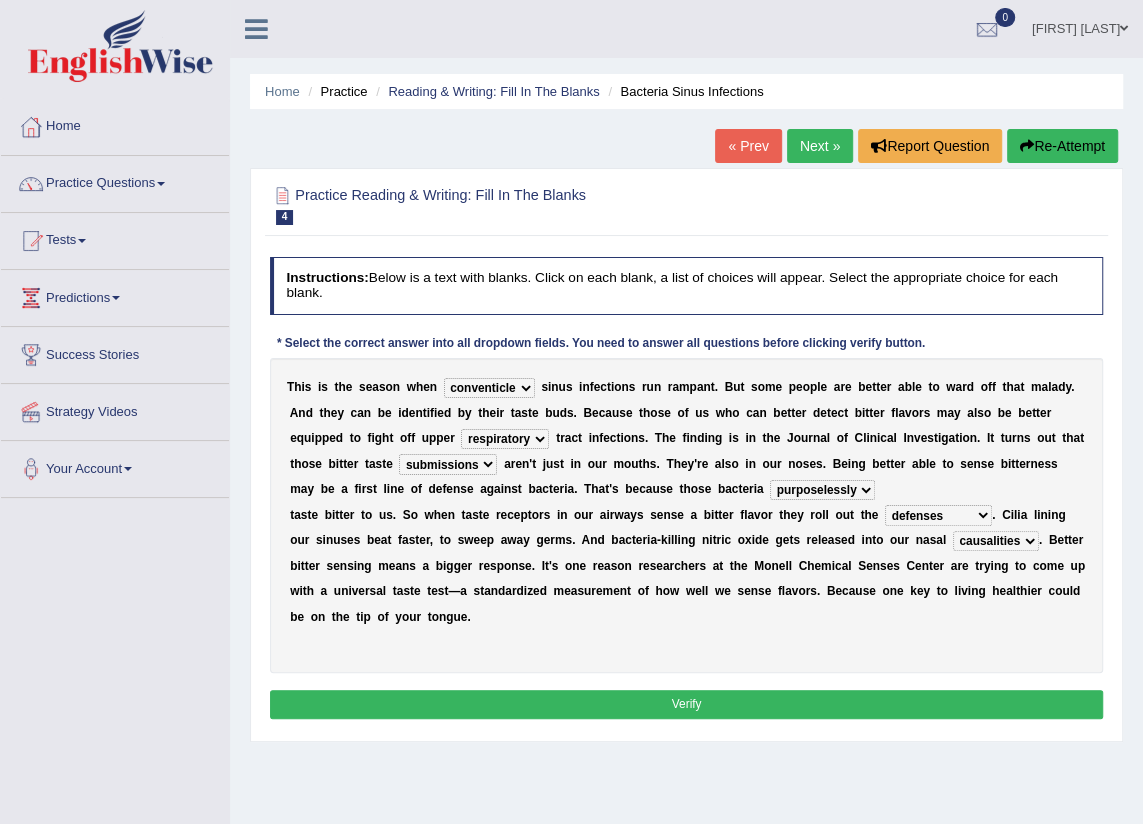 click on "l" at bounding box center (1014, 591) 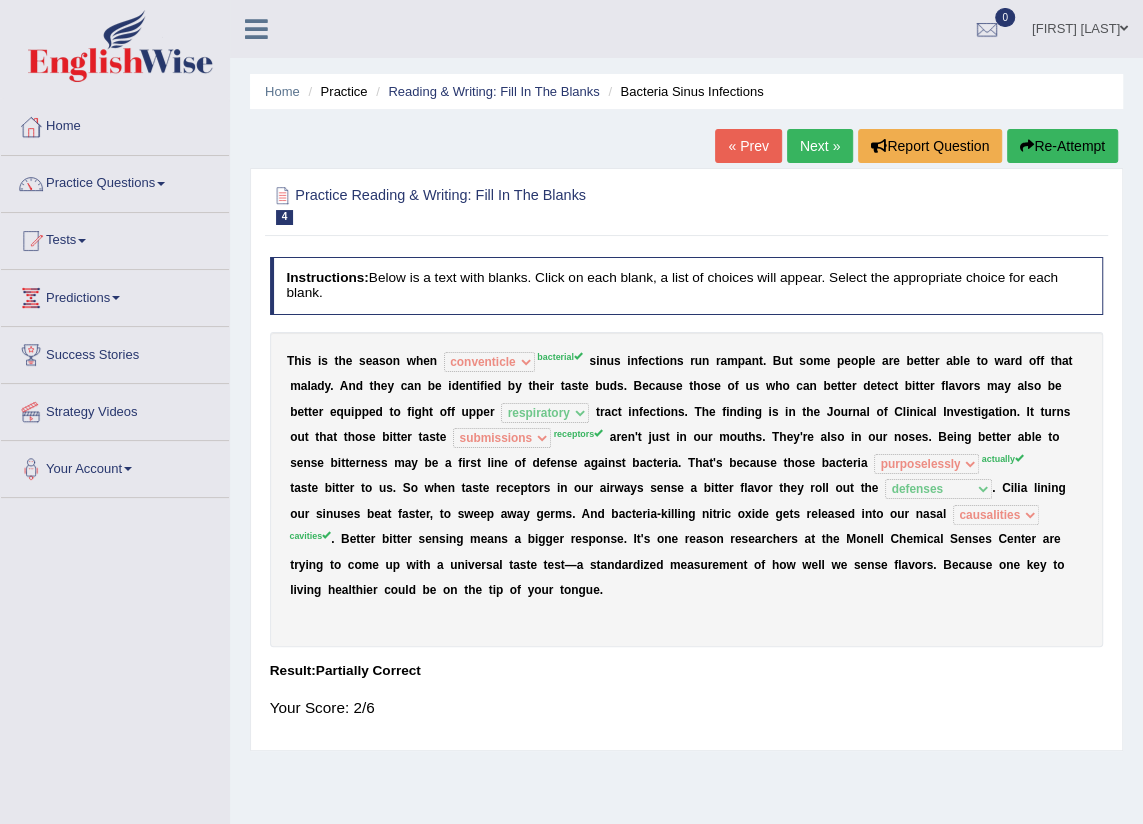 click on "Next »" at bounding box center (820, 146) 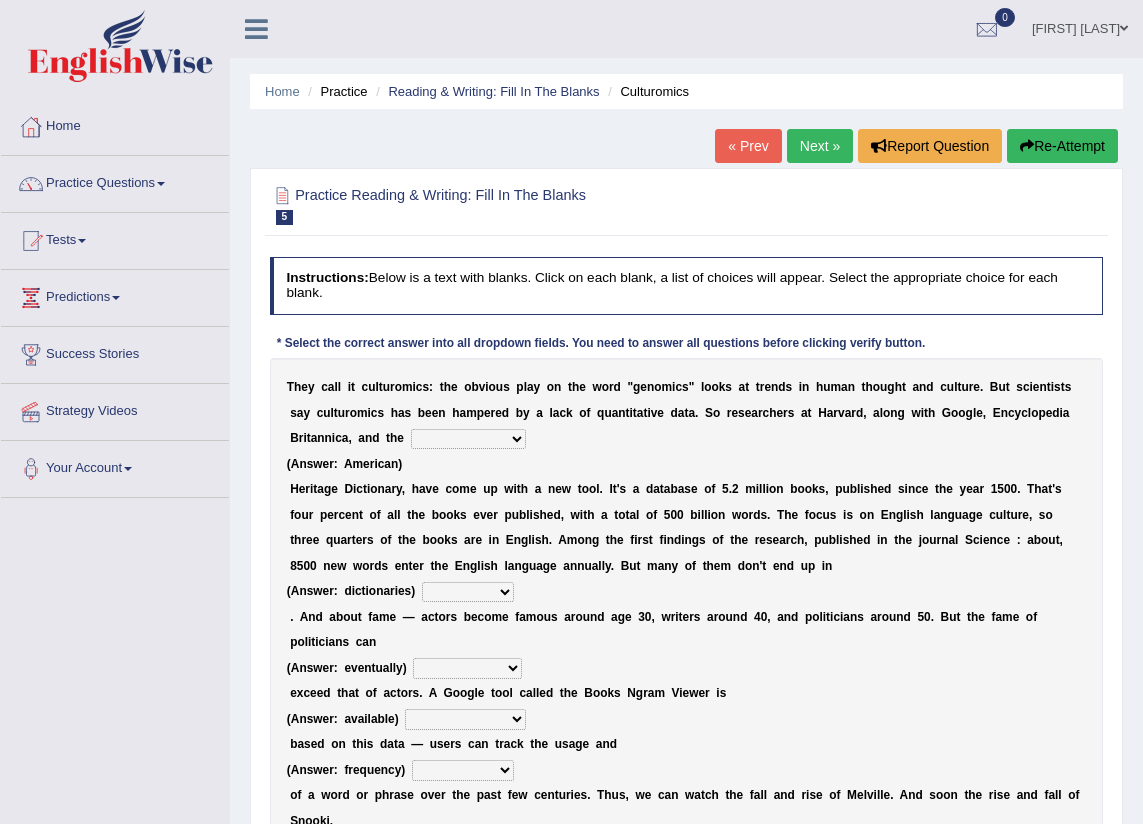 scroll, scrollTop: 0, scrollLeft: 0, axis: both 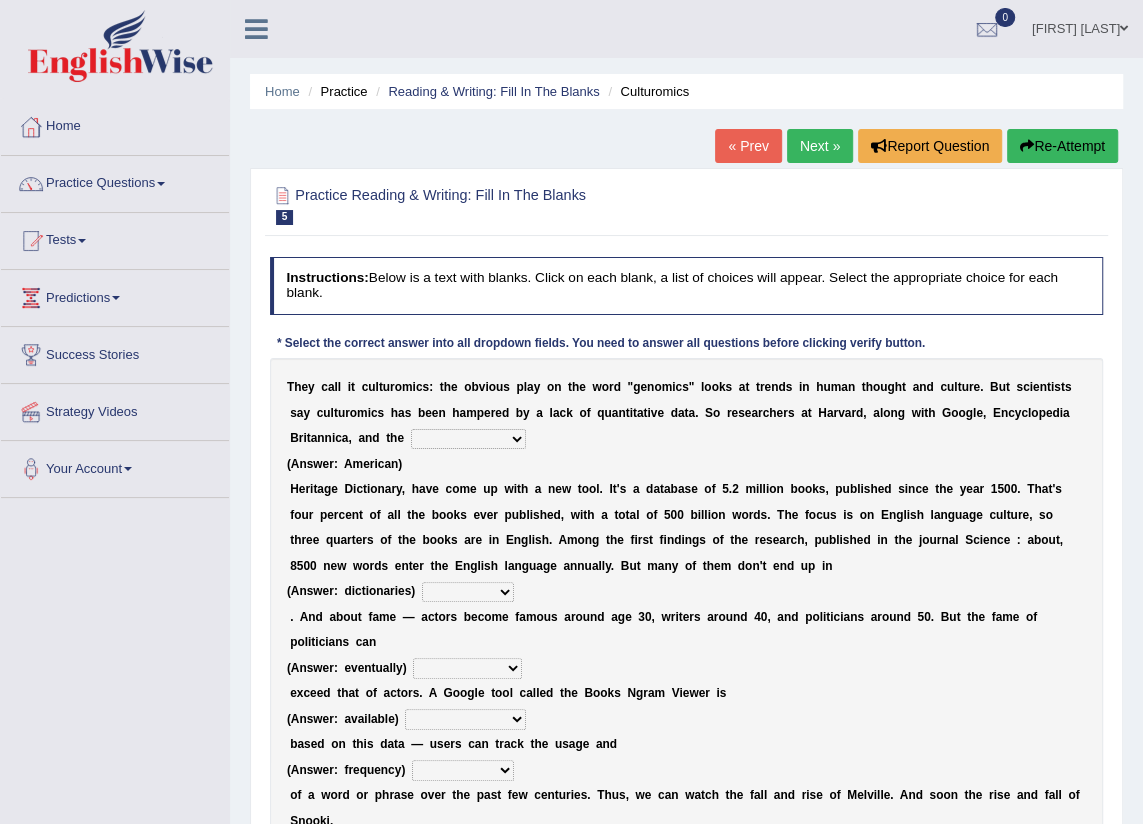 click on "Mettlesome Silicon Acetaminophen American" at bounding box center (468, 439) 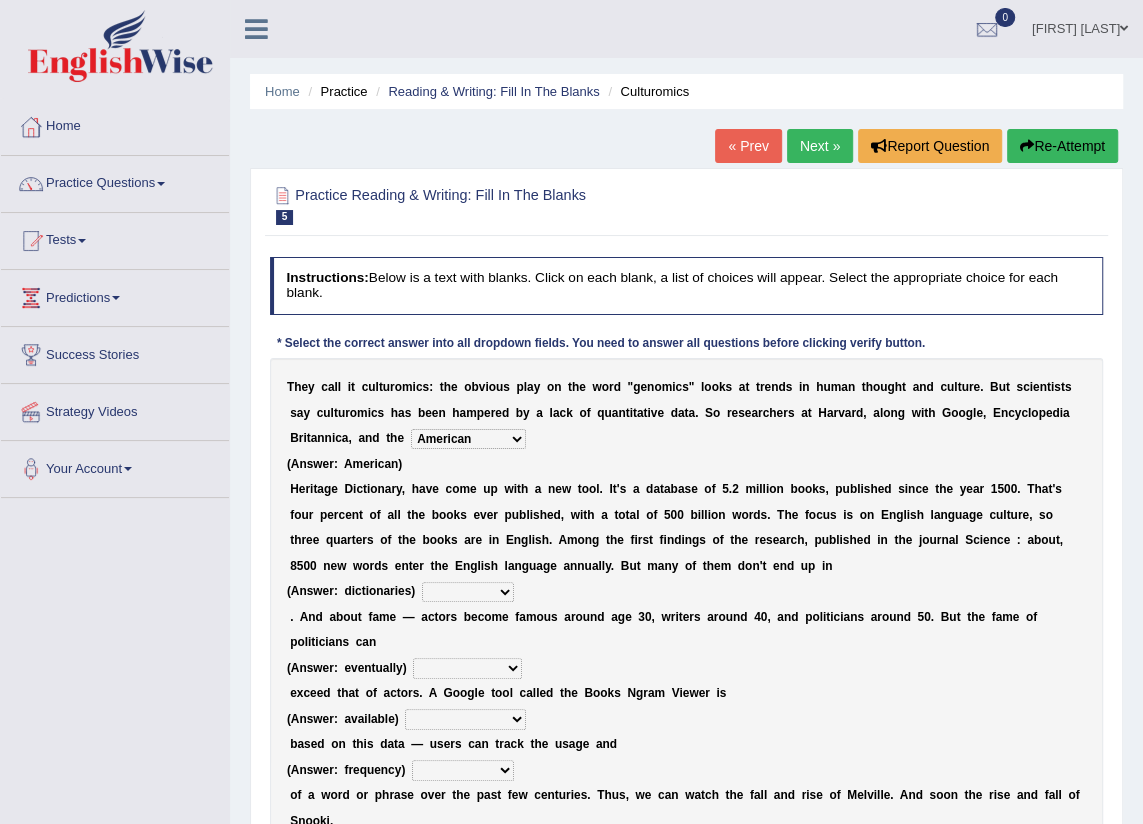 click on "Mettlesome Silicon Acetaminophen American" at bounding box center (468, 439) 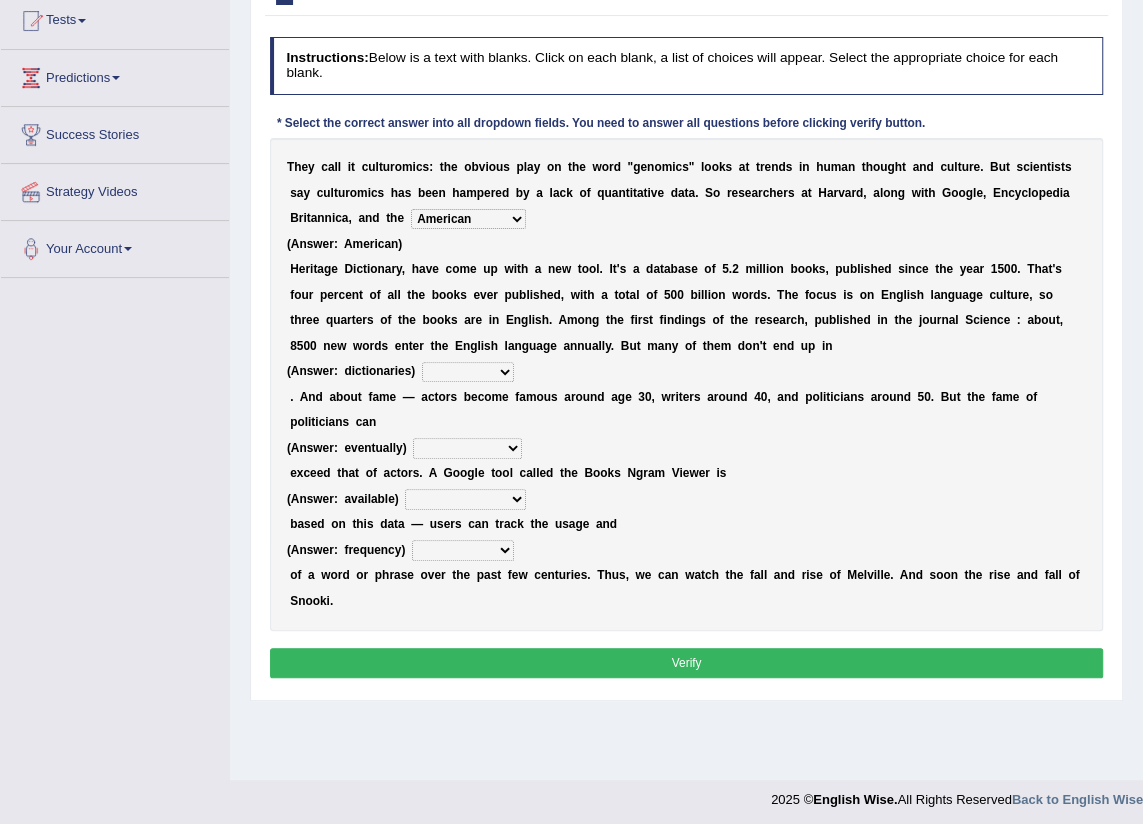 scroll, scrollTop: 226, scrollLeft: 0, axis: vertical 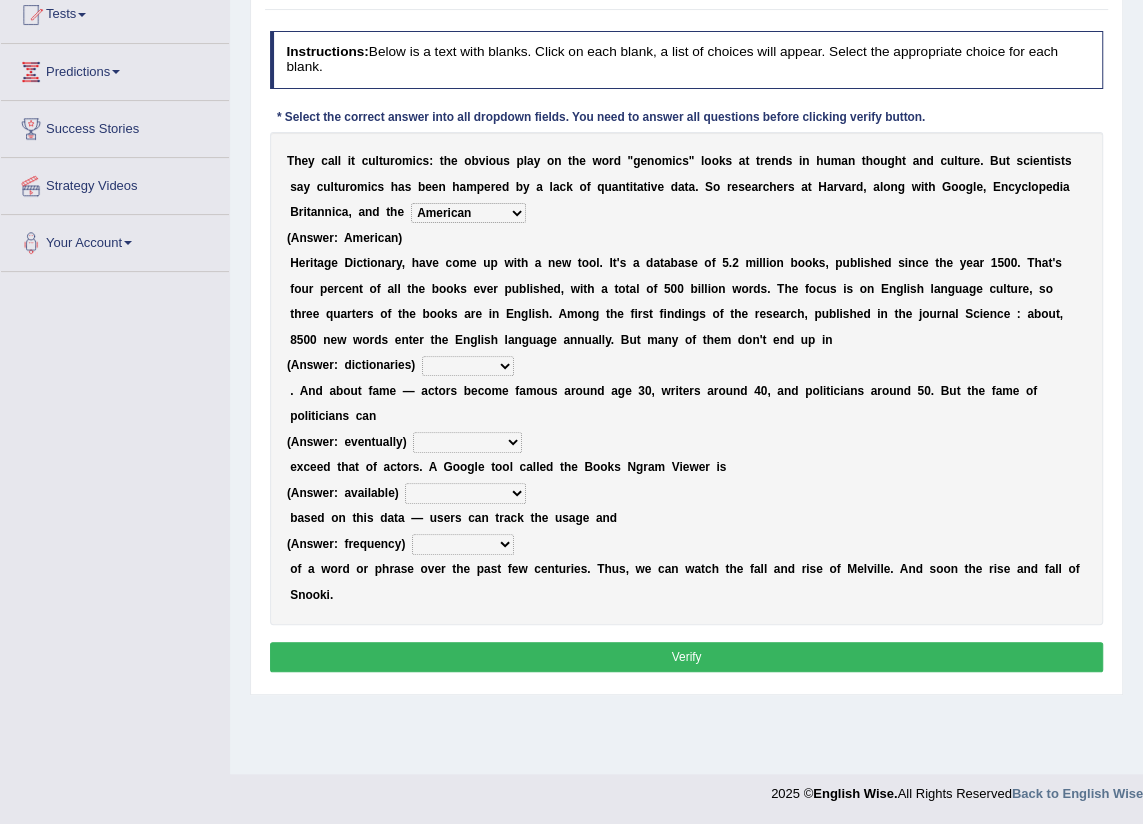 click on "frequency derisory drearily inappreciably" at bounding box center (463, 544) 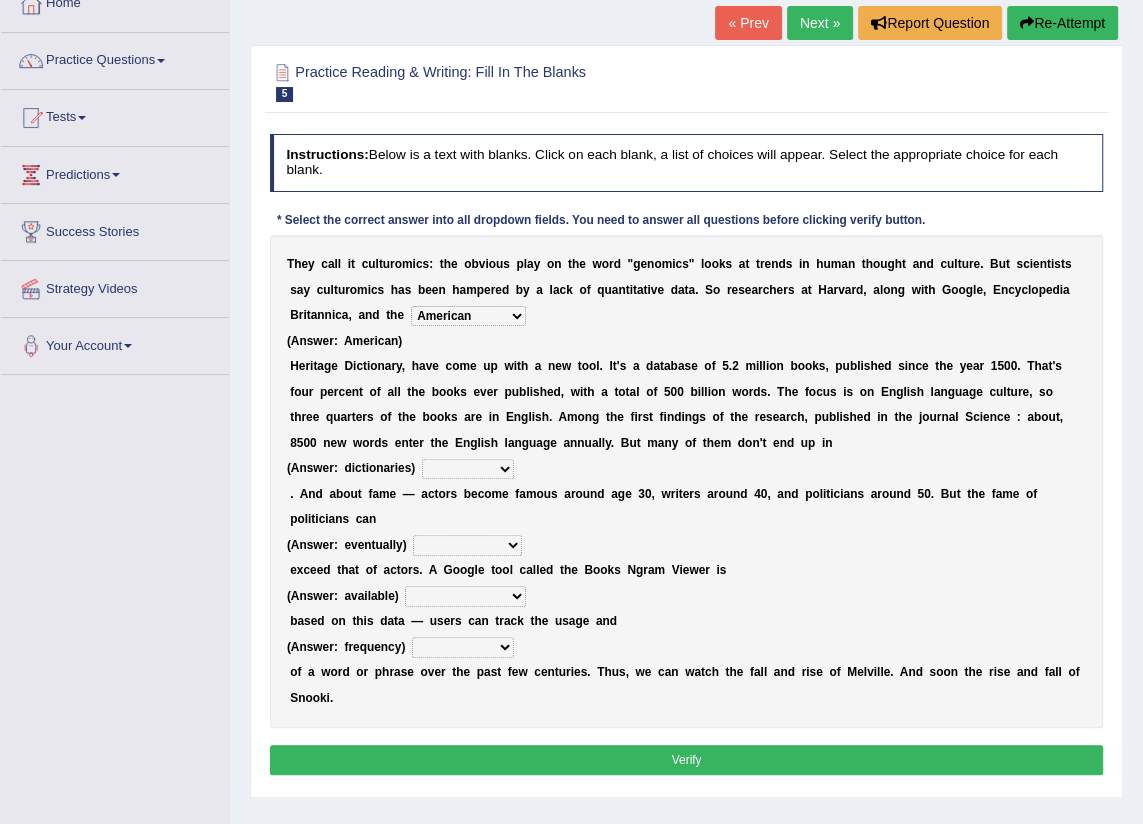 scroll, scrollTop: 0, scrollLeft: 0, axis: both 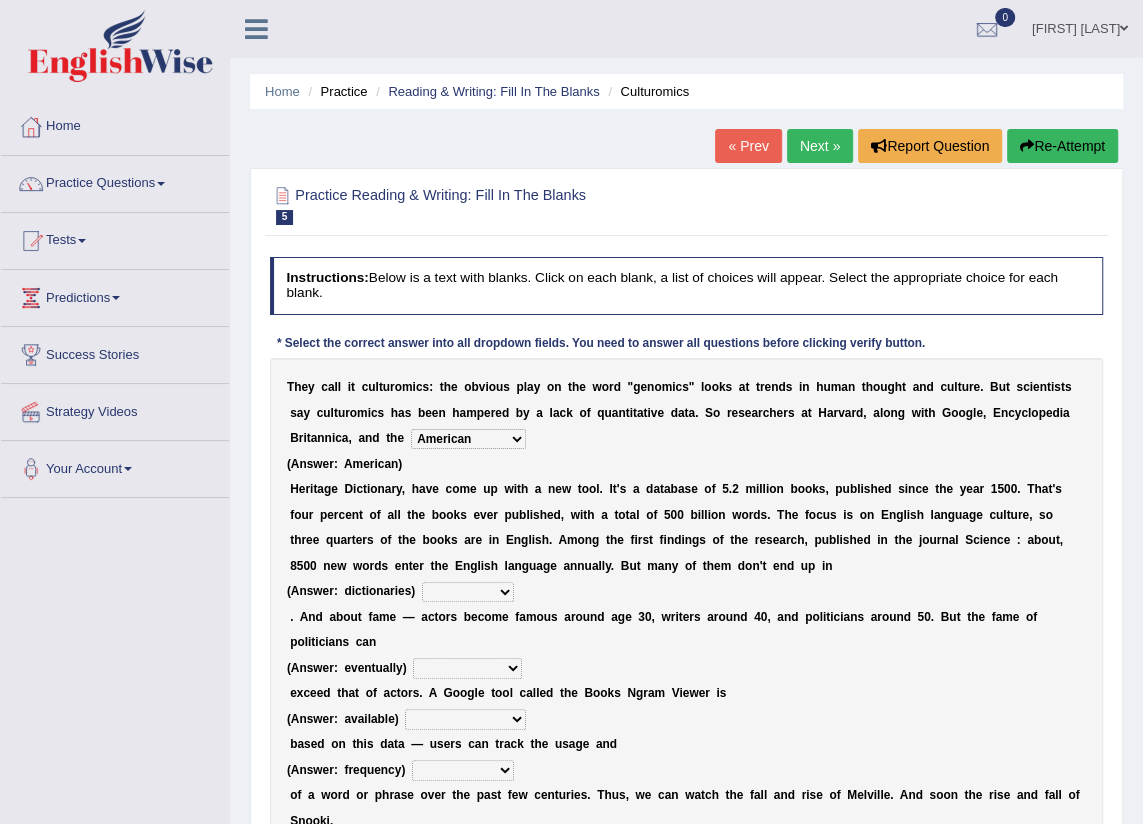click on "y" at bounding box center [675, 566] 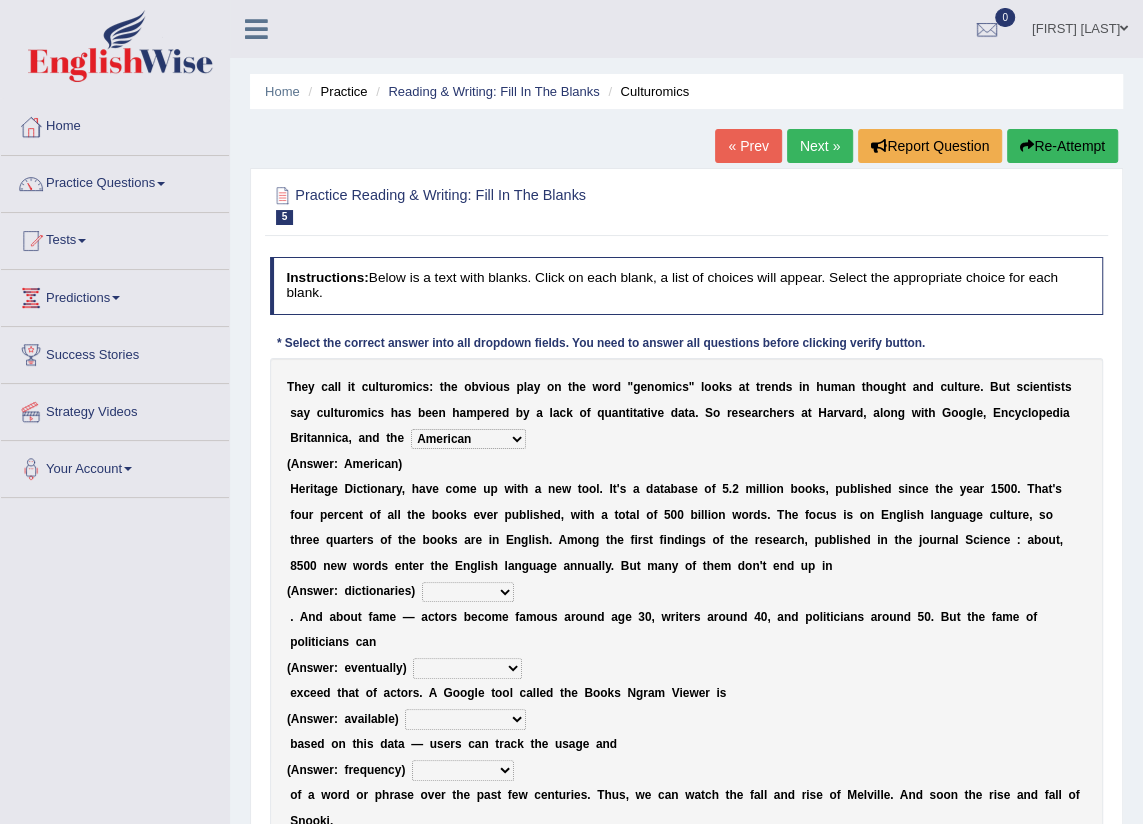 click on "veterinaries fairies dictionaries smithies" at bounding box center (468, 592) 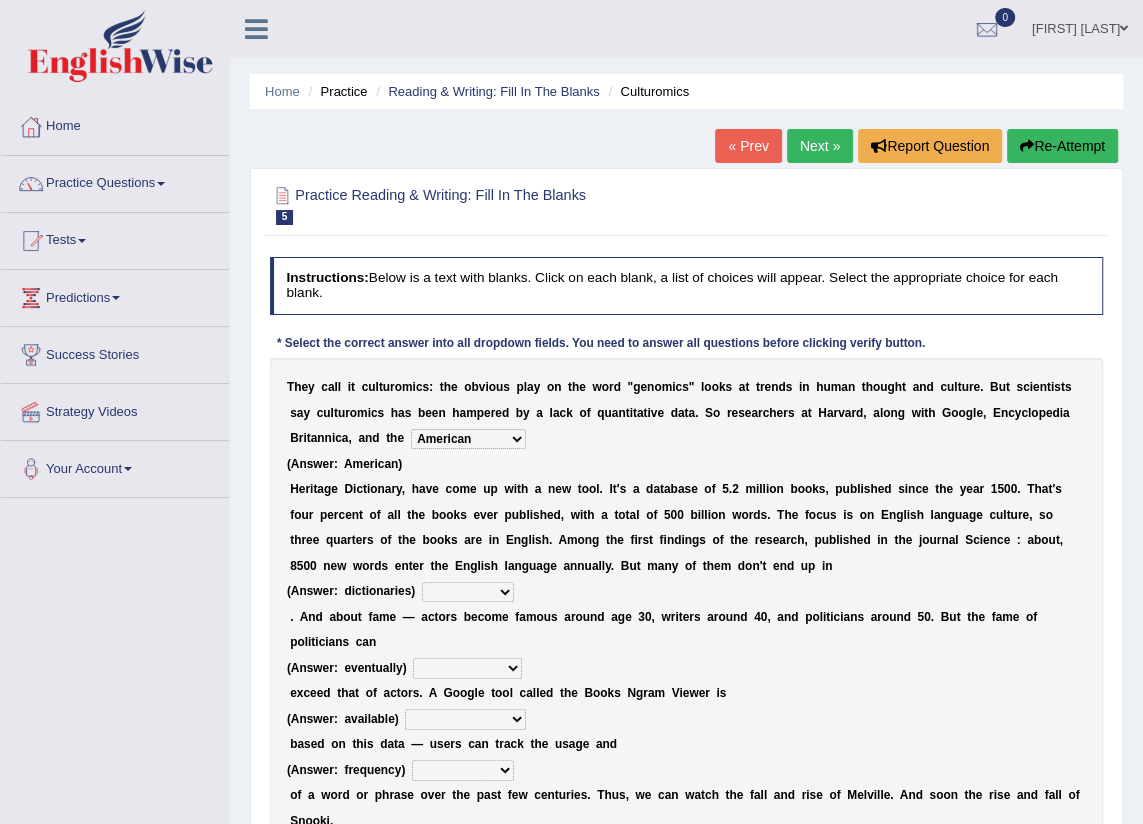 select on "dictionaries" 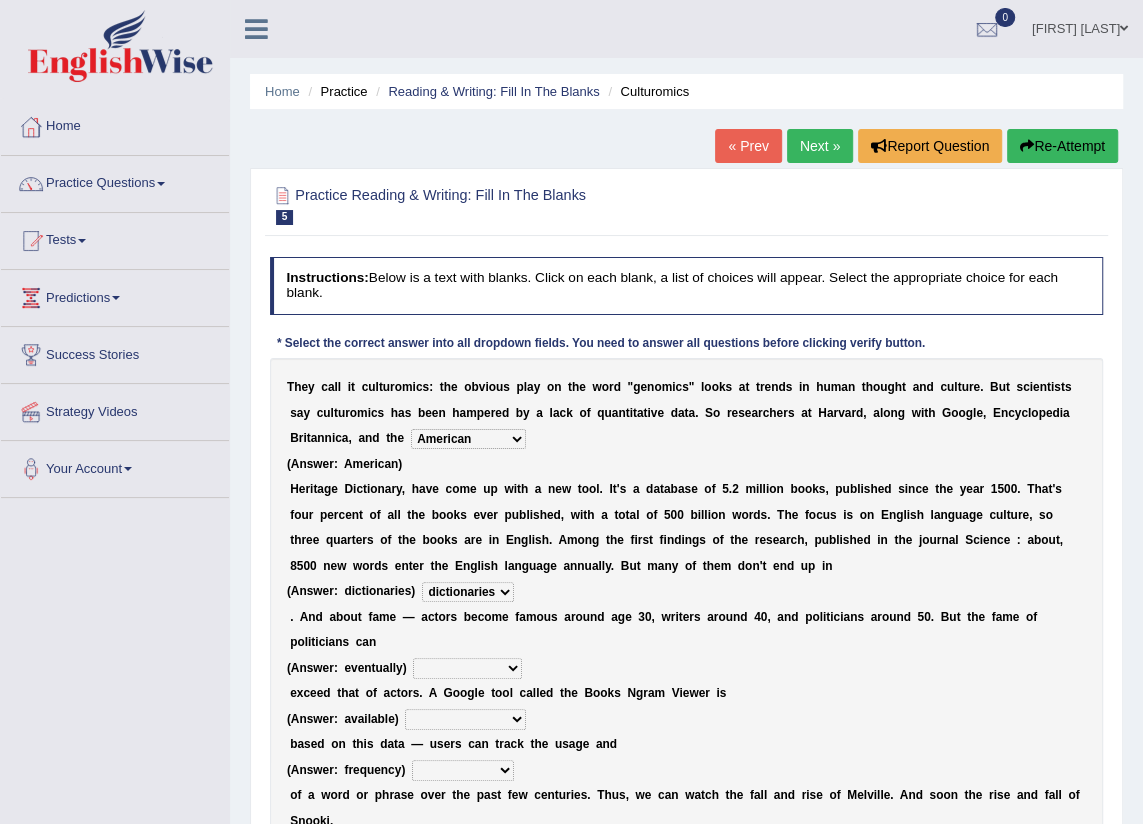 click on "veterinaries fairies dictionaries smithies" at bounding box center (468, 592) 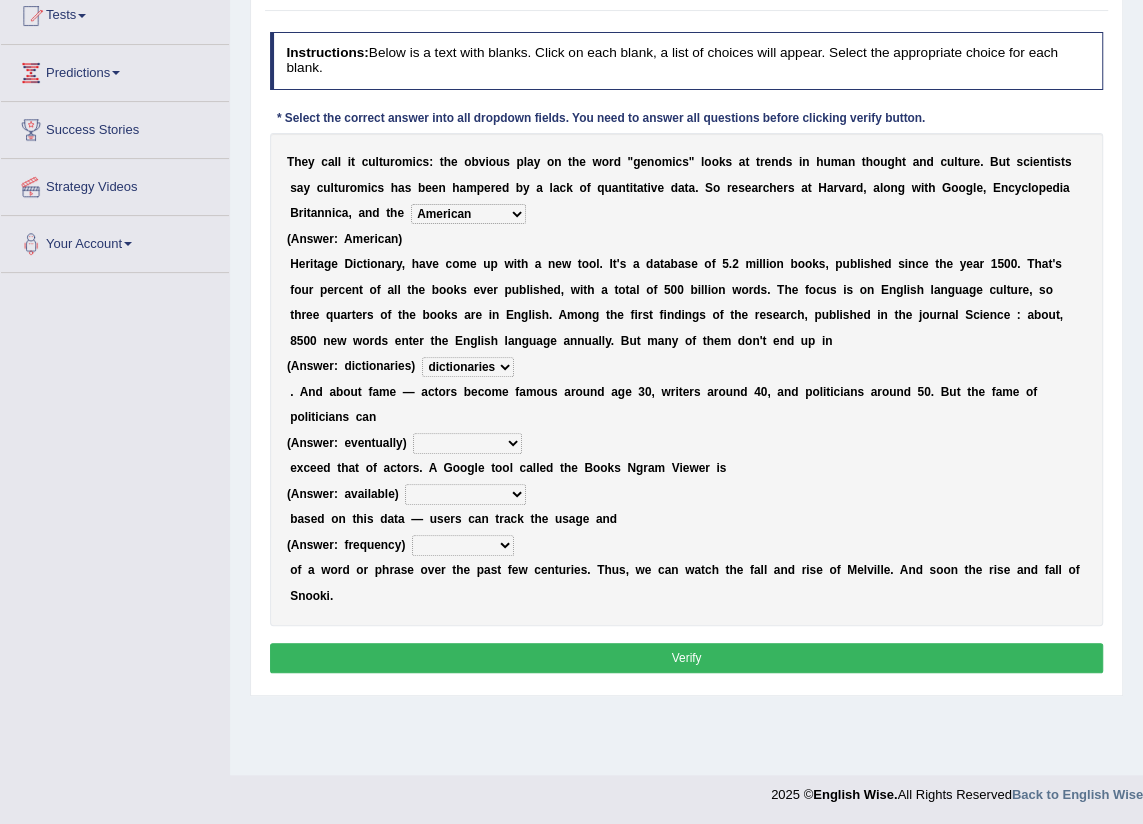 scroll, scrollTop: 226, scrollLeft: 0, axis: vertical 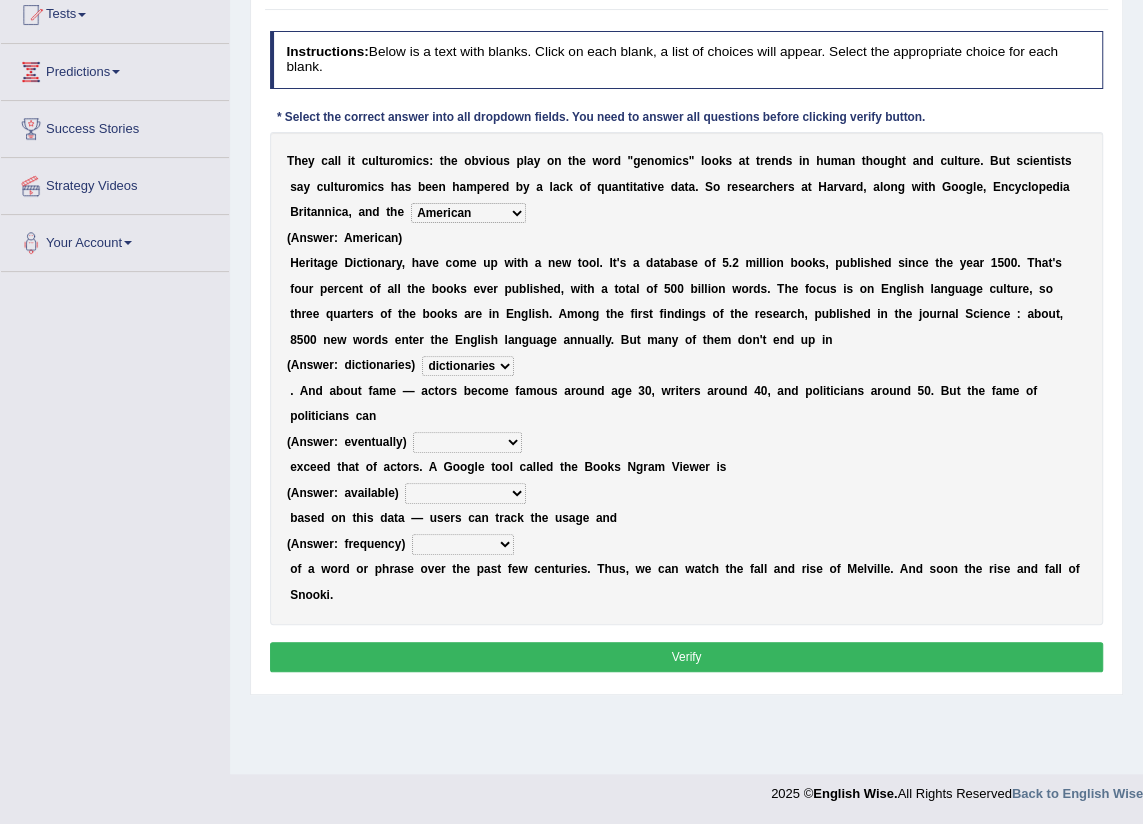 click on "Verify" at bounding box center [687, 656] 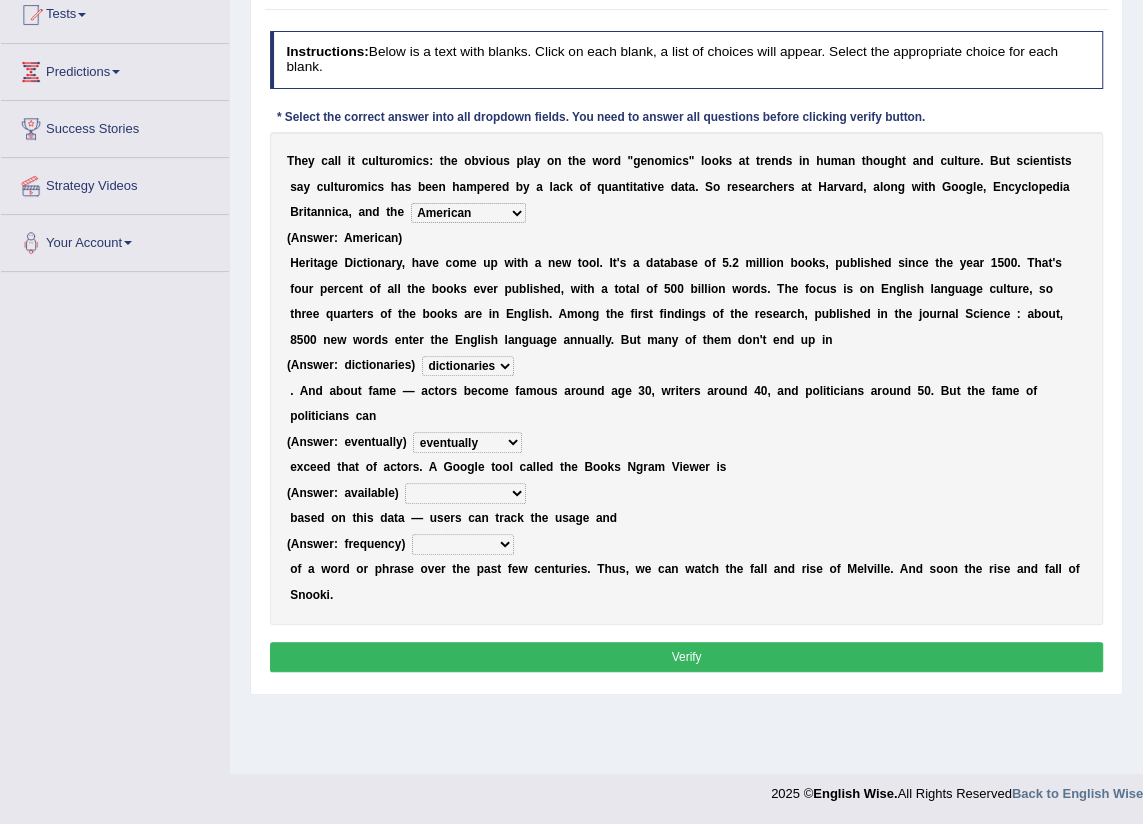 click on "intelligibly eventually venturesomely preferably" at bounding box center [467, 442] 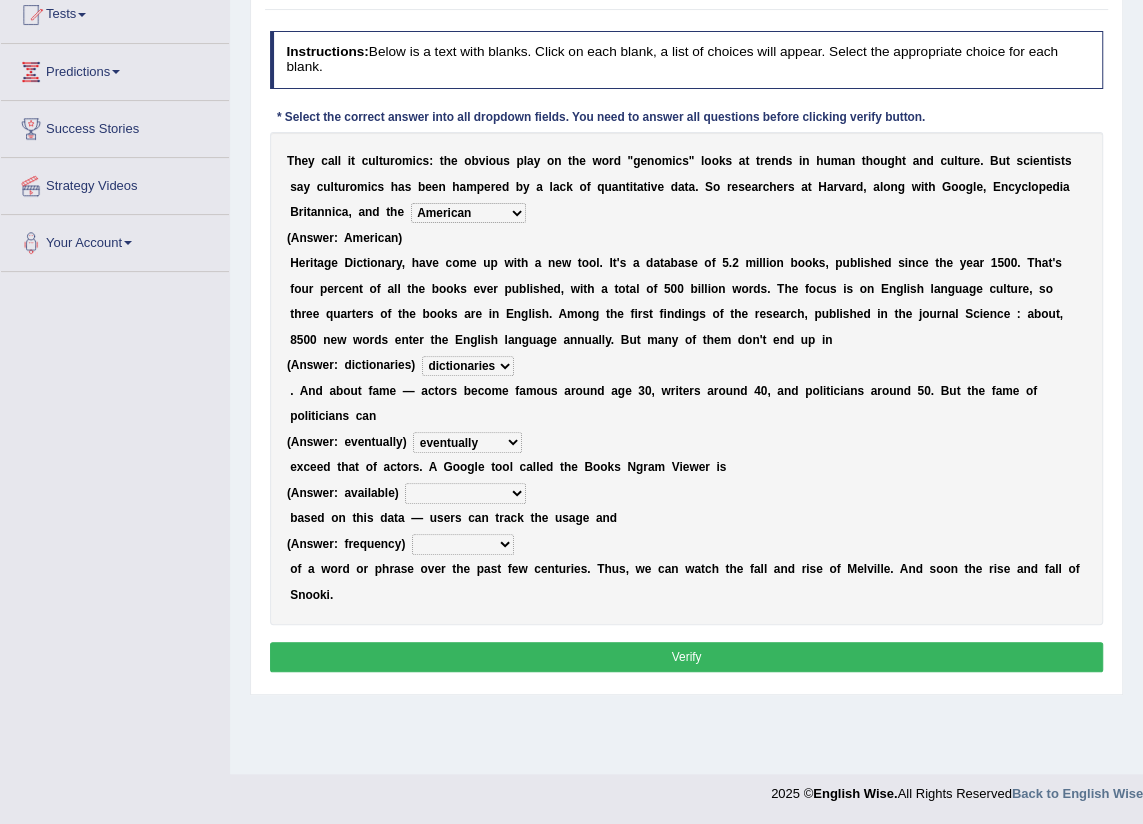 select on "available" 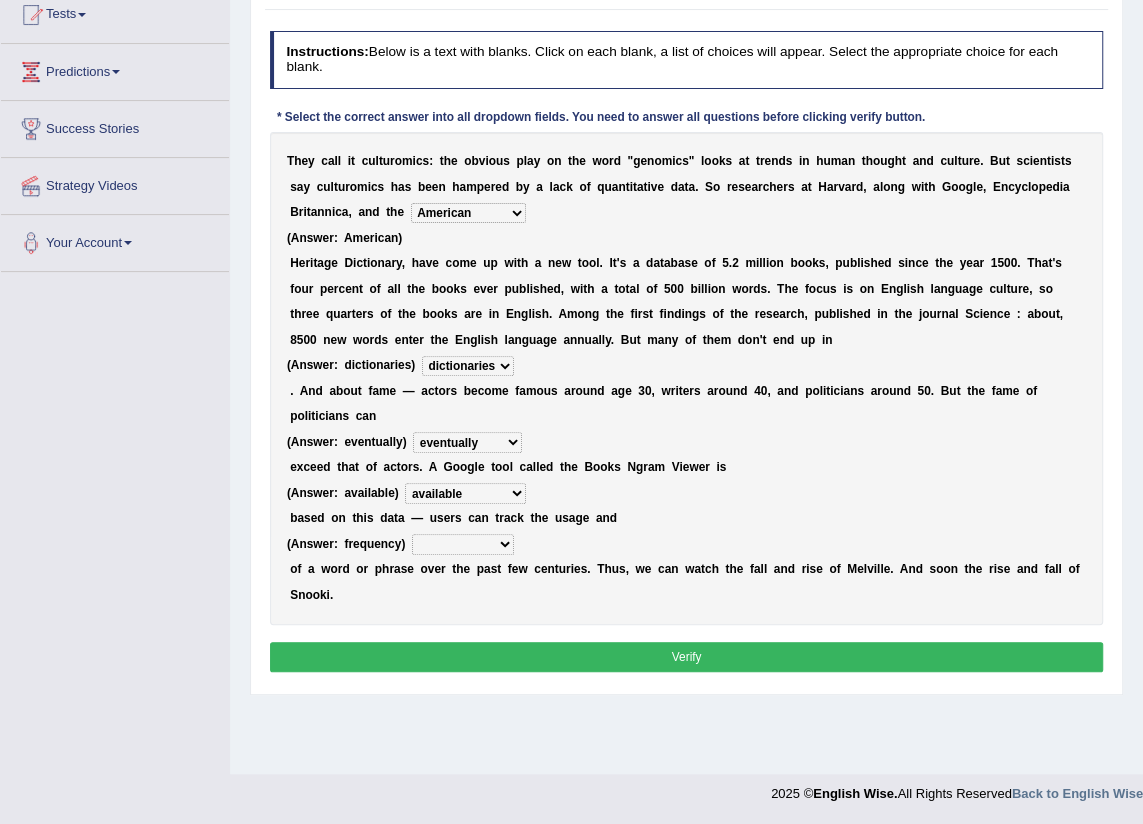 click on "frequency derisory drearily inappreciably" at bounding box center [463, 544] 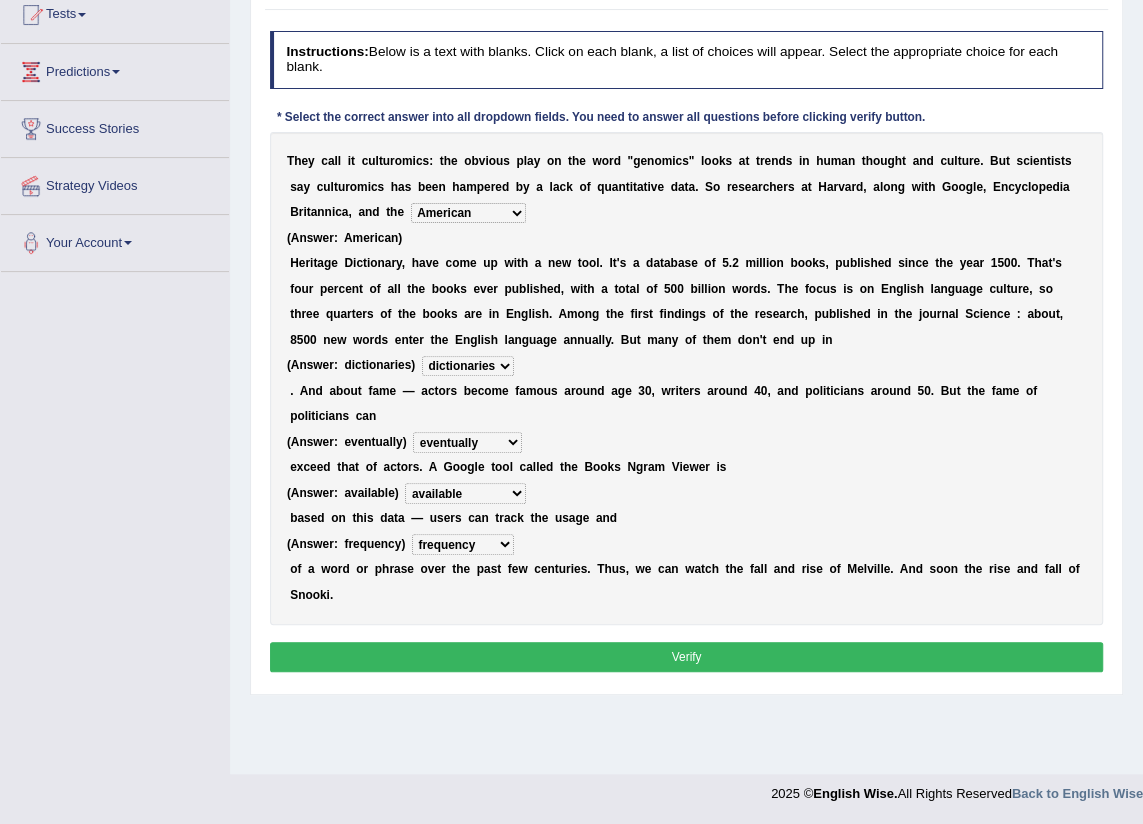 click on "frequency derisory drearily inappreciably" at bounding box center [463, 544] 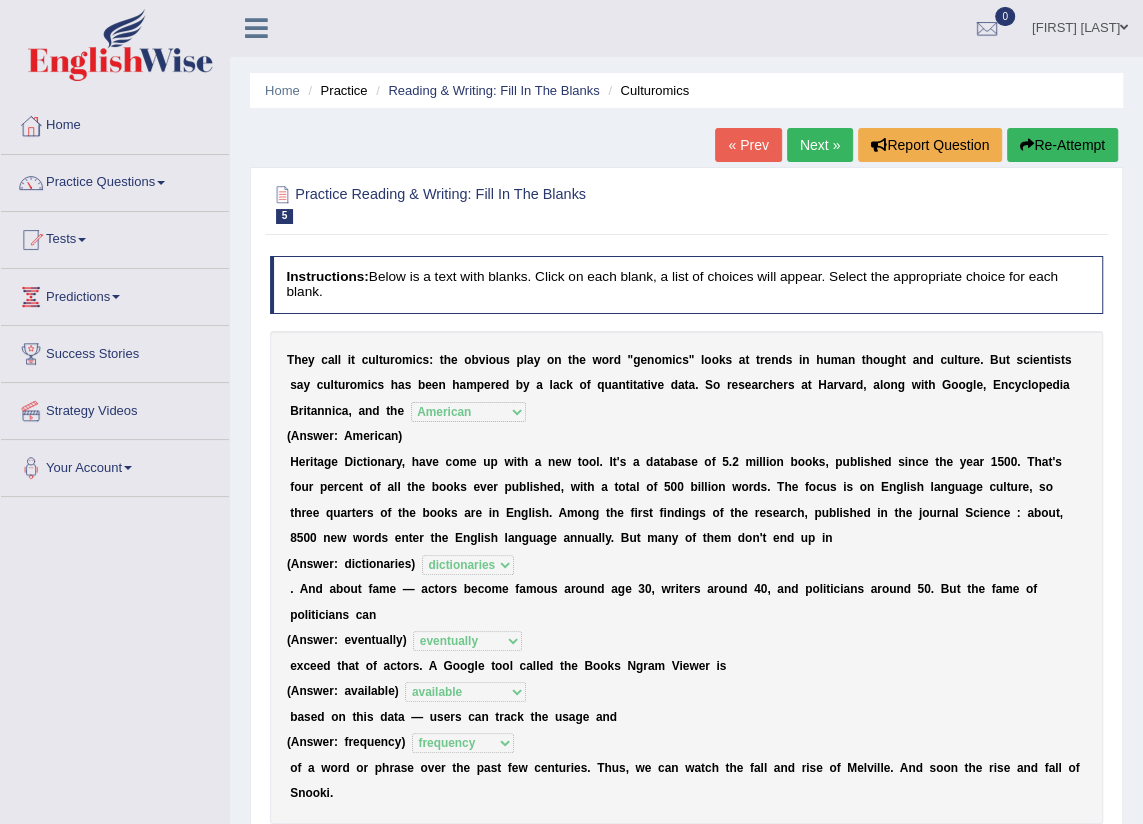 scroll, scrollTop: 0, scrollLeft: 0, axis: both 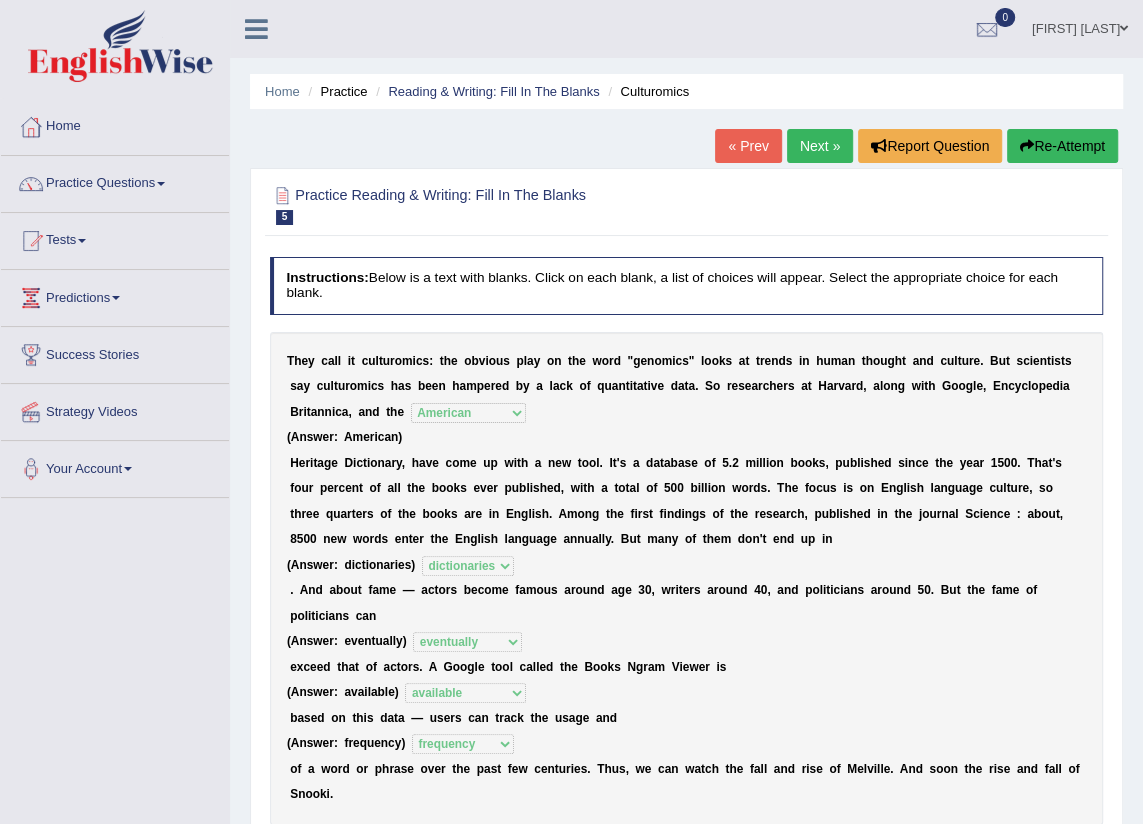 click on "Next »" at bounding box center [820, 146] 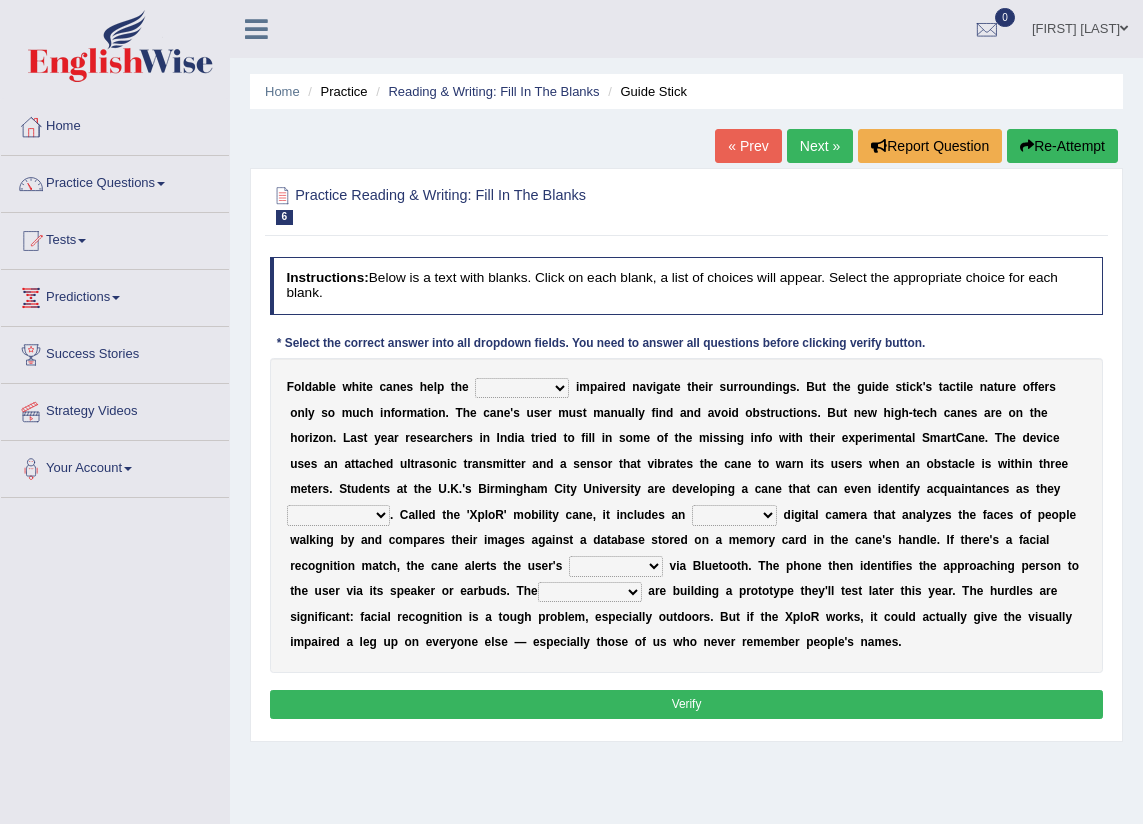 scroll, scrollTop: 0, scrollLeft: 0, axis: both 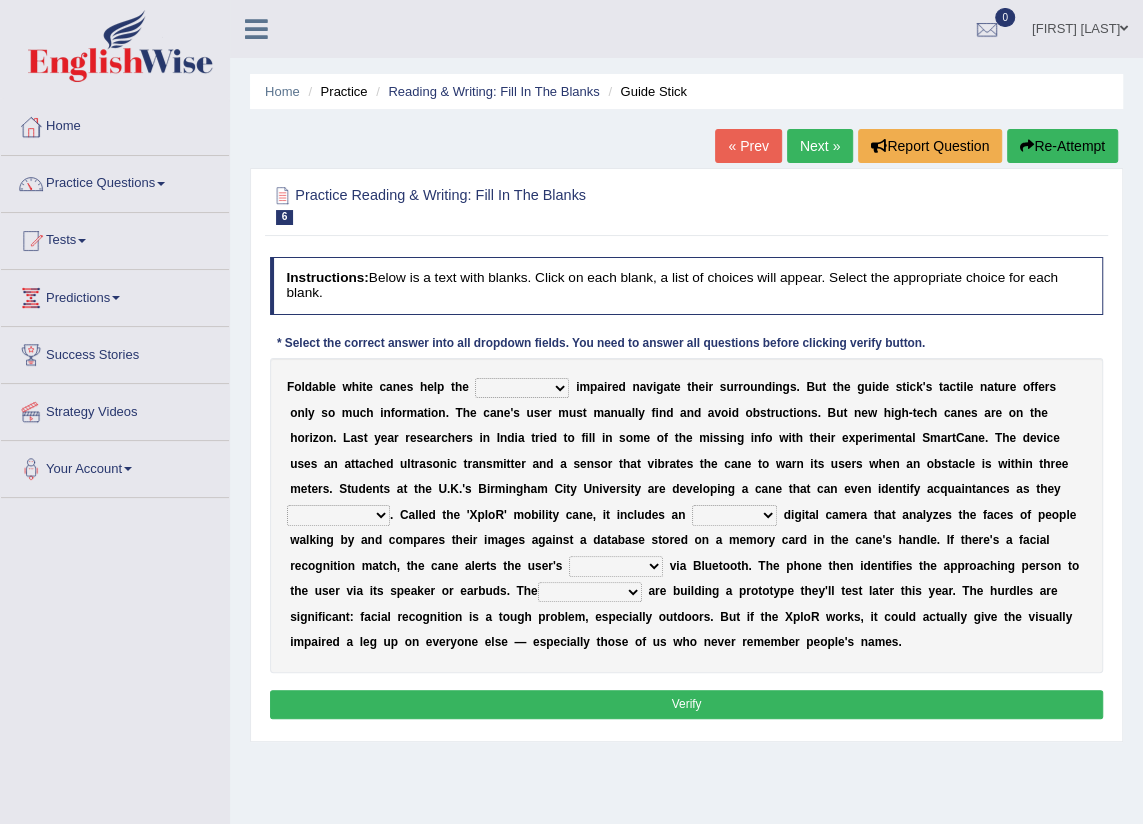 click on "felicity insensitivity visually malleability" at bounding box center (522, 388) 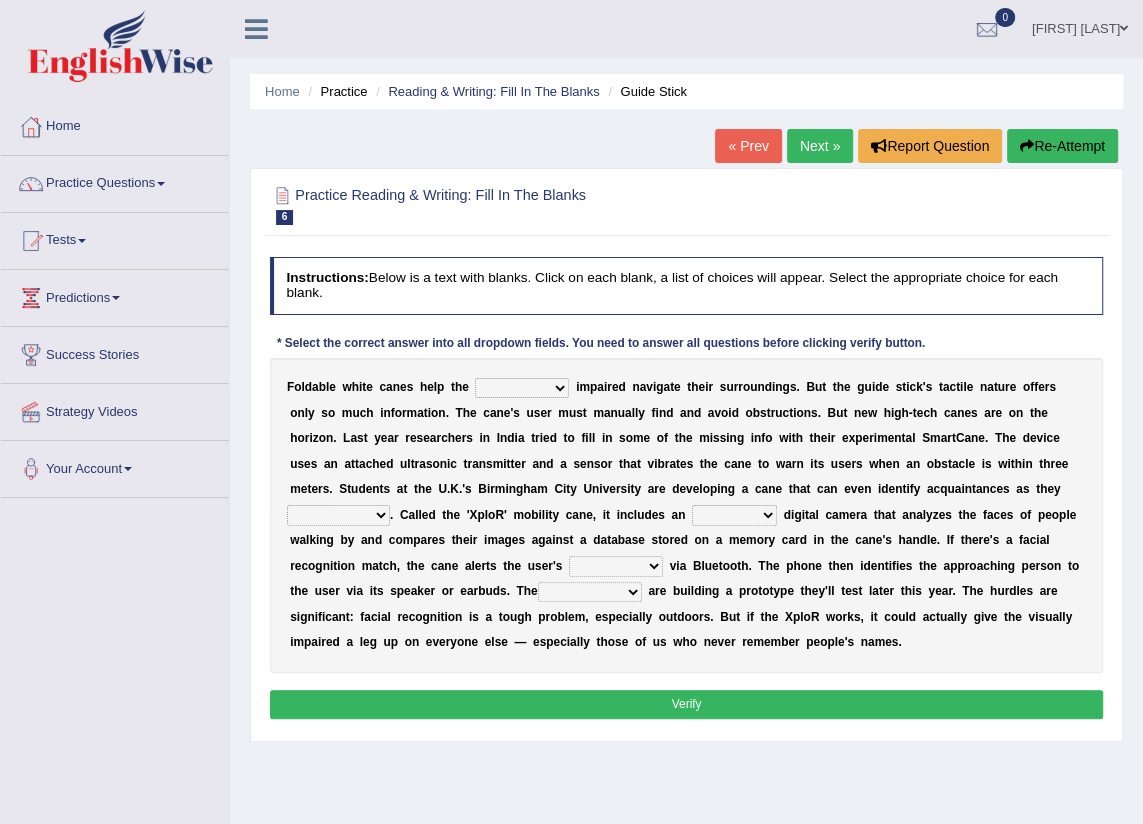 click on "felicity insensitivity visually malleability" at bounding box center [522, 388] 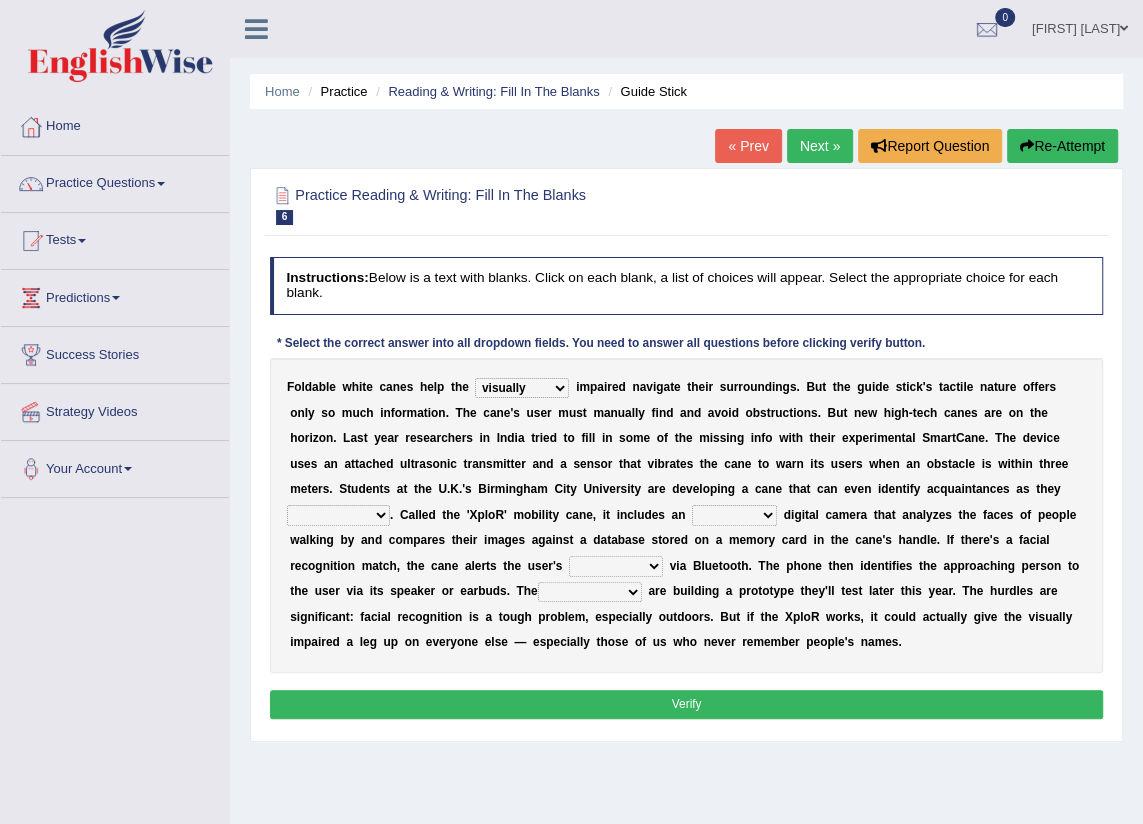 click on "felicity insensitivity visually malleability" at bounding box center (522, 388) 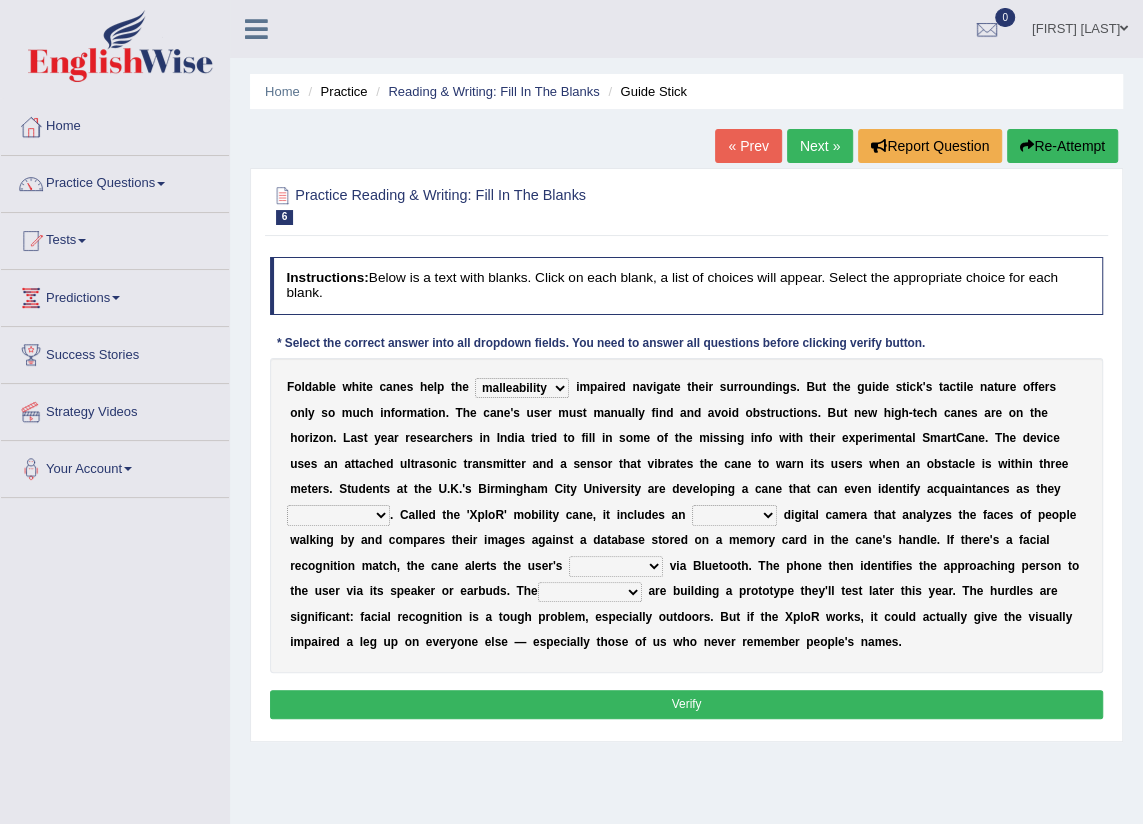 click on "felicity insensitivity visually malleability" at bounding box center (522, 388) 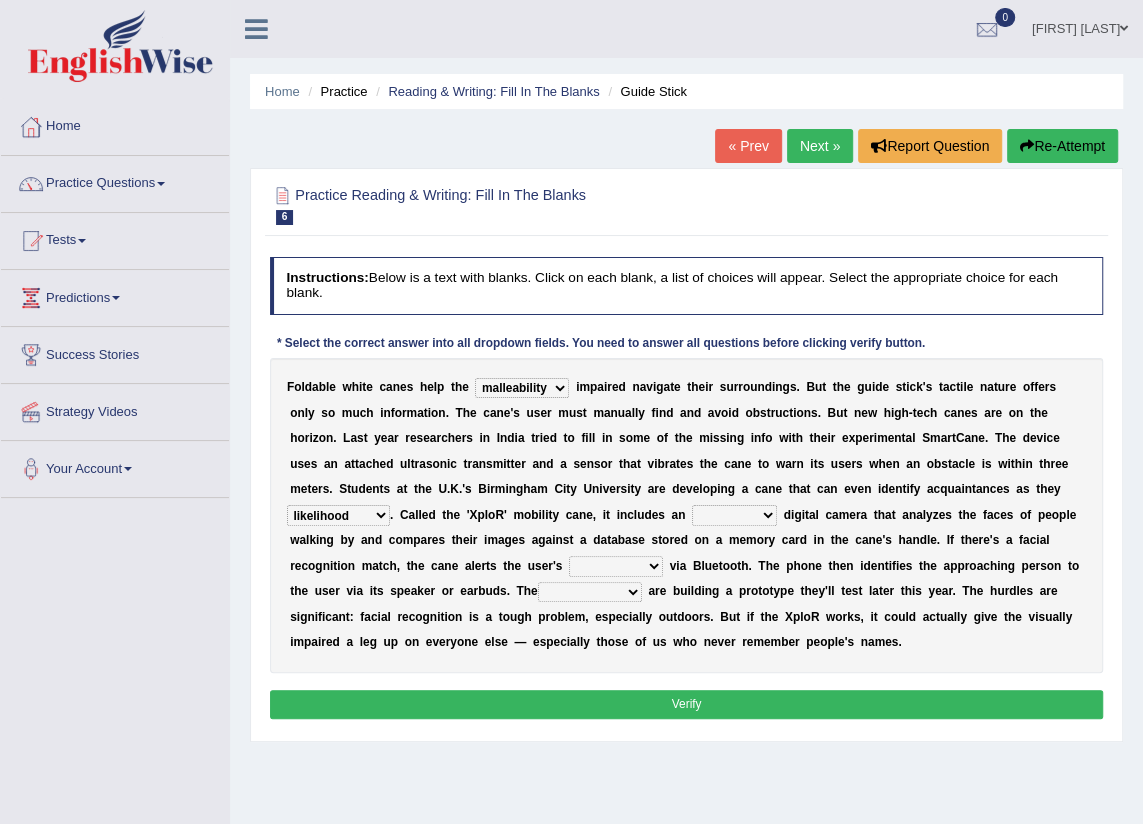 click on "untested embedded deadest skinhead" at bounding box center [734, 515] 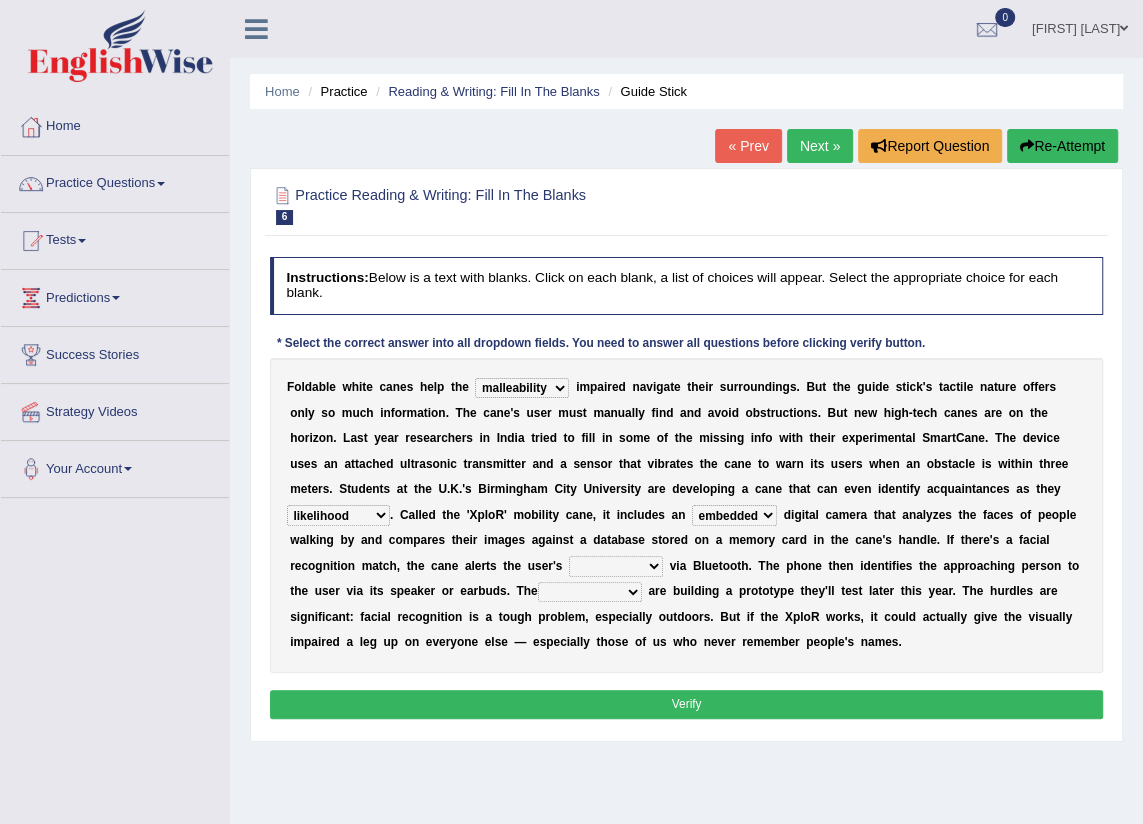 click on "untested embedded deadest skinhead" at bounding box center (734, 515) 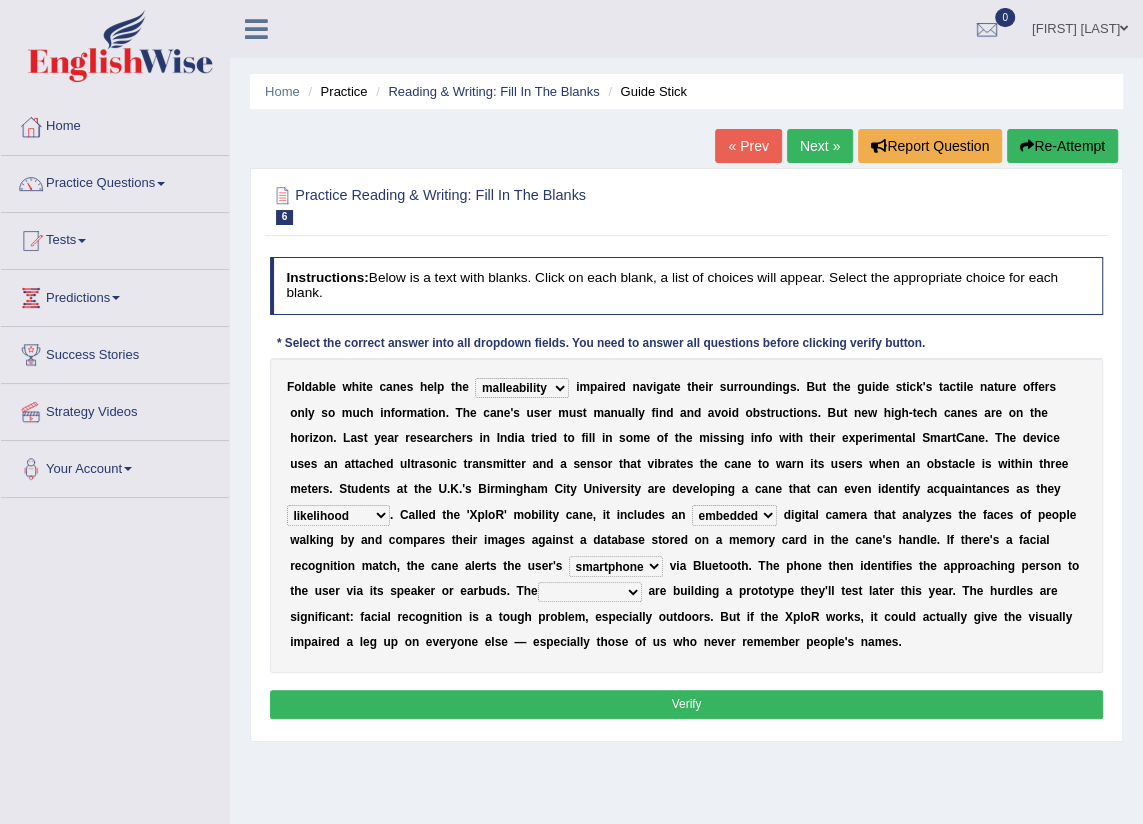 click on "waterborne alone smartphone postpone" at bounding box center [616, 566] 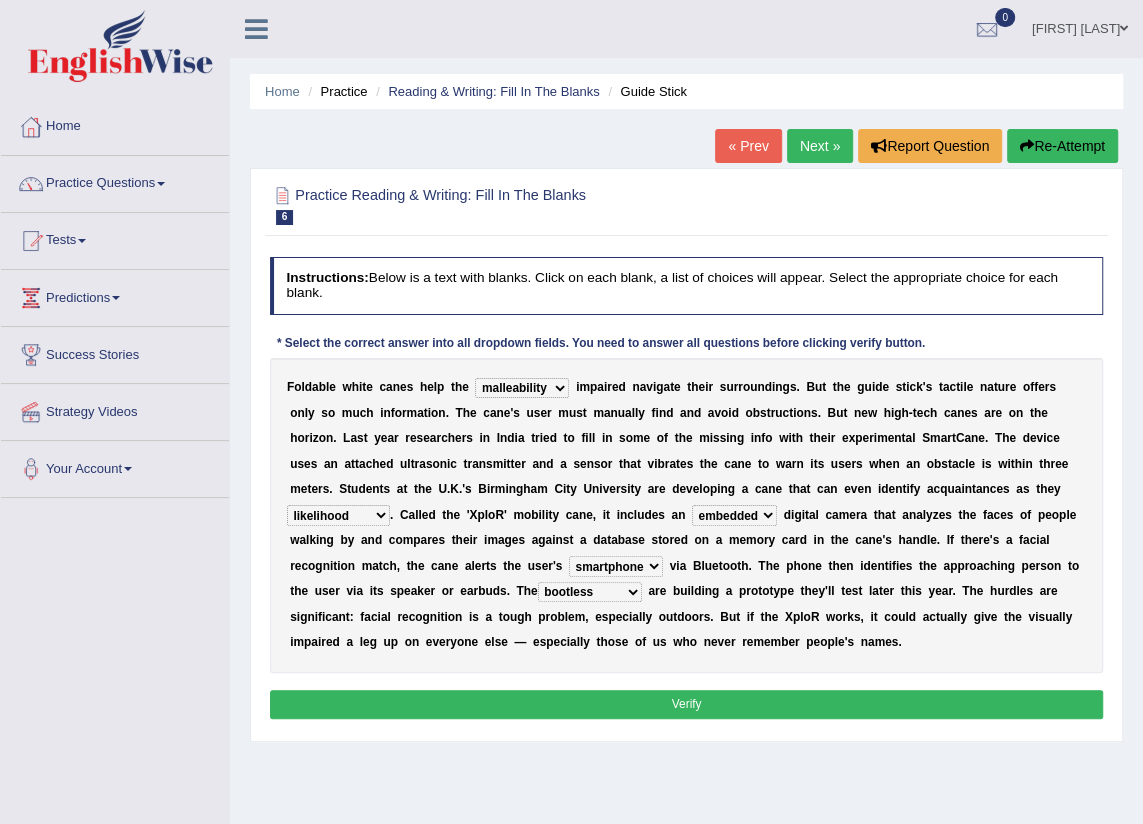 click on "Verify" at bounding box center (687, 704) 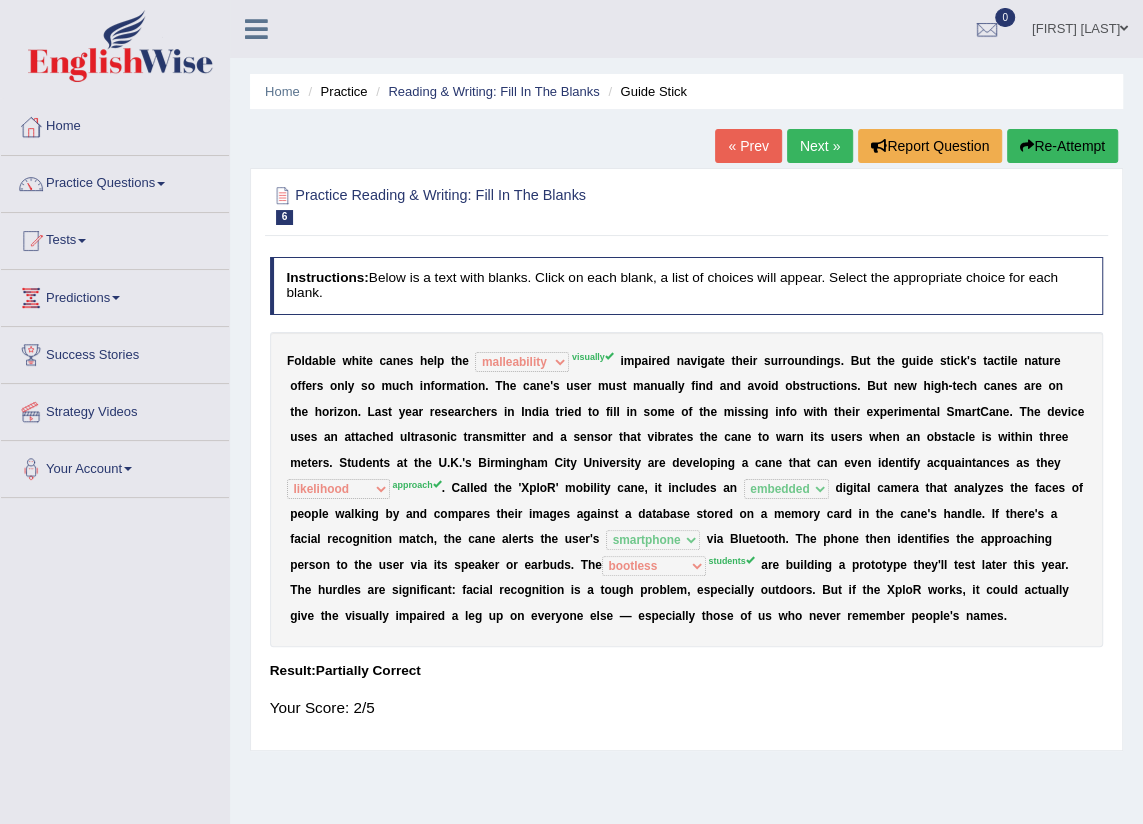 click on "Next »" at bounding box center (820, 146) 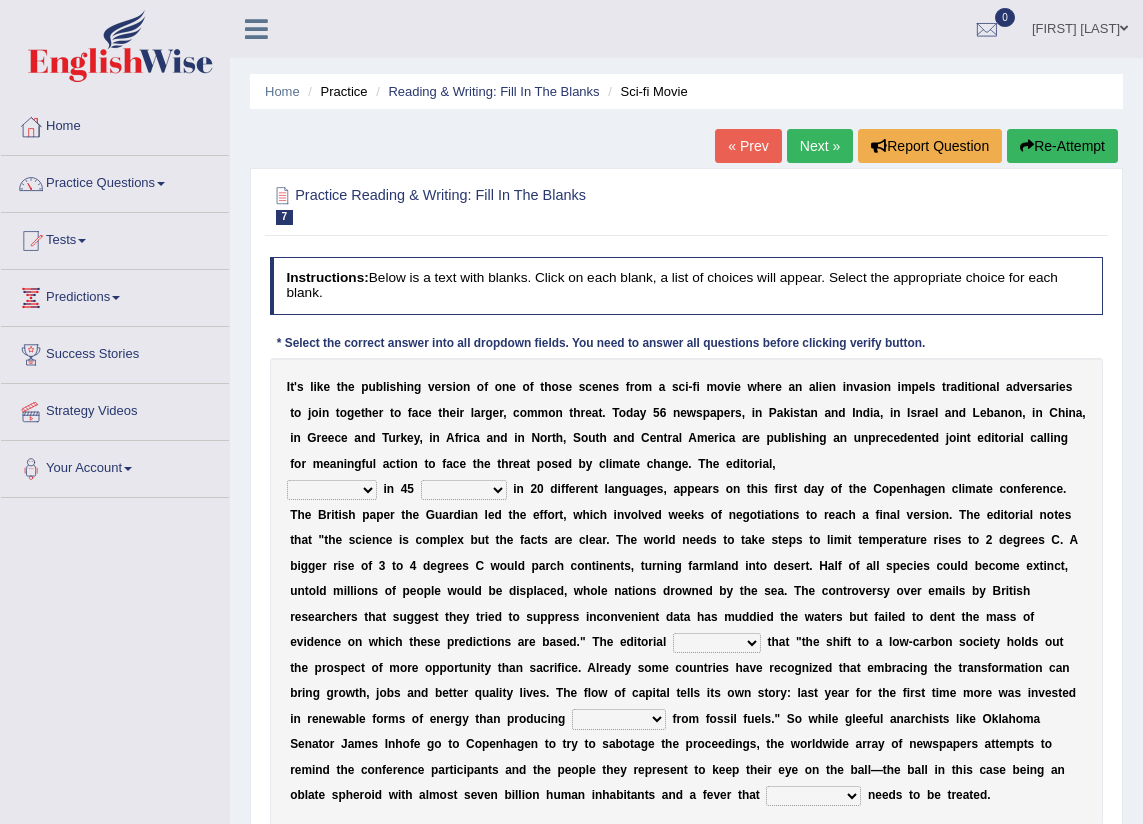 scroll, scrollTop: 0, scrollLeft: 0, axis: both 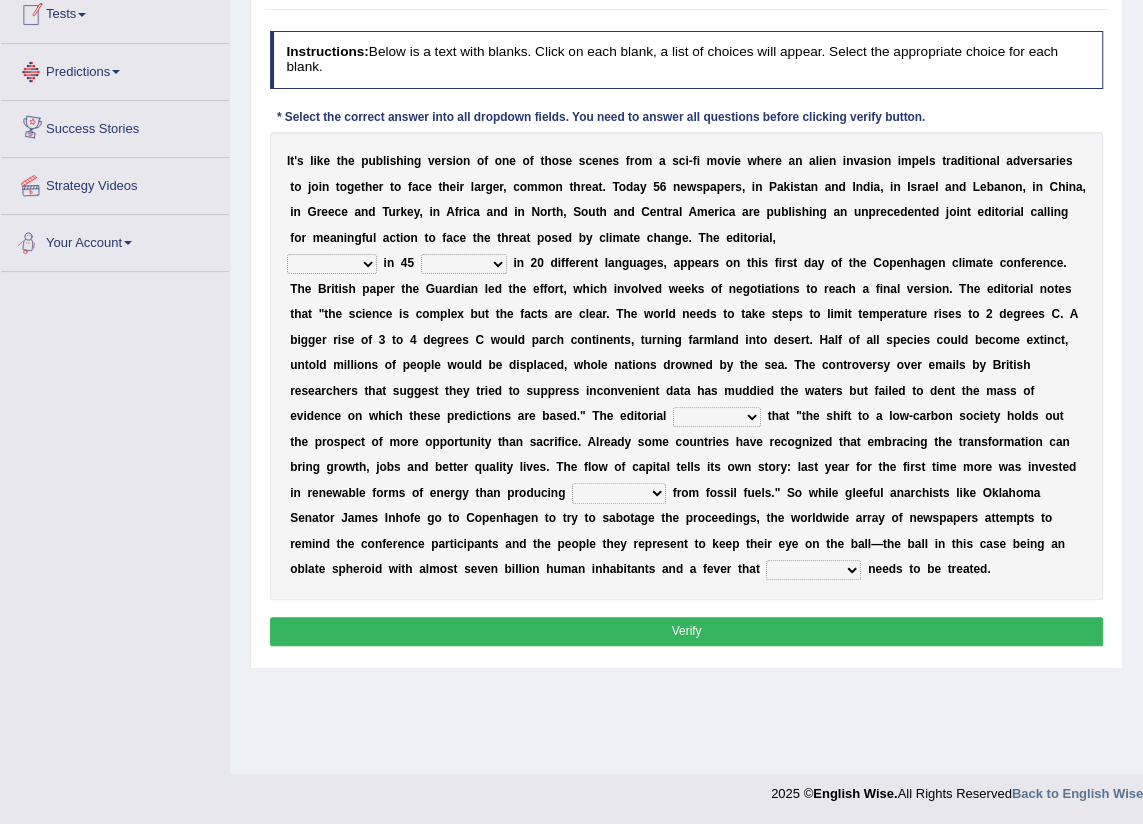 click on "Strategy Videos" at bounding box center [115, 183] 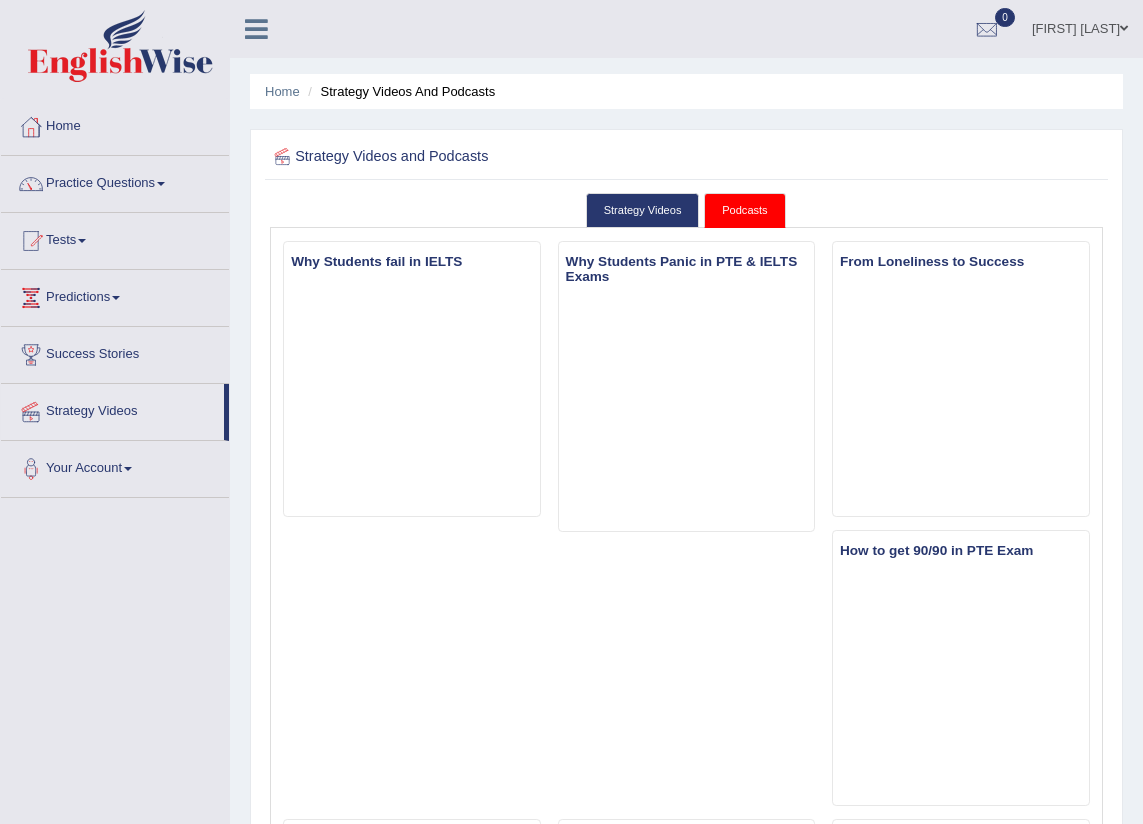 scroll, scrollTop: 0, scrollLeft: 0, axis: both 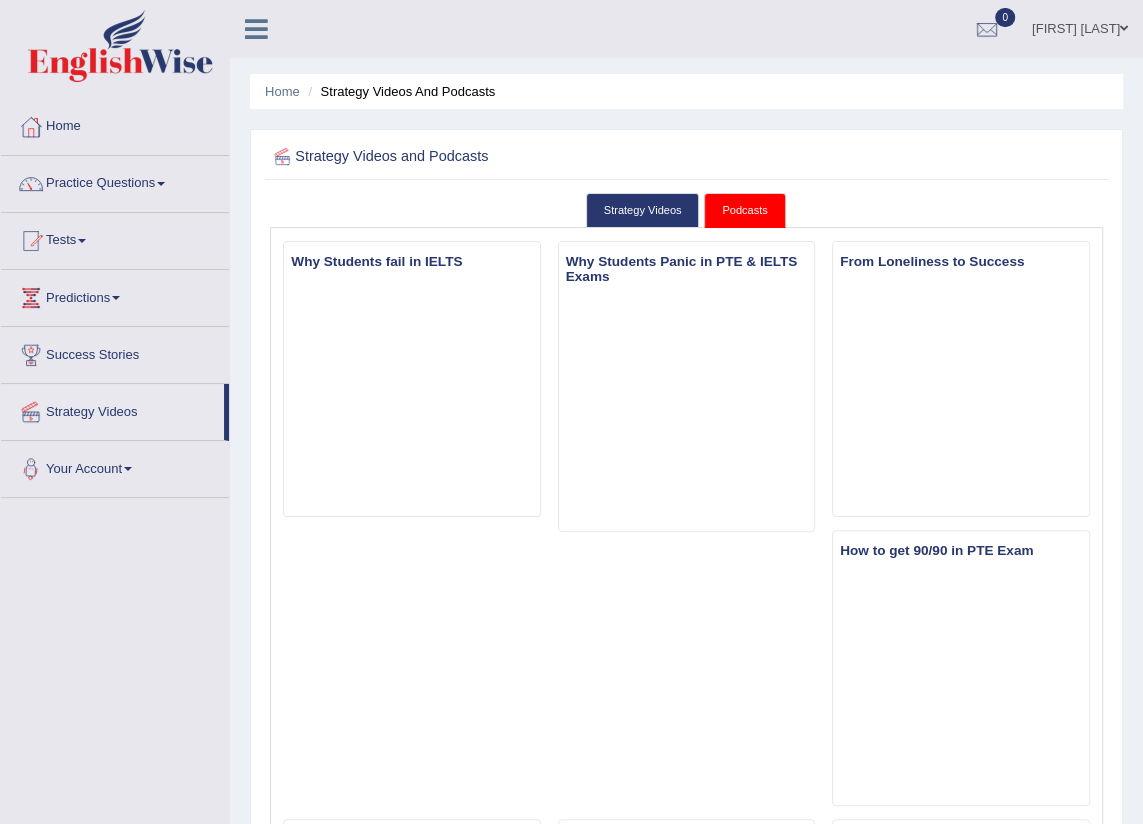 click on "Strategy Videos" at bounding box center (112, 409) 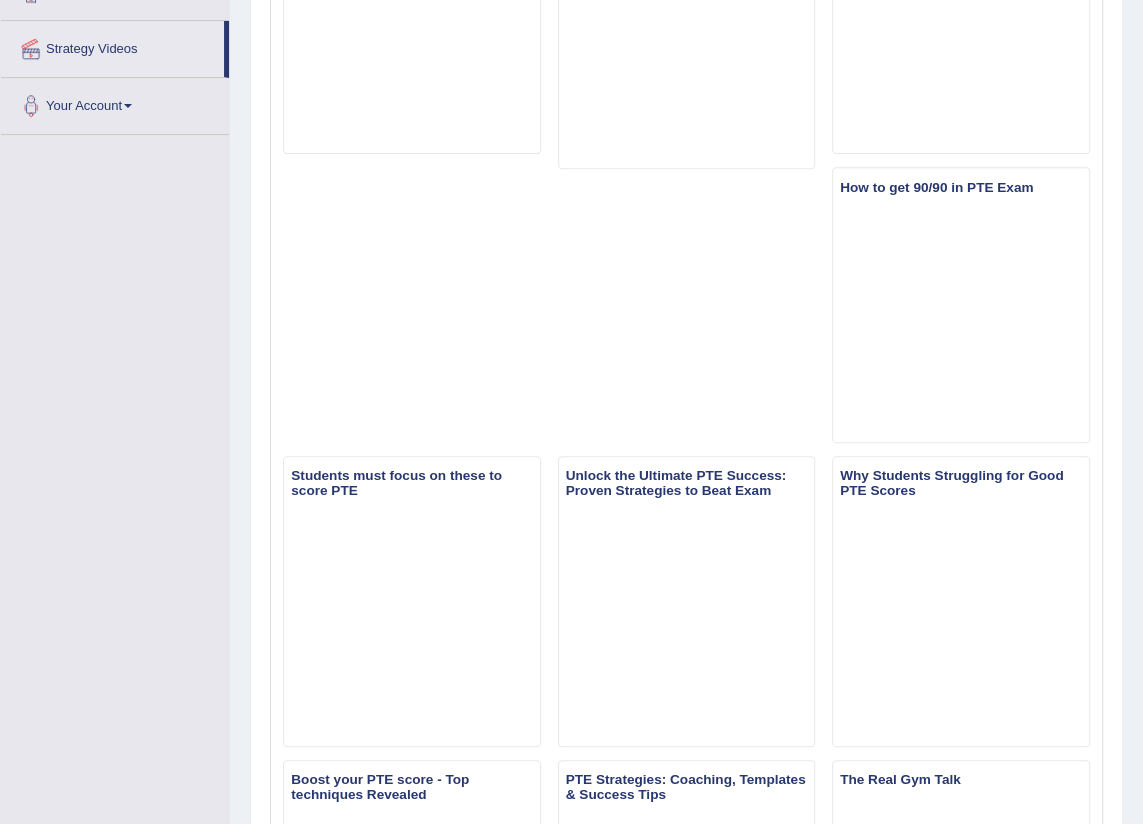 scroll, scrollTop: 363, scrollLeft: 0, axis: vertical 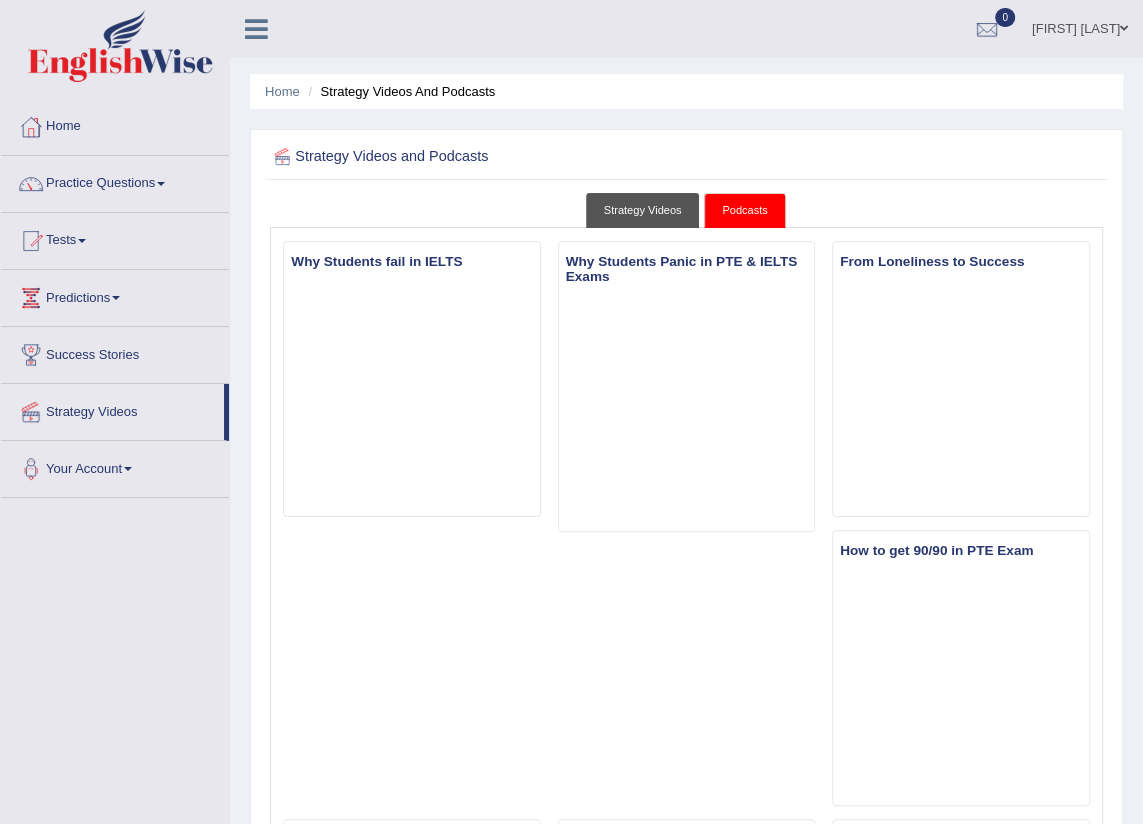 click on "Strategy Videos" at bounding box center [643, 210] 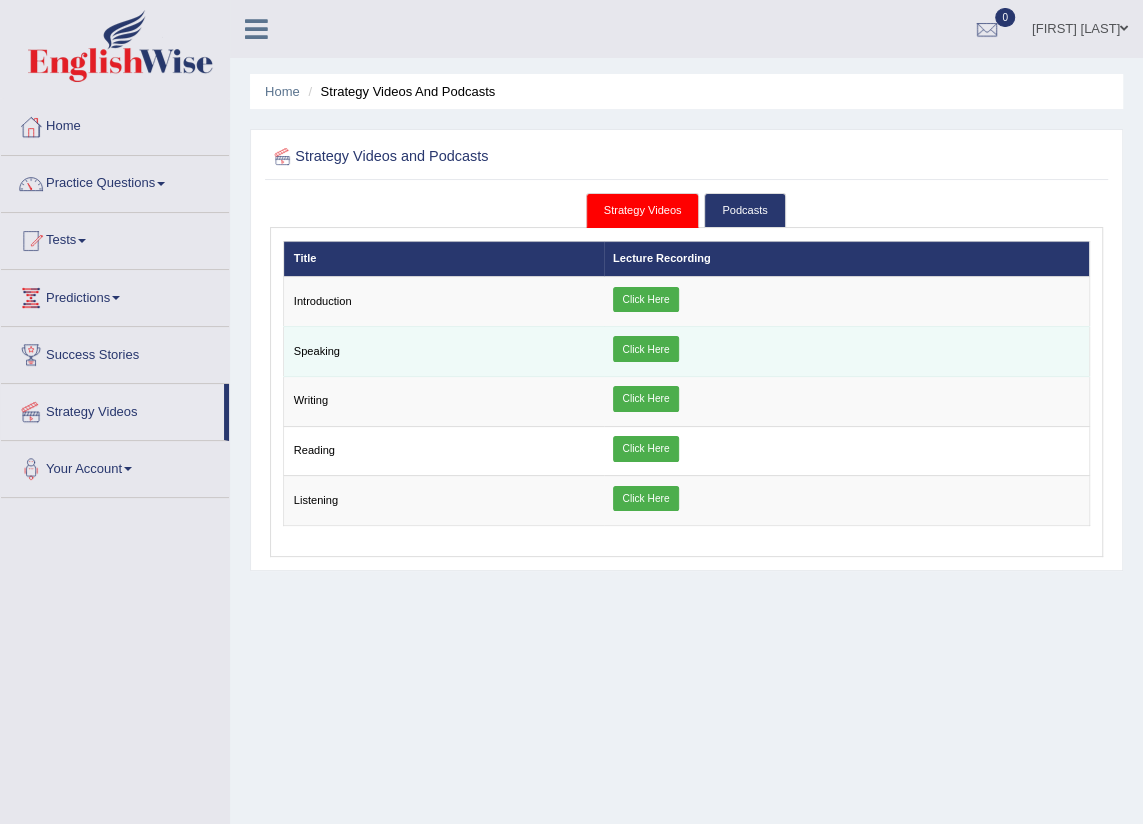 click on "Click Here" at bounding box center (646, 349) 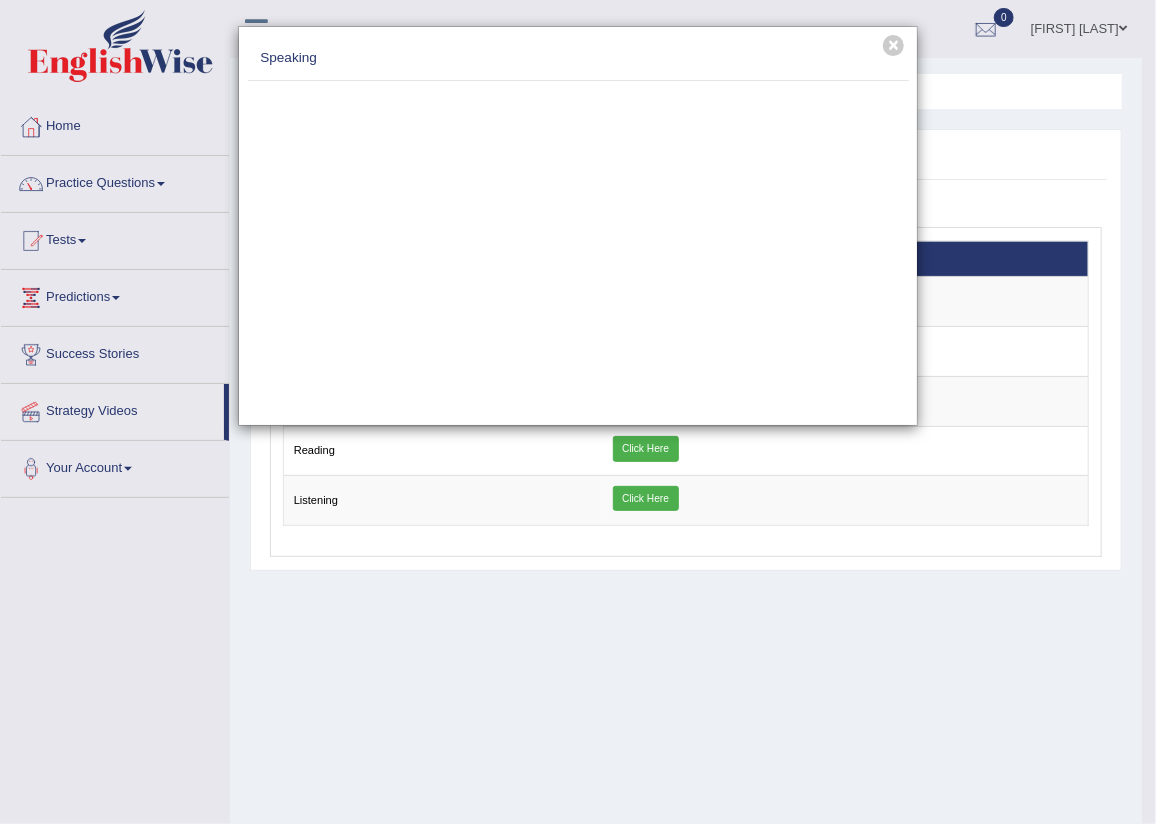 click on "×
Speaking" at bounding box center (578, 412) 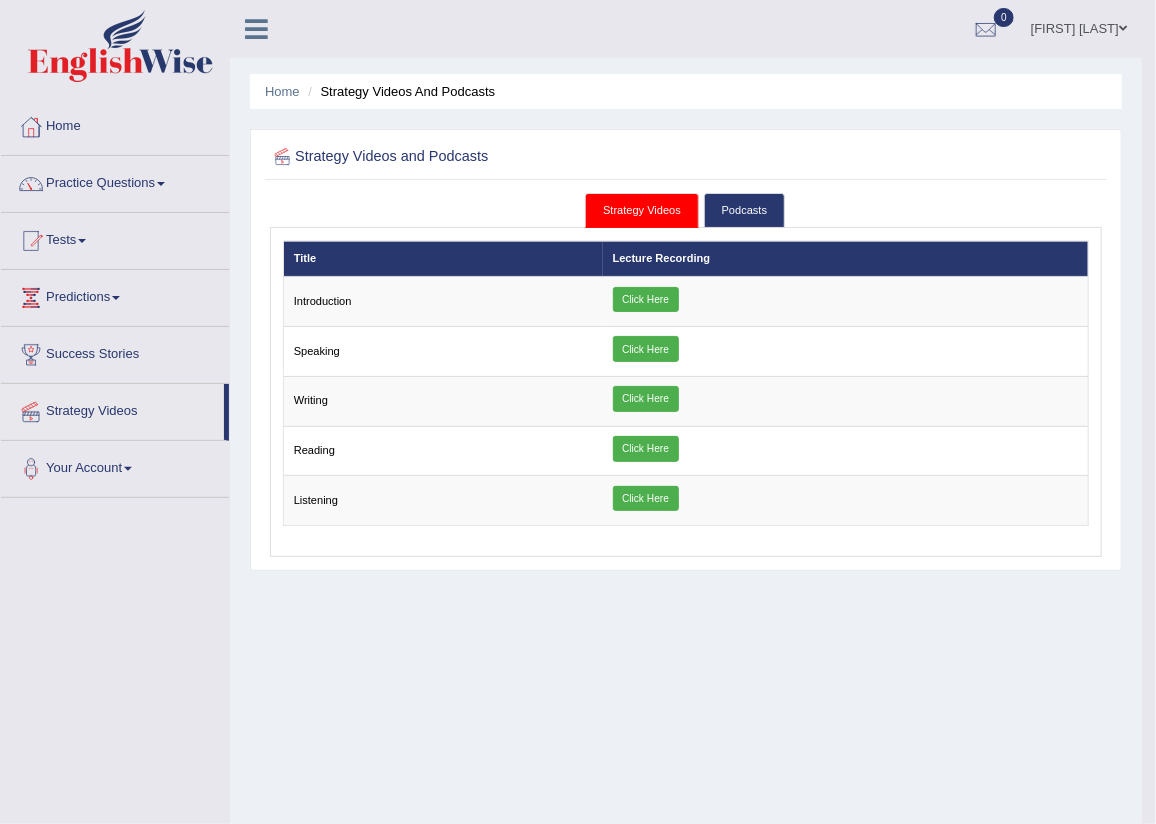 click on "Practice Questions   Speaking Practice Read Aloud
Repeat Sentence
Describe Image
Re-tell Lecture
Answer Short Question
Summarize Group Discussion
Respond To A Situation
Writing Practice  Summarize Written Text
Write Essay
Reading Practice  Reading & Writing: Fill In The Blanks
Choose Multiple Answers
Re-order Paragraphs
Fill In The Blanks
Choose Single Answer
Listening Practice  Summarize Spoken Text
Highlight Incorrect Words
Highlight Correct Summary
Select Missing Word
Choose Single Answer
Choose Multiple Answers
Fill In The Blanks
Write From Dictation
Pronunciation" at bounding box center (115, 184) 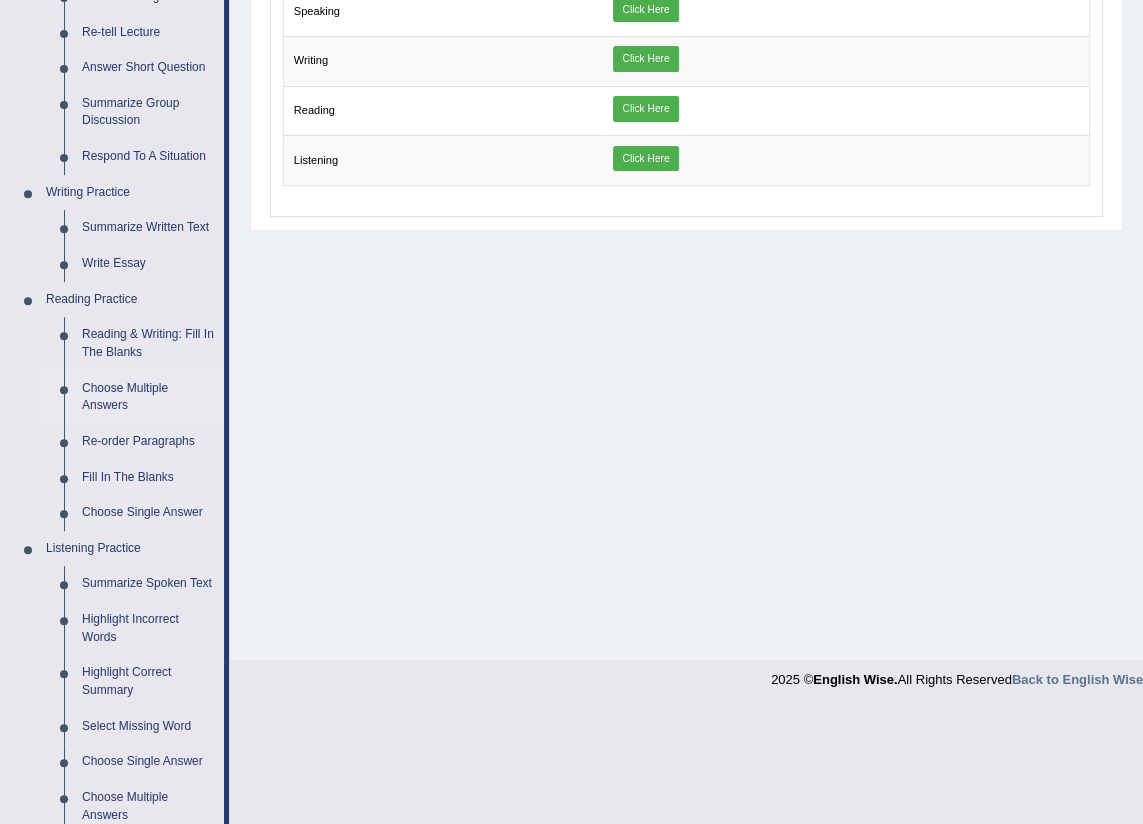 scroll, scrollTop: 454, scrollLeft: 0, axis: vertical 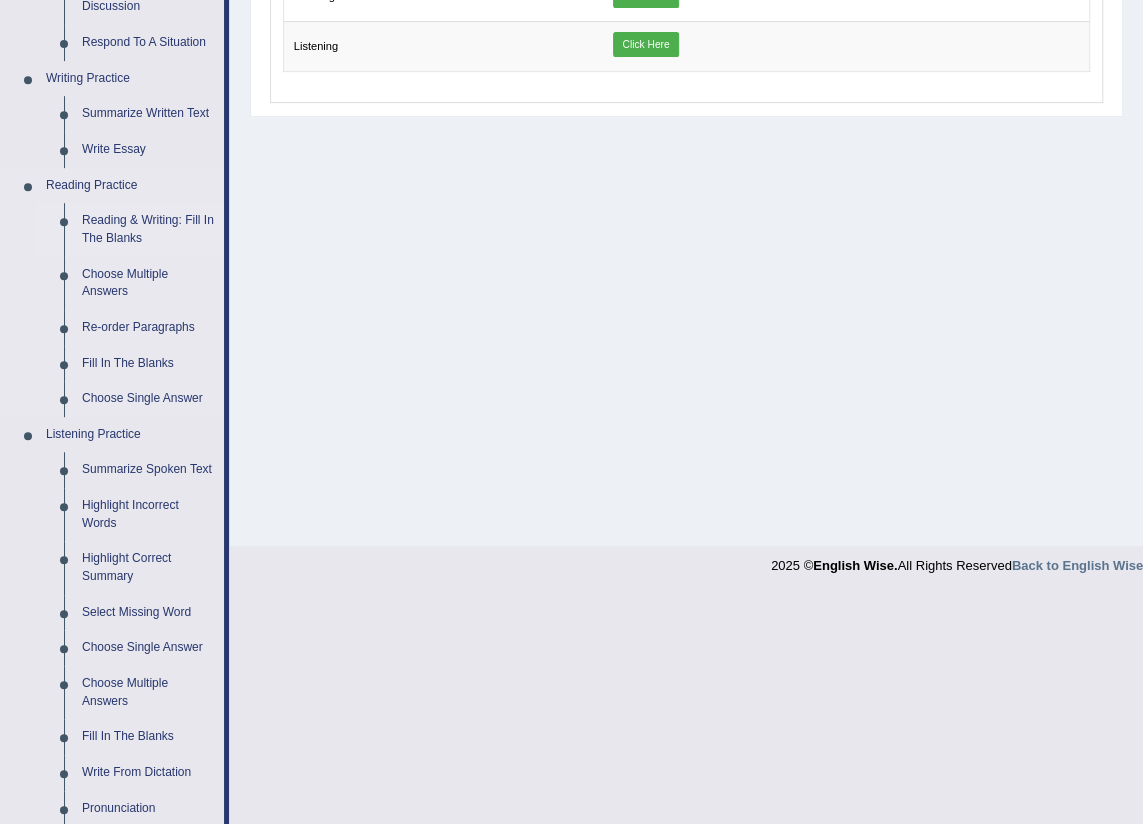 click on "Reading & Writing: Fill In The Blanks" at bounding box center [148, 229] 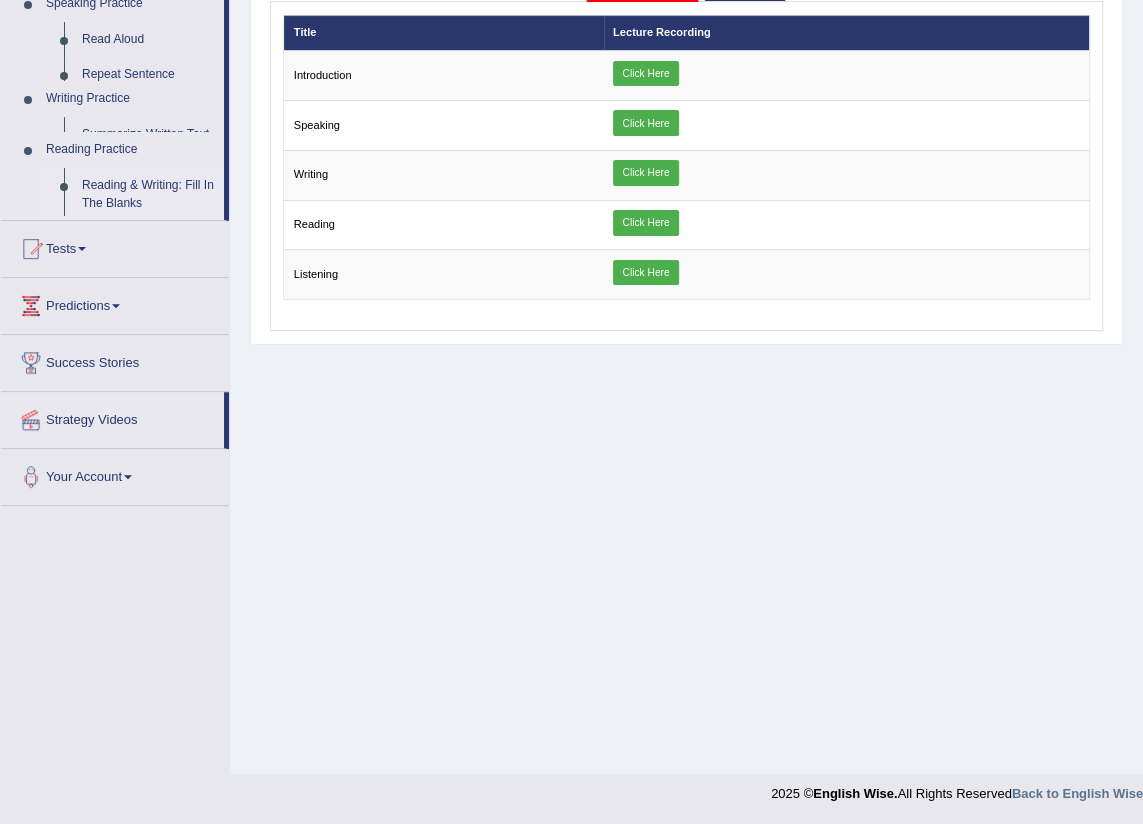scroll, scrollTop: 226, scrollLeft: 0, axis: vertical 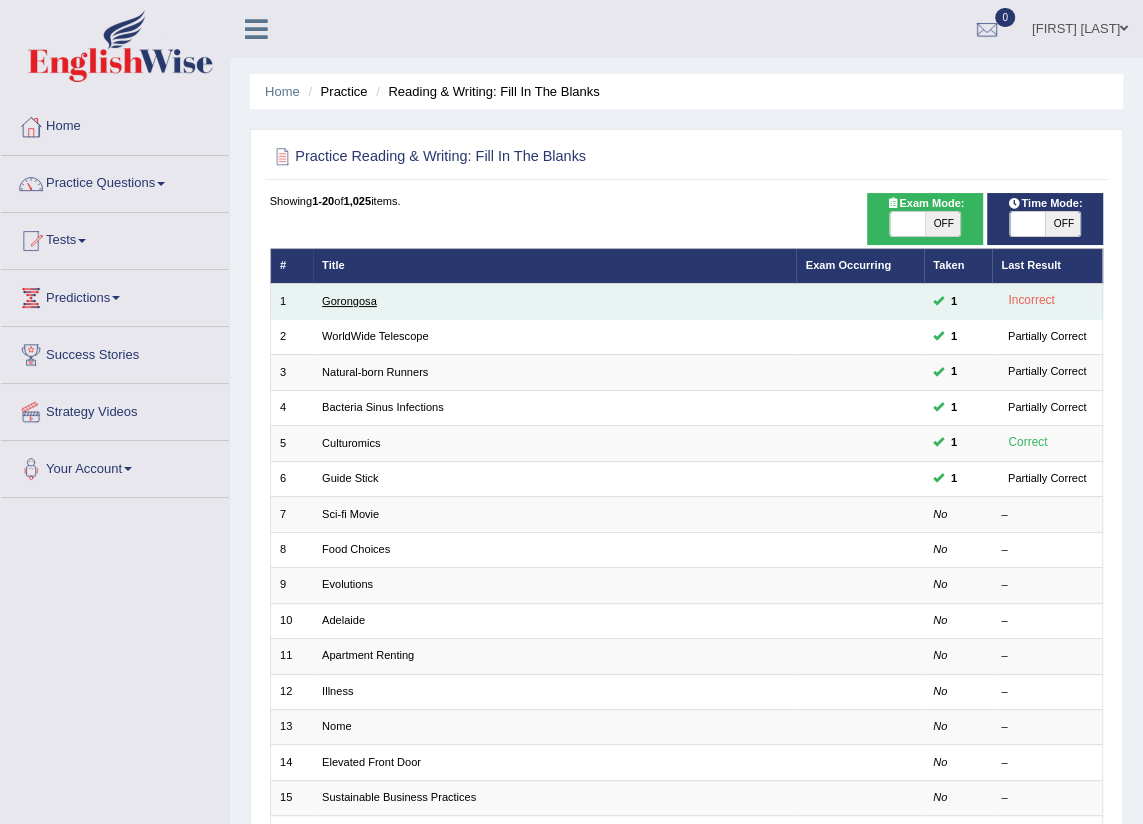 click on "Gorongosa" at bounding box center (349, 301) 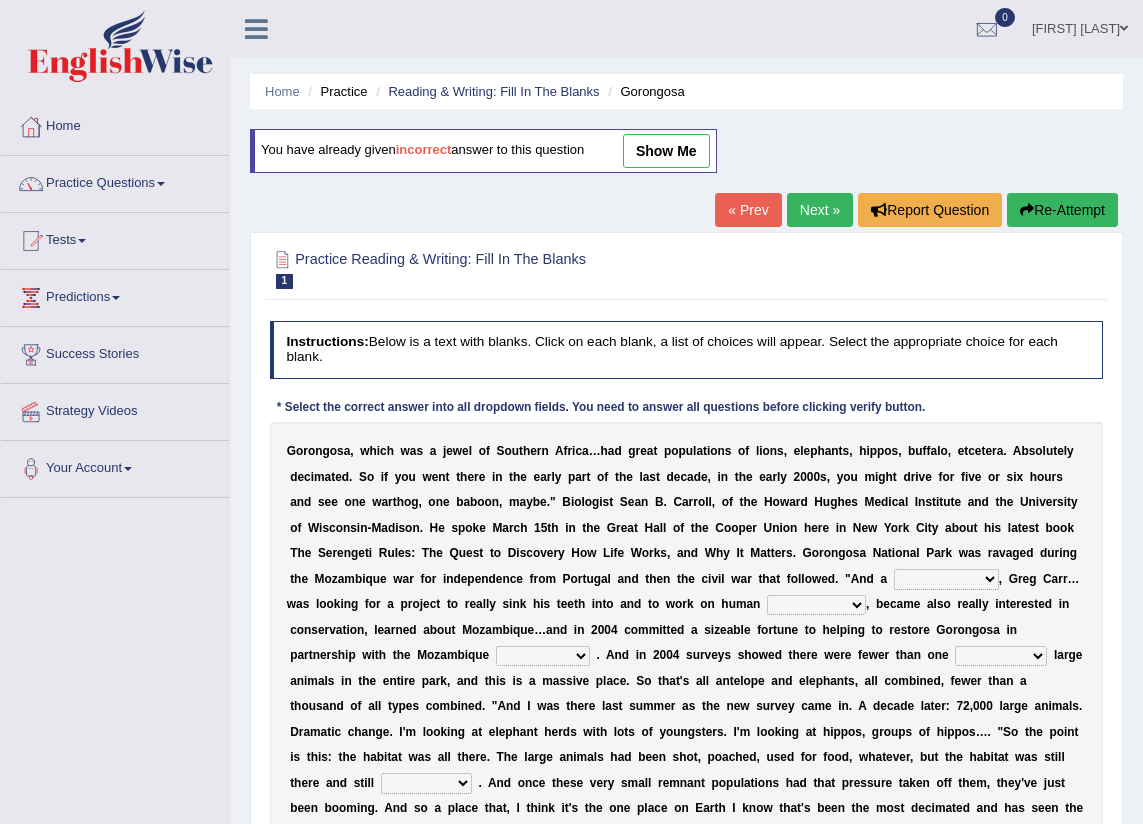 scroll, scrollTop: 0, scrollLeft: 0, axis: both 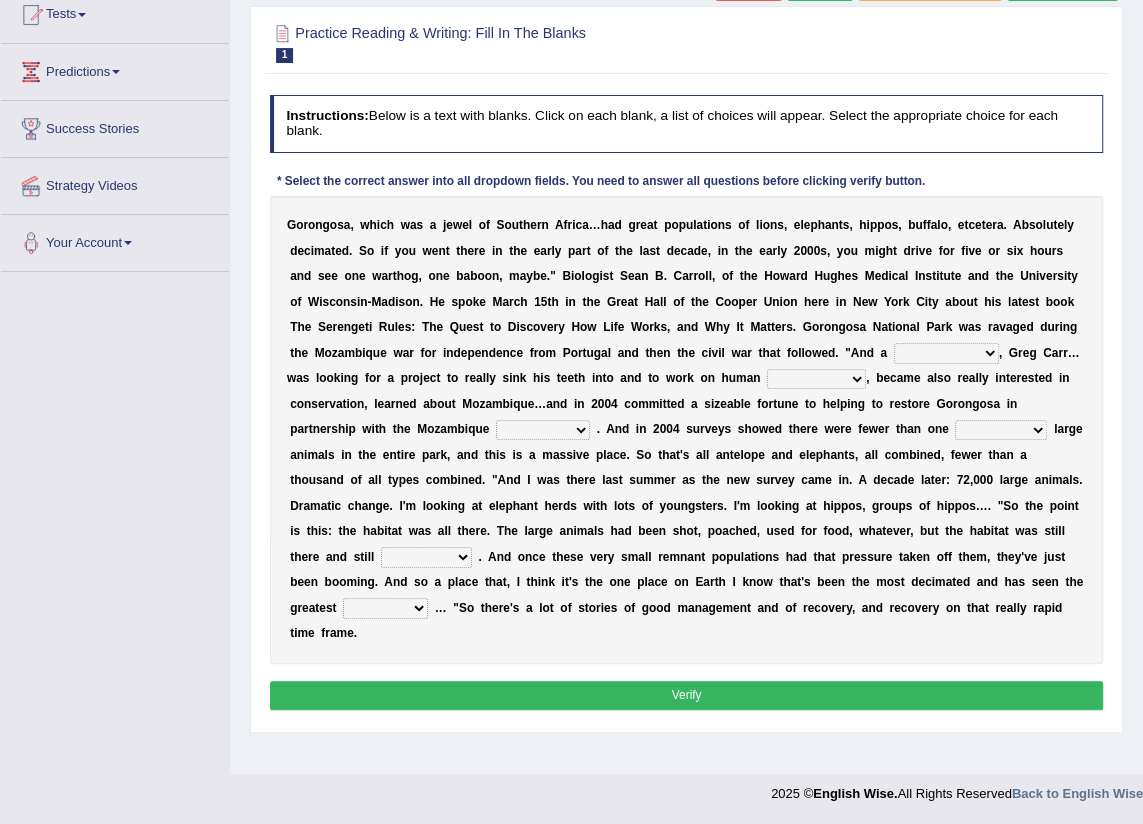 click at bounding box center (868, 404) 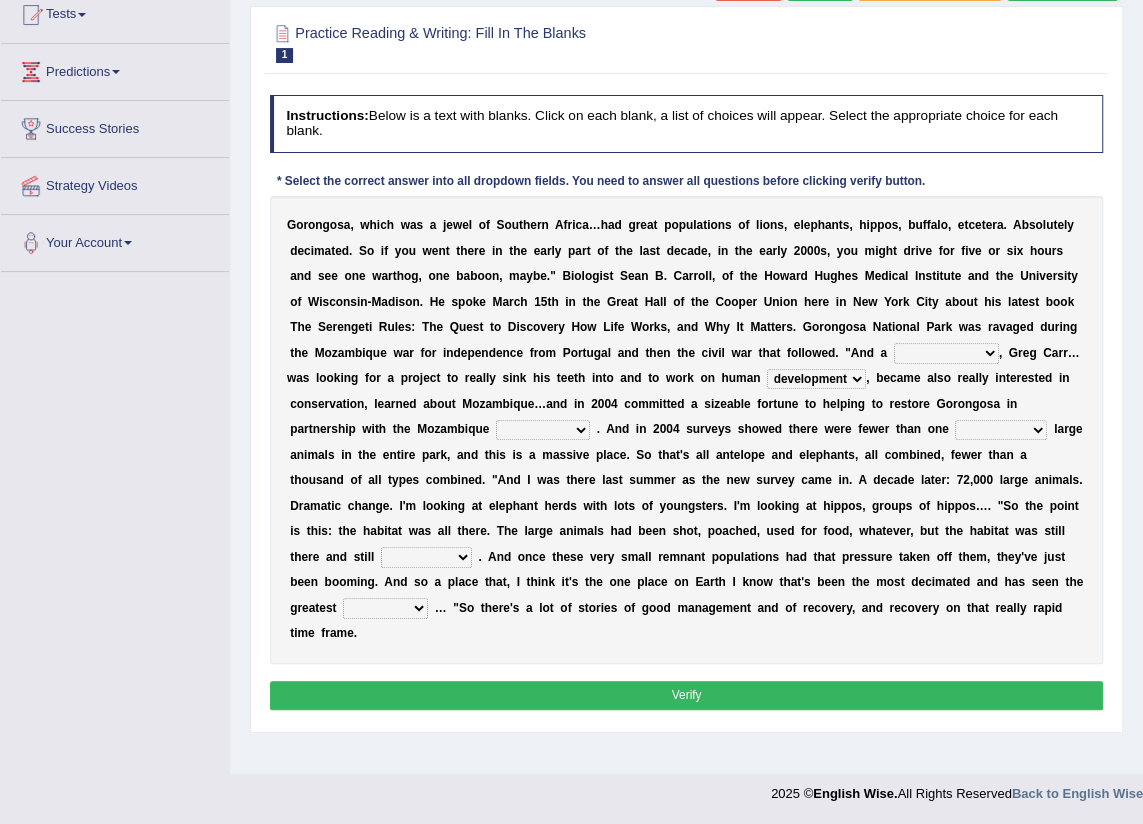 click on "passion solstice ballast philanthropist" at bounding box center (946, 353) 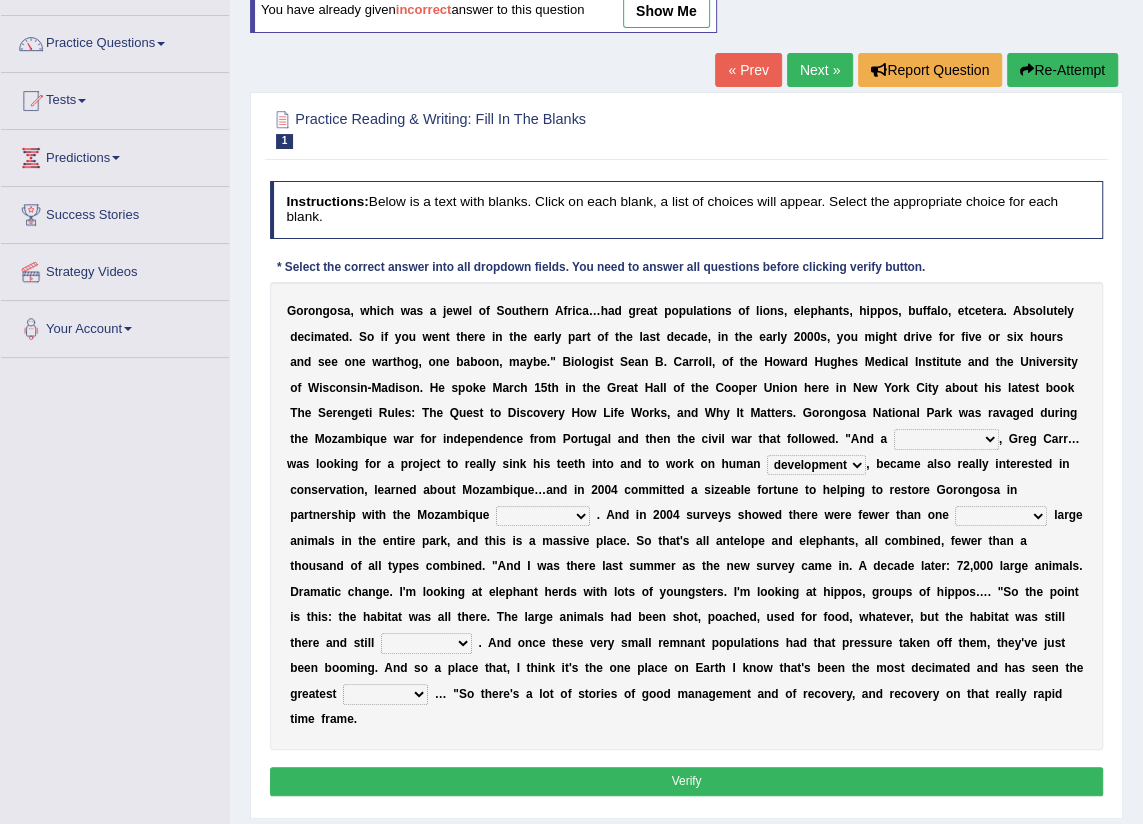 scroll, scrollTop: 0, scrollLeft: 0, axis: both 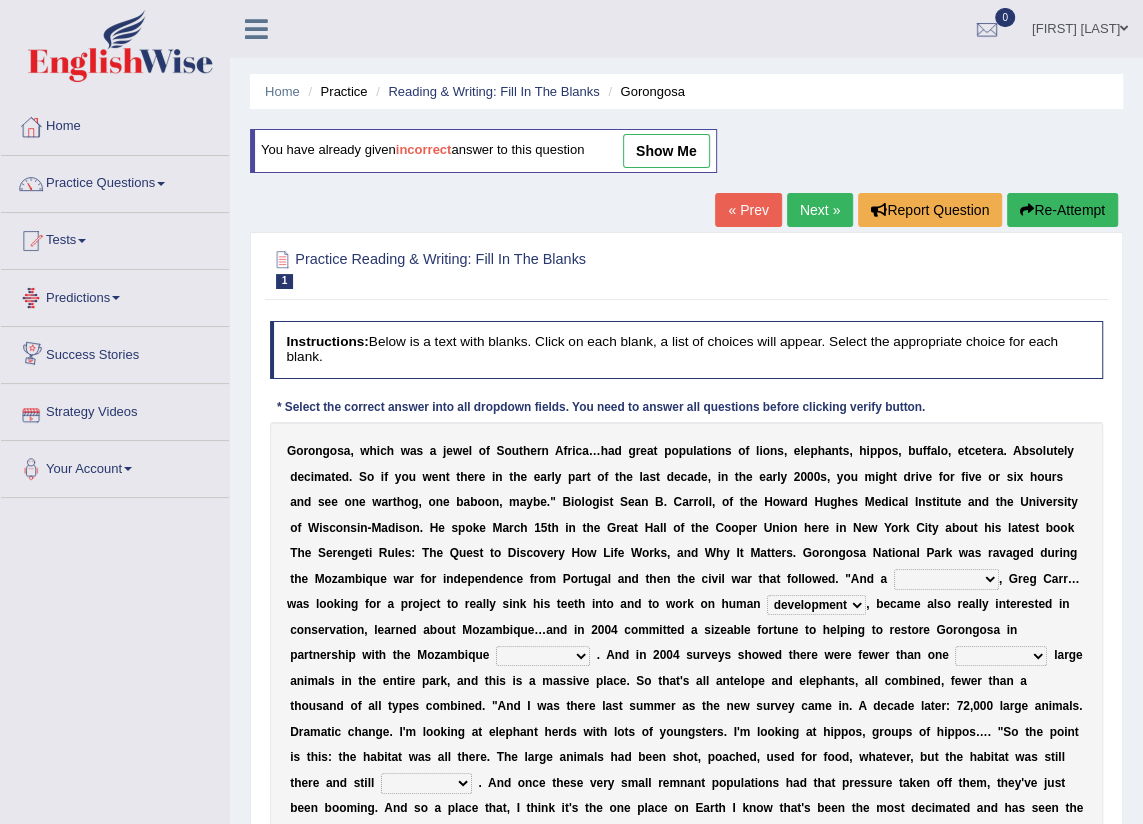 click on "Practice Questions" at bounding box center [115, 181] 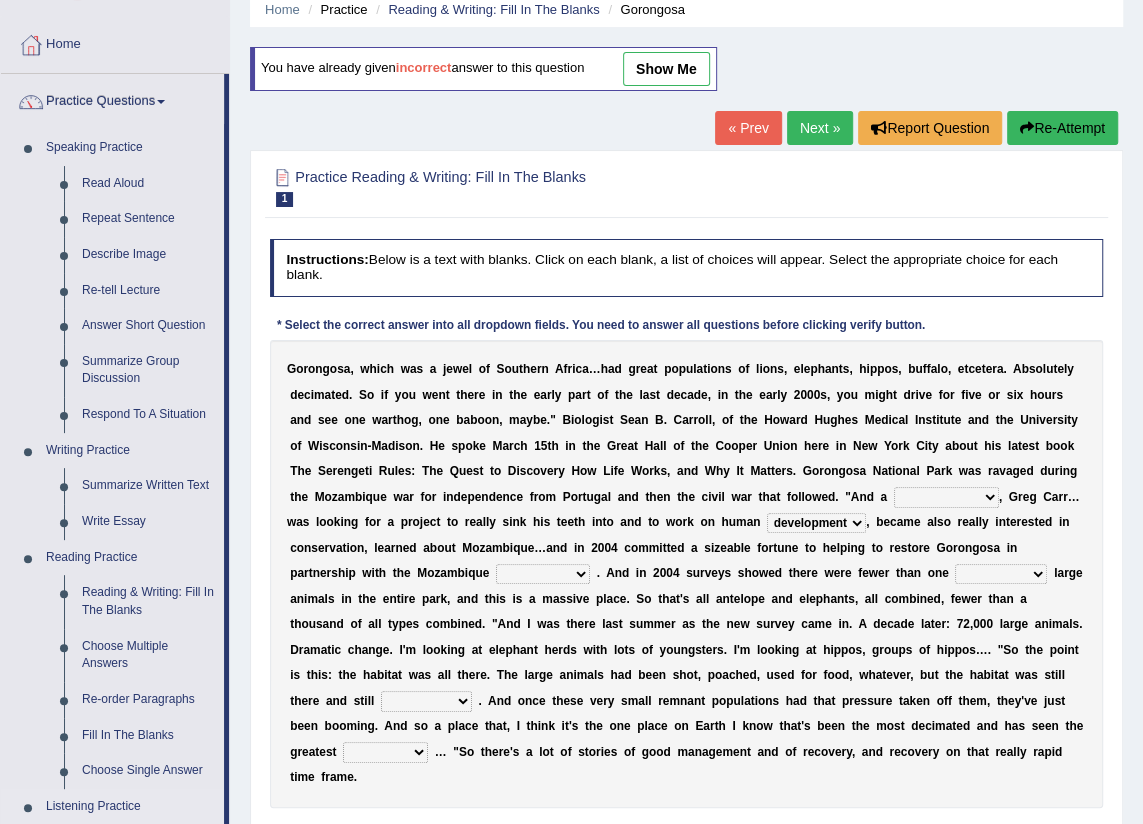 scroll, scrollTop: 181, scrollLeft: 0, axis: vertical 